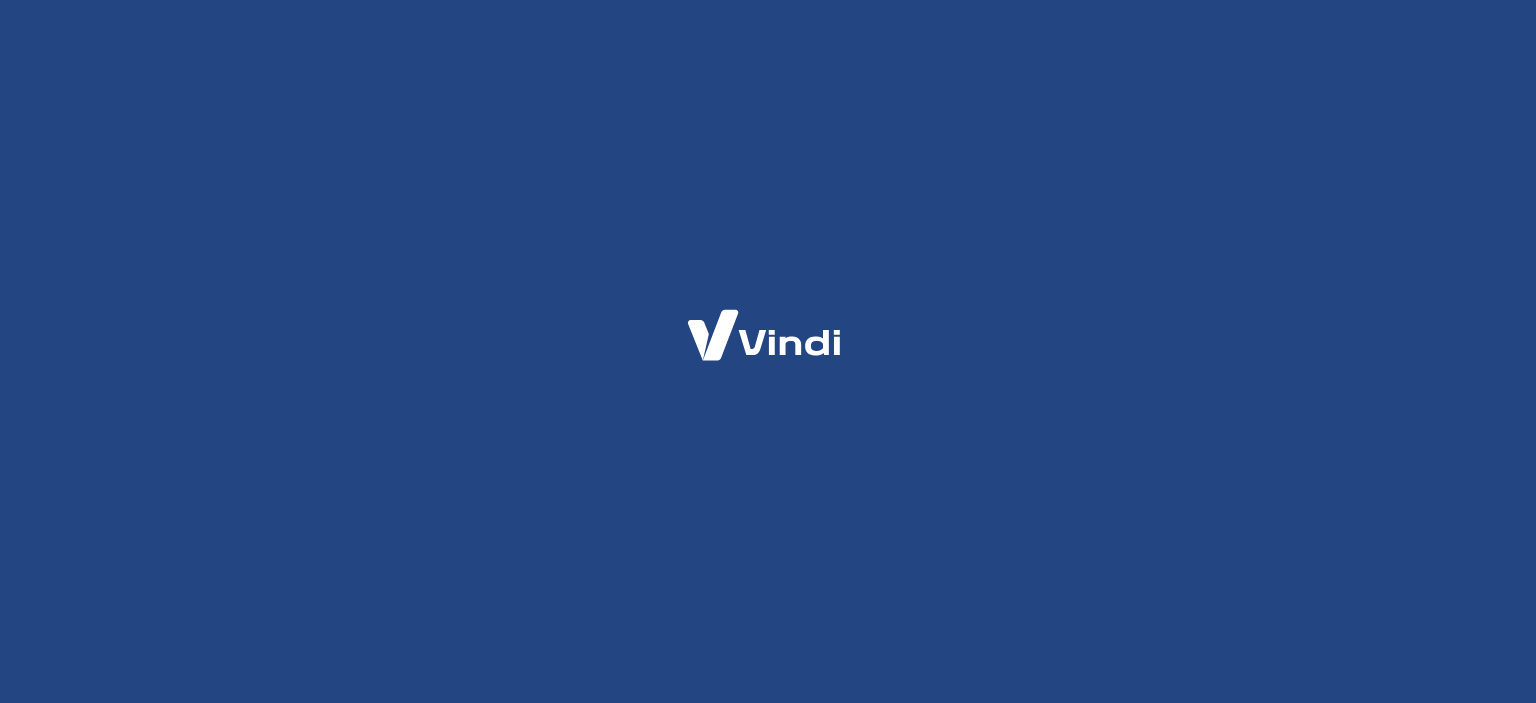 scroll, scrollTop: 0, scrollLeft: 0, axis: both 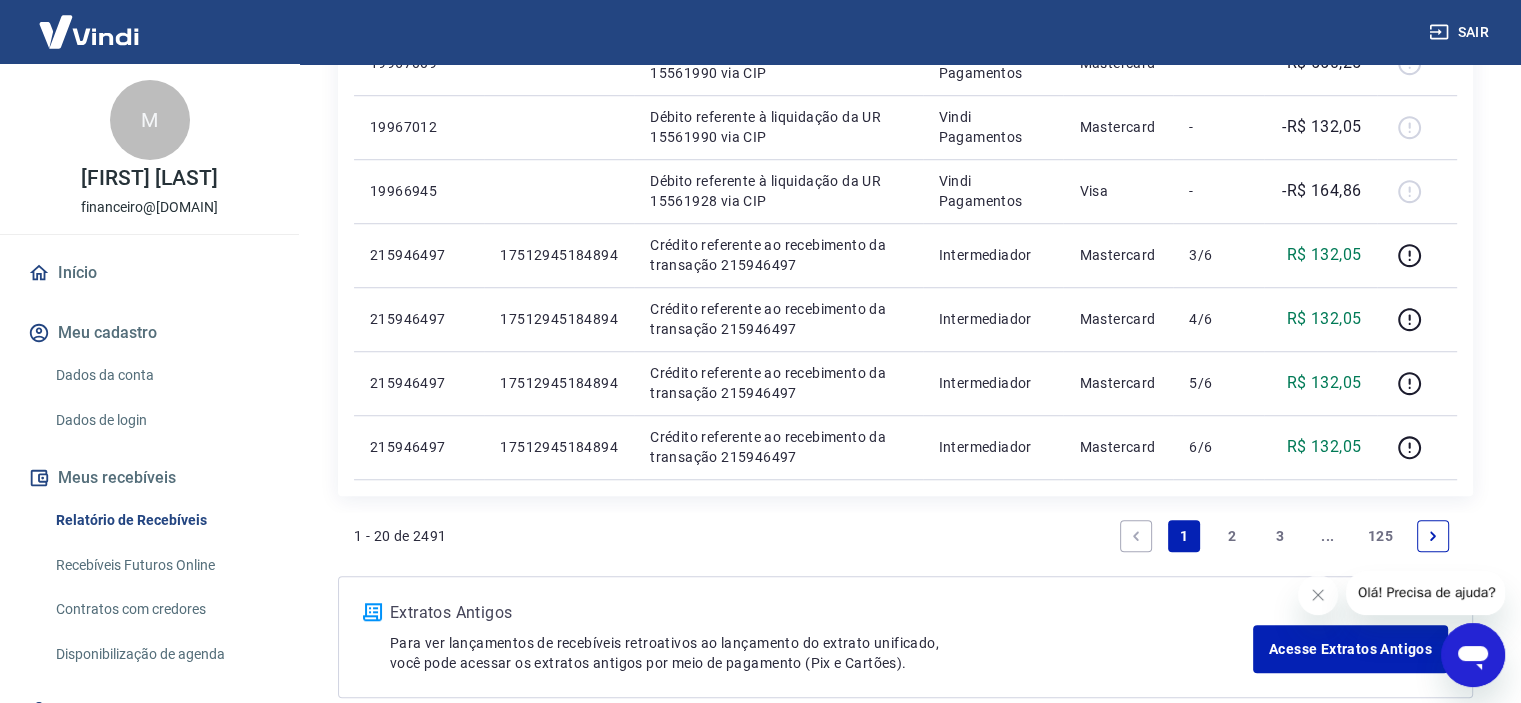 click on "2" at bounding box center [1232, 536] 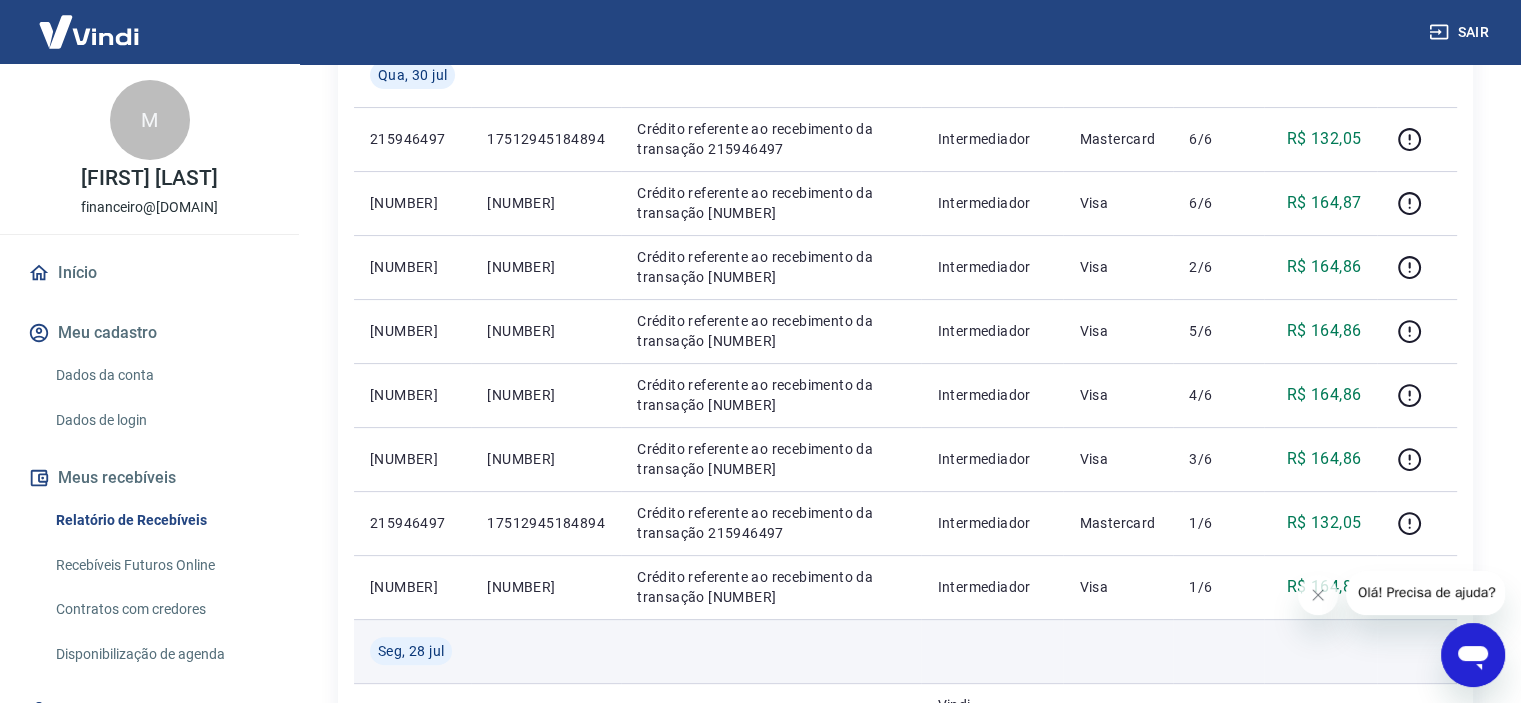 scroll, scrollTop: 733, scrollLeft: 0, axis: vertical 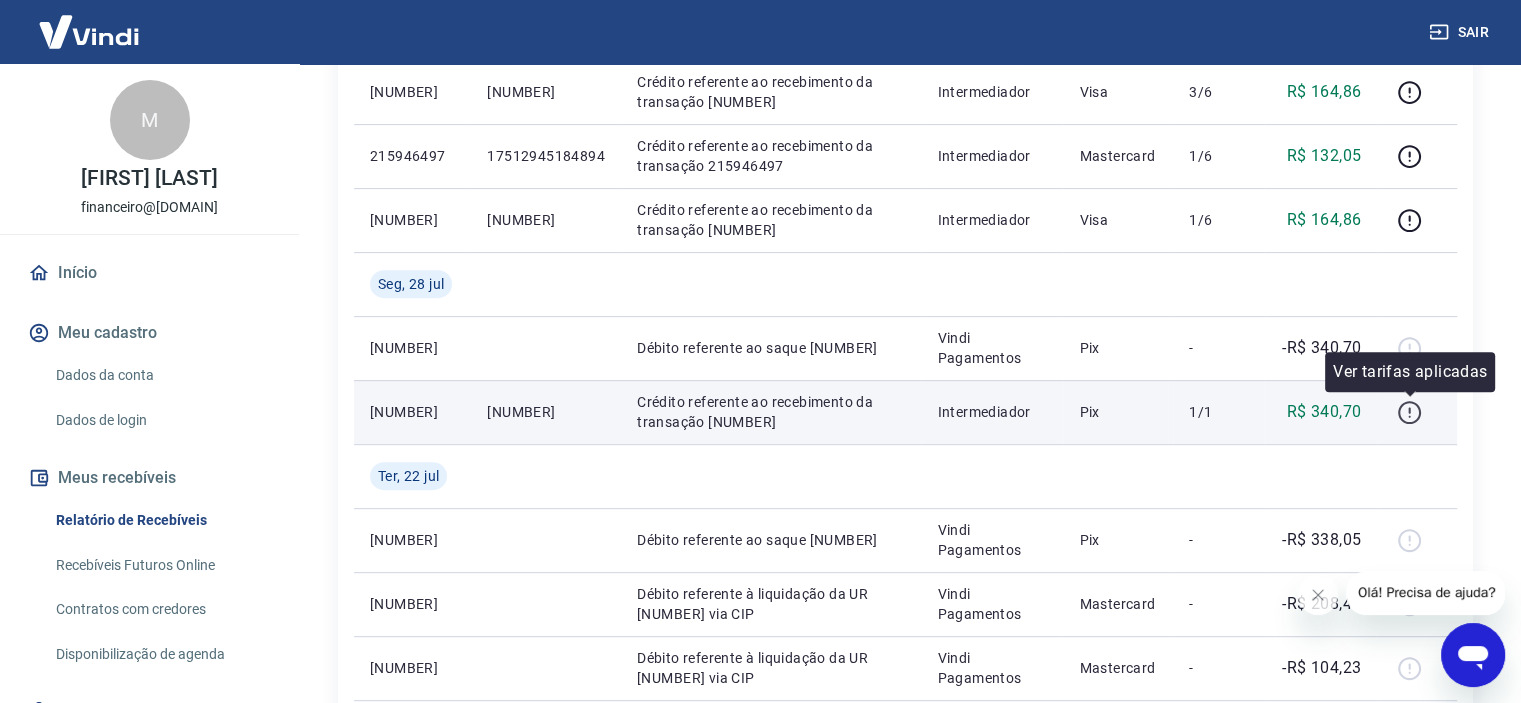 click 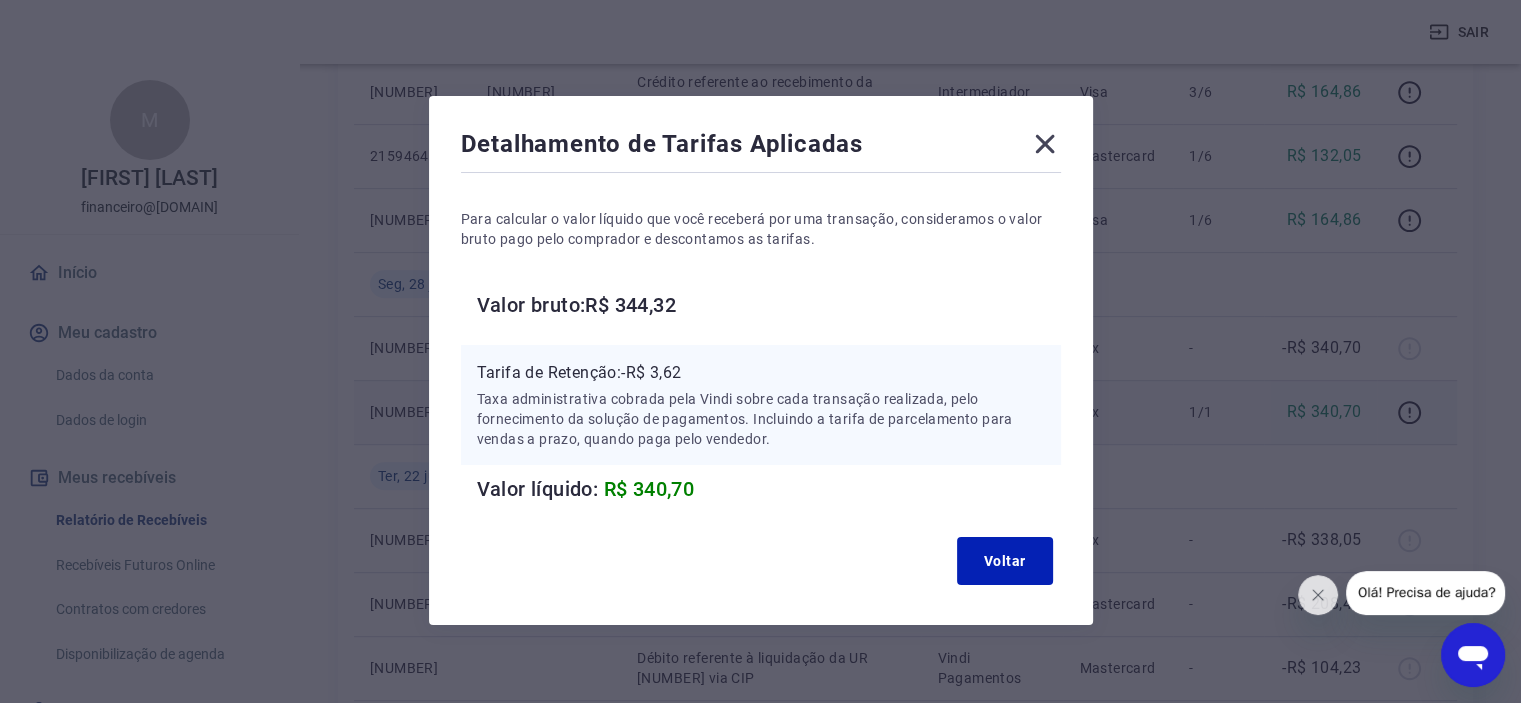 click 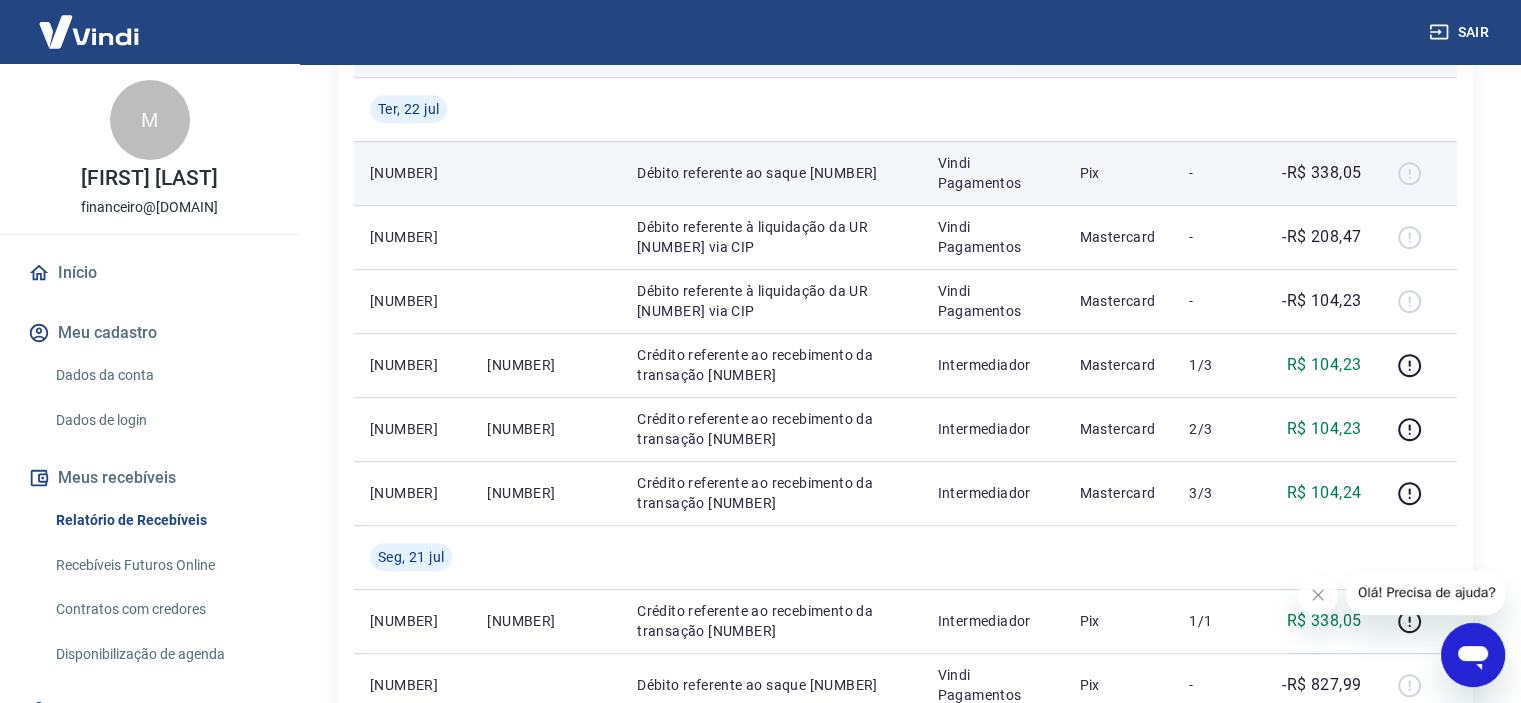 scroll, scrollTop: 1466, scrollLeft: 0, axis: vertical 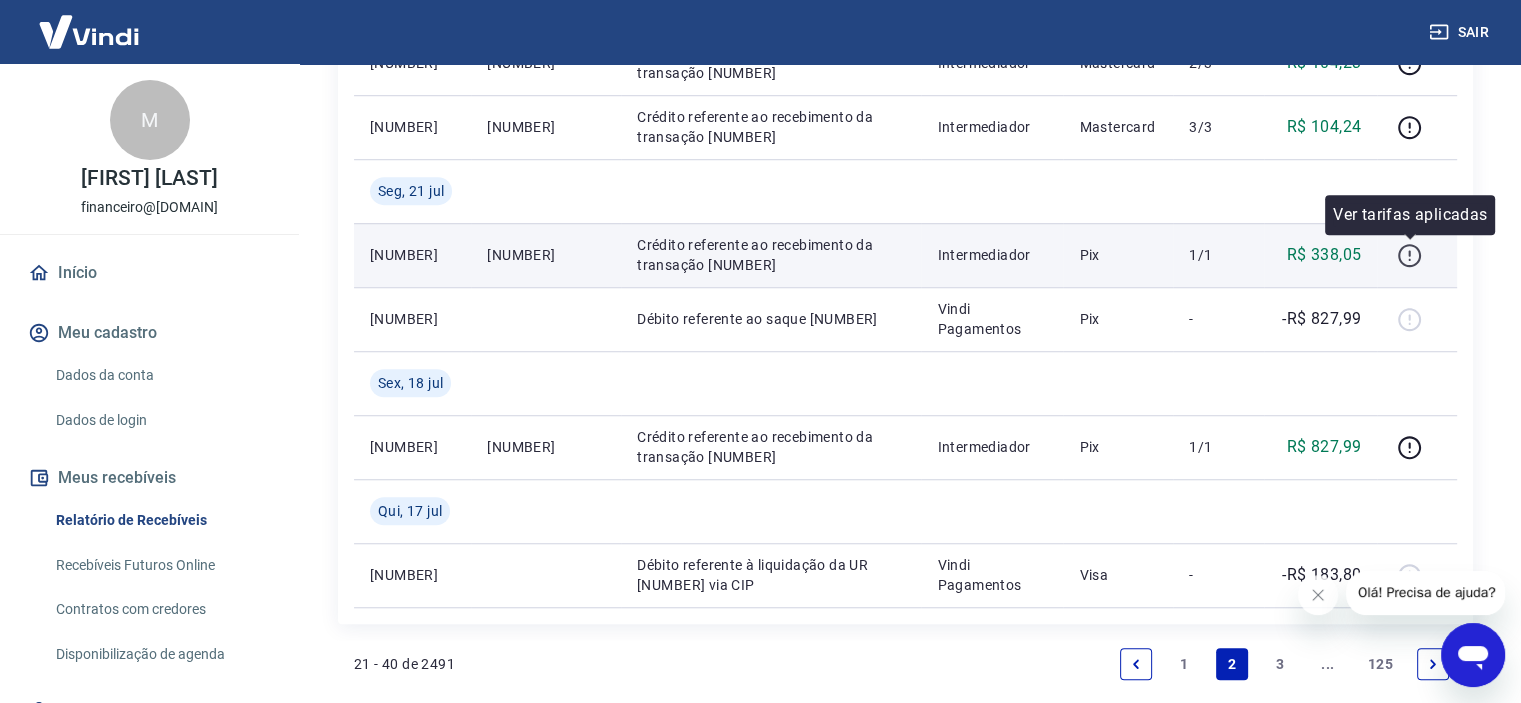 click 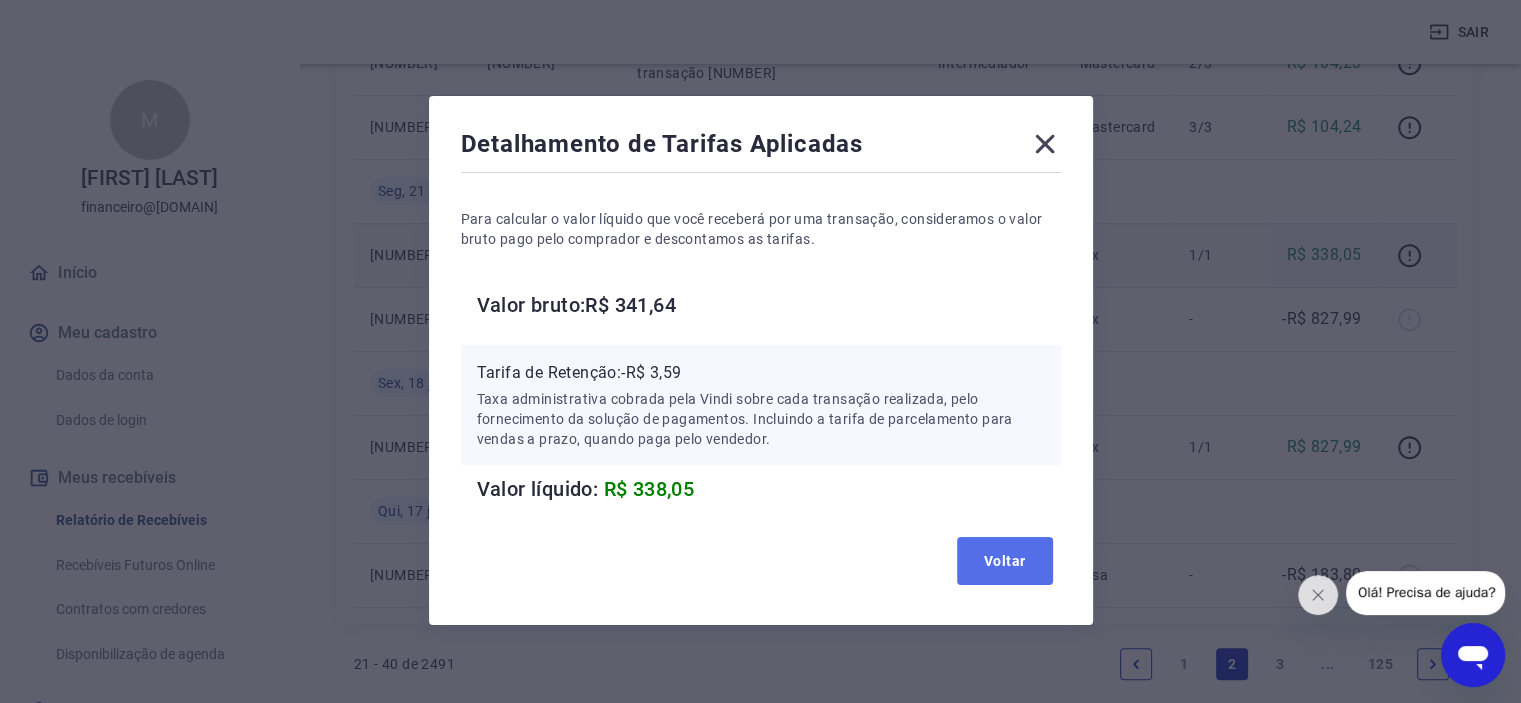 click on "Voltar" at bounding box center [1005, 561] 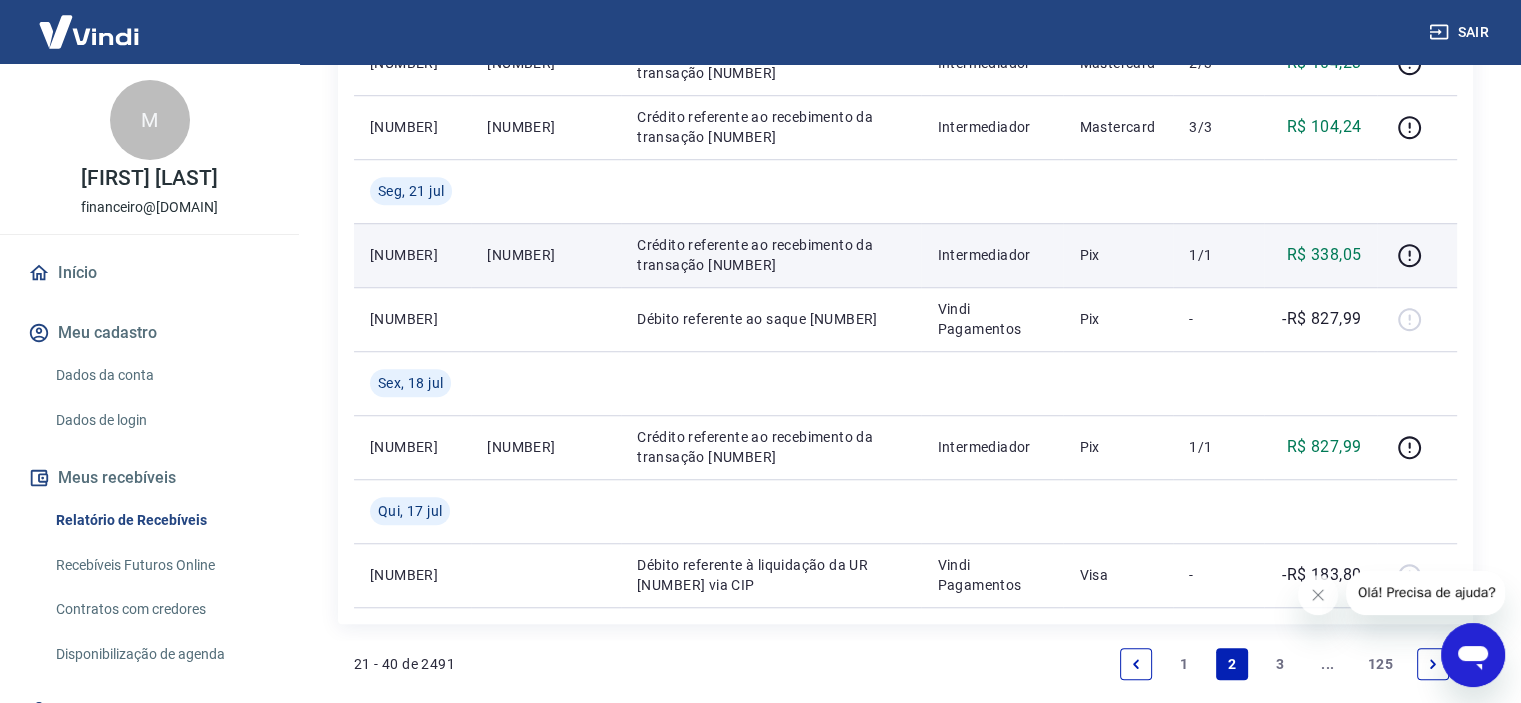 click on "[NUMBER]" at bounding box center (546, 255) 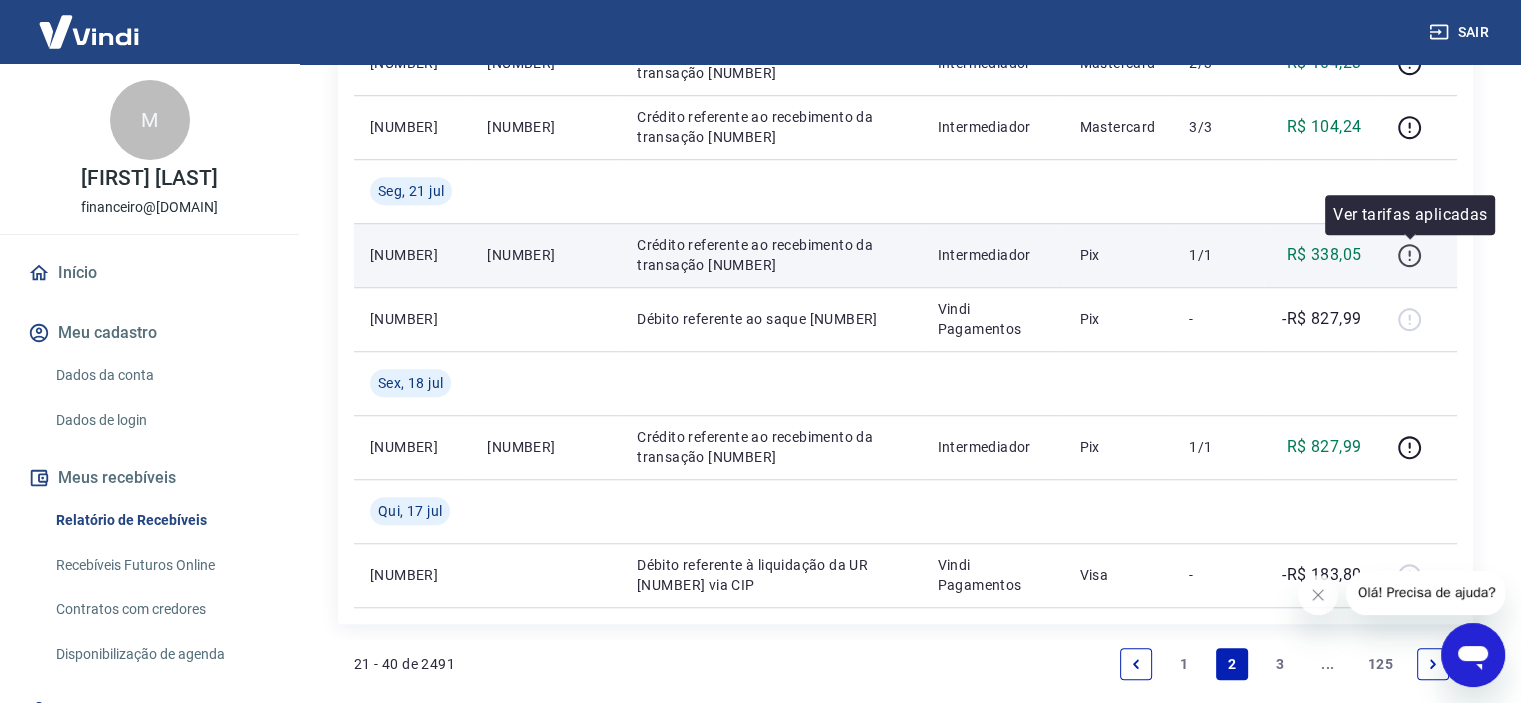 click 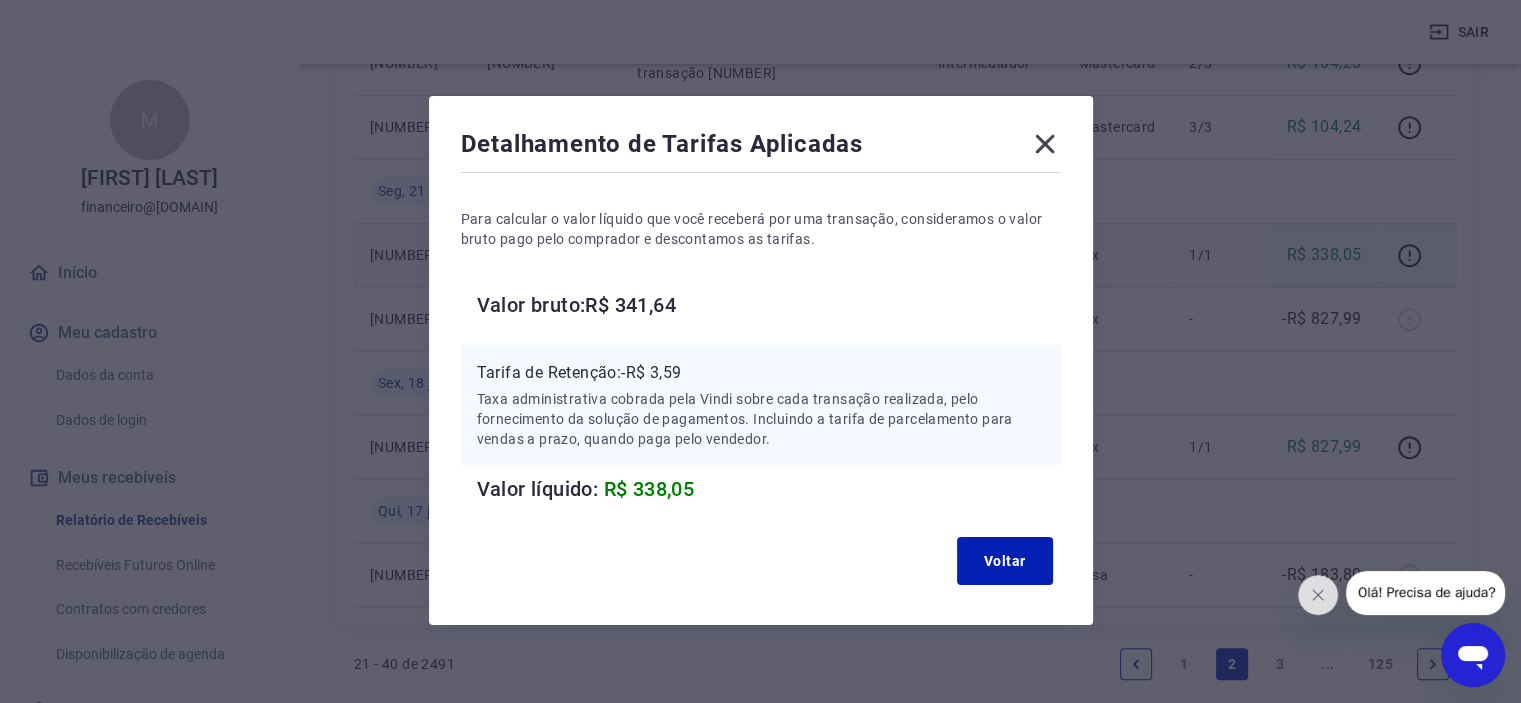 click 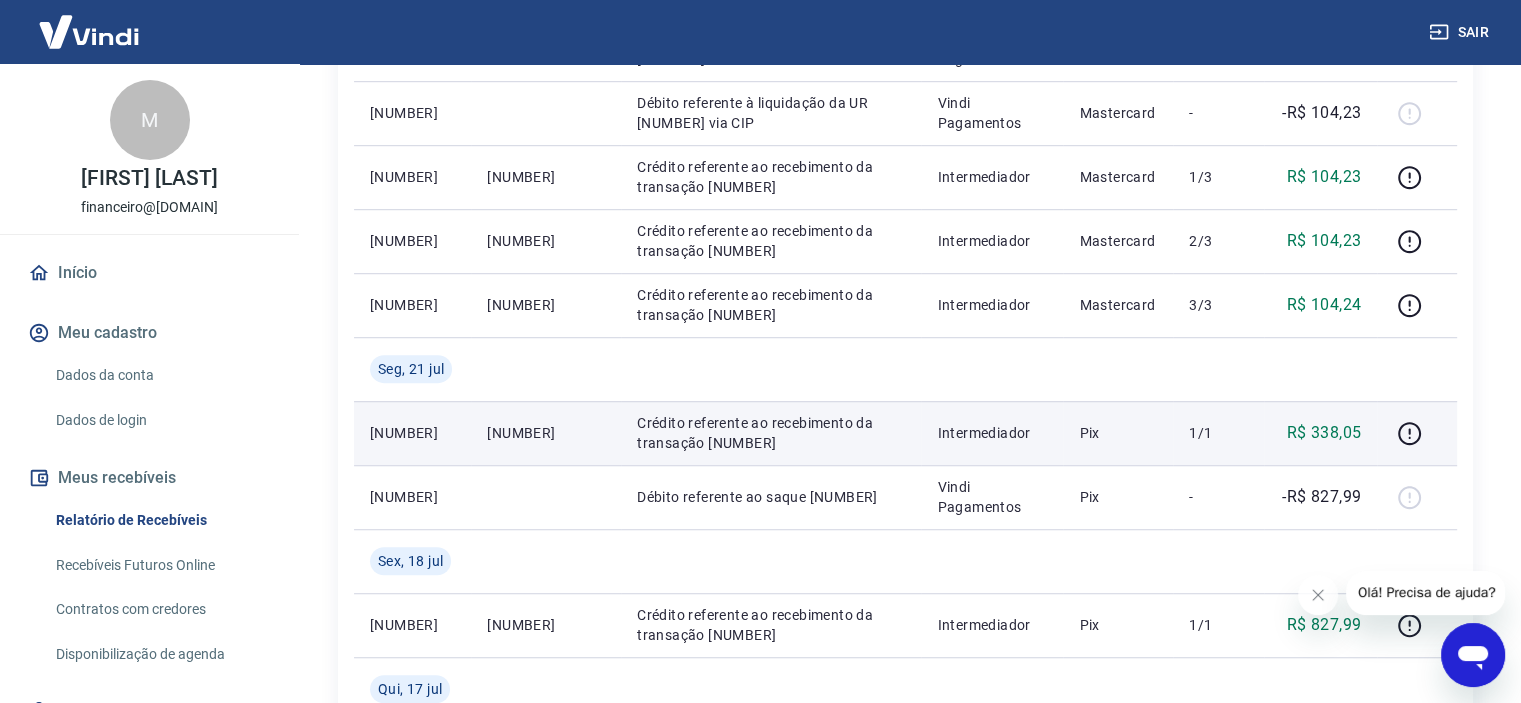 scroll, scrollTop: 1274, scrollLeft: 0, axis: vertical 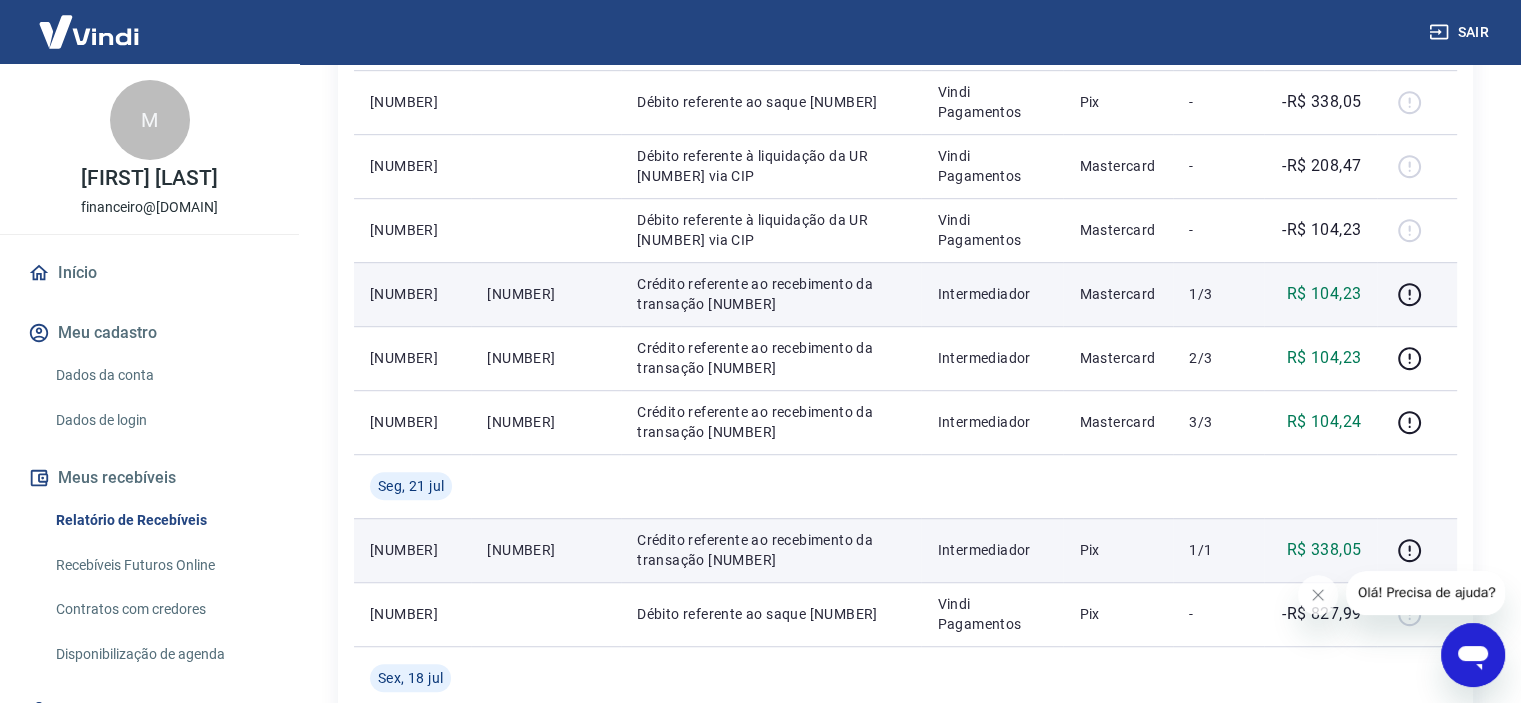 click on "[NUMBER]" at bounding box center [546, 294] 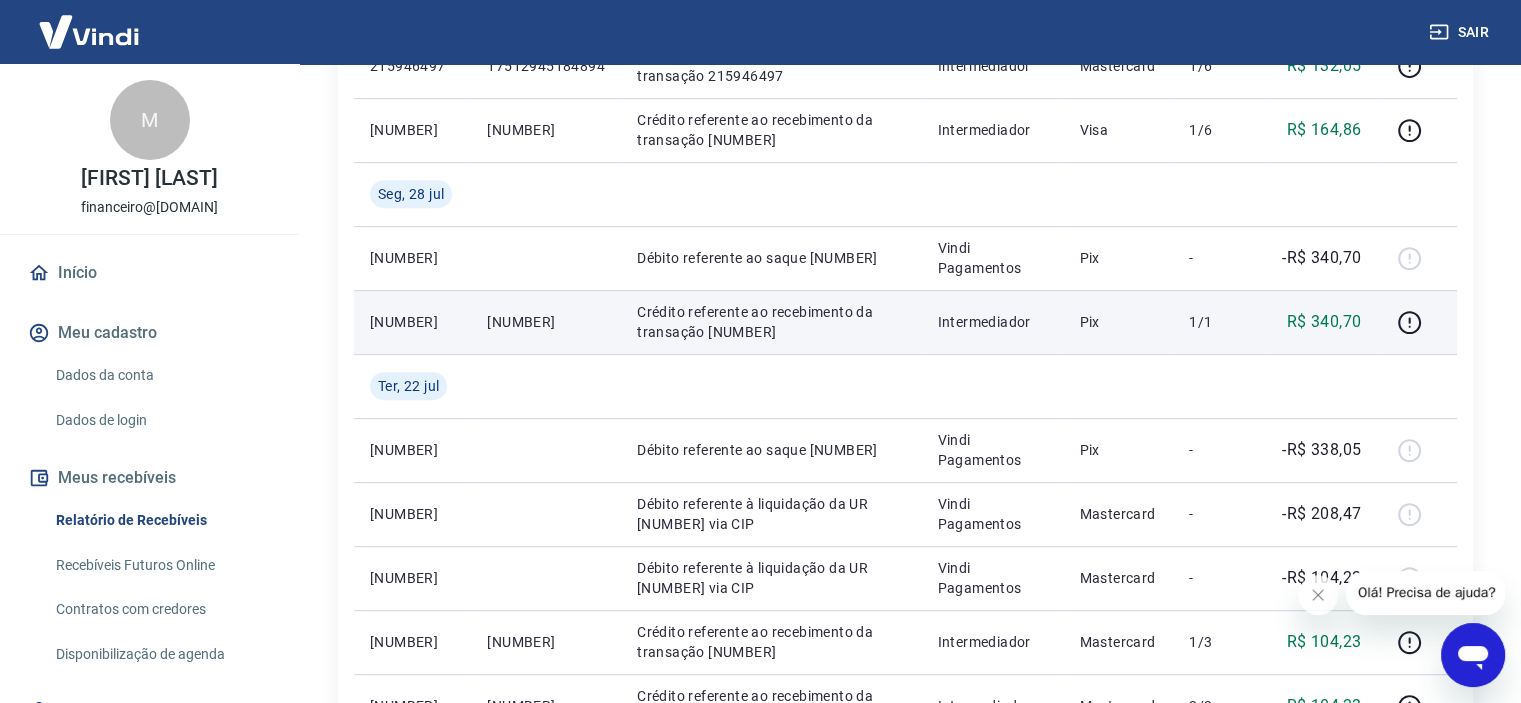 scroll, scrollTop: 817, scrollLeft: 0, axis: vertical 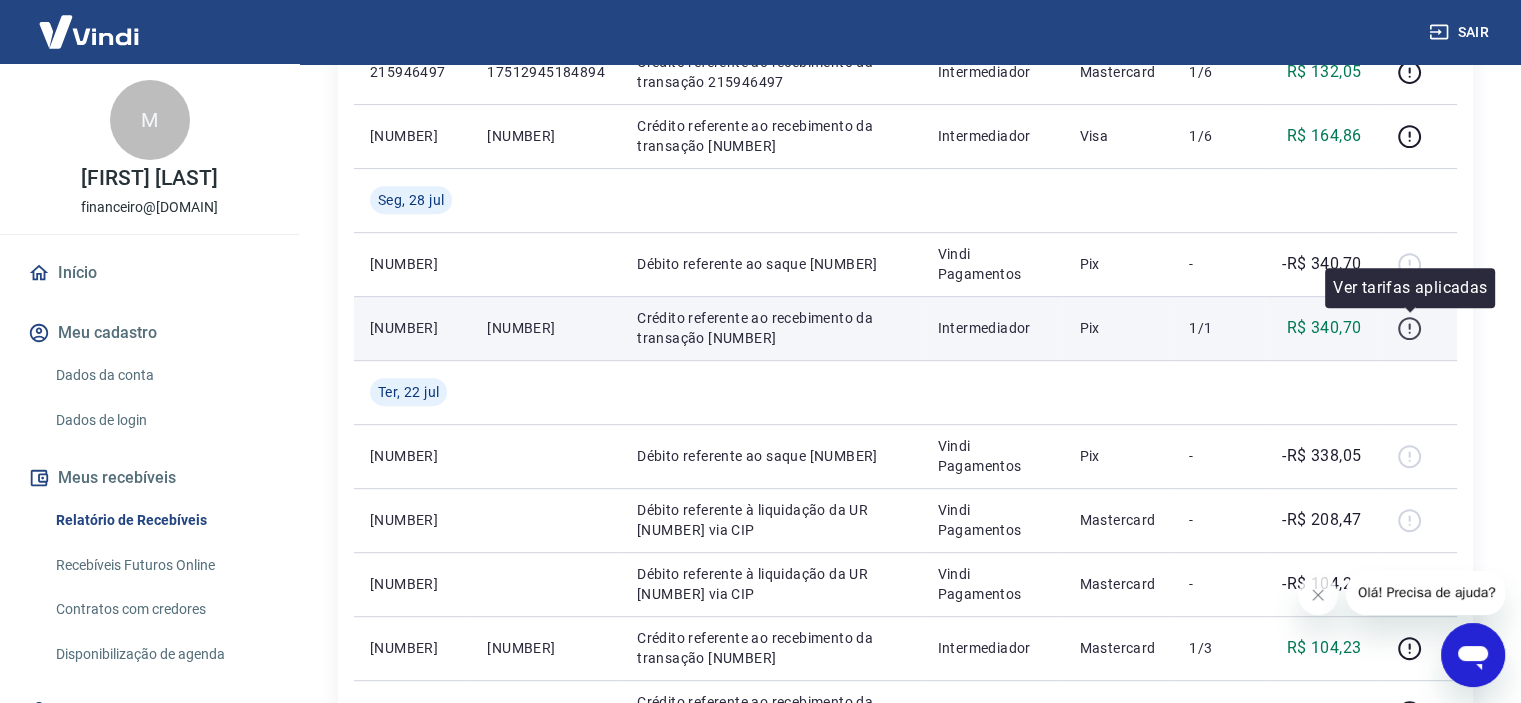 click 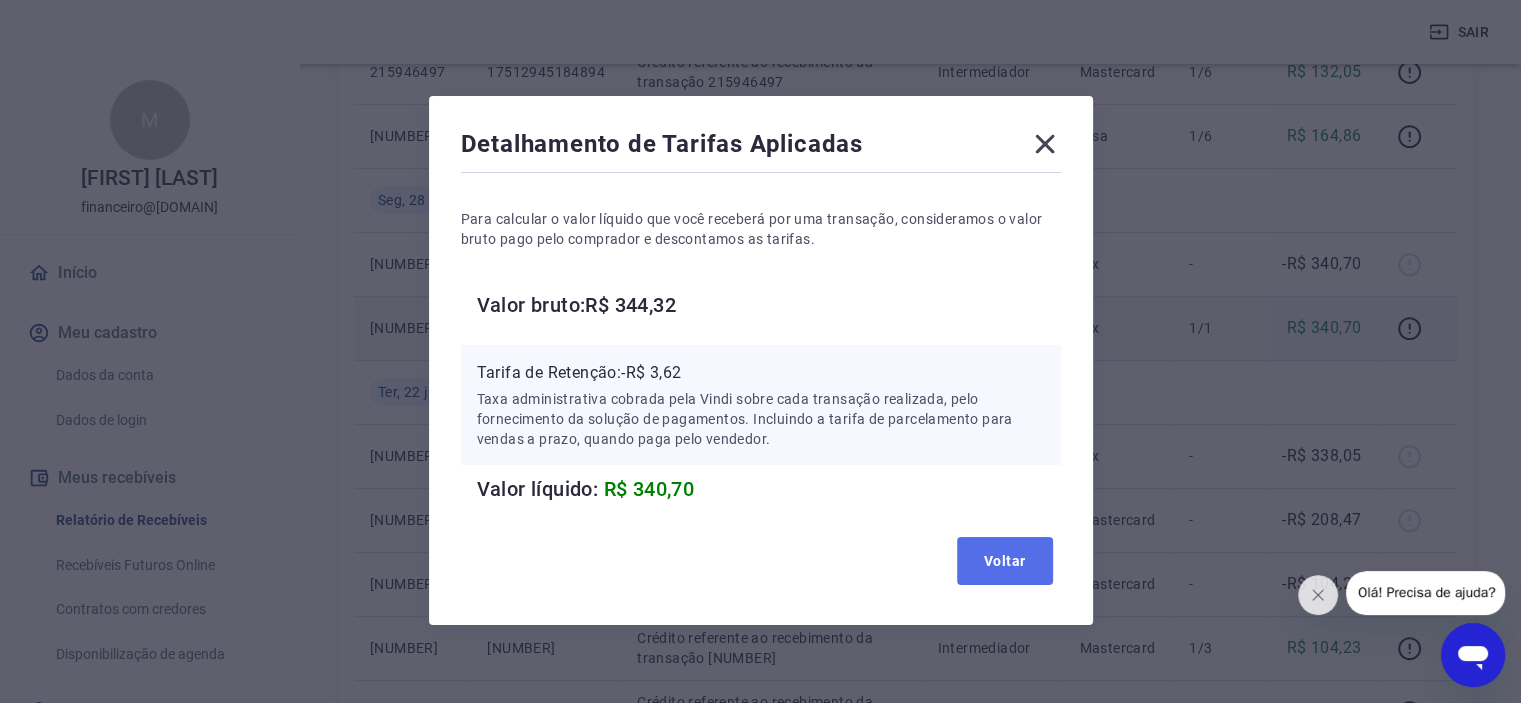 click on "Voltar" at bounding box center [1005, 561] 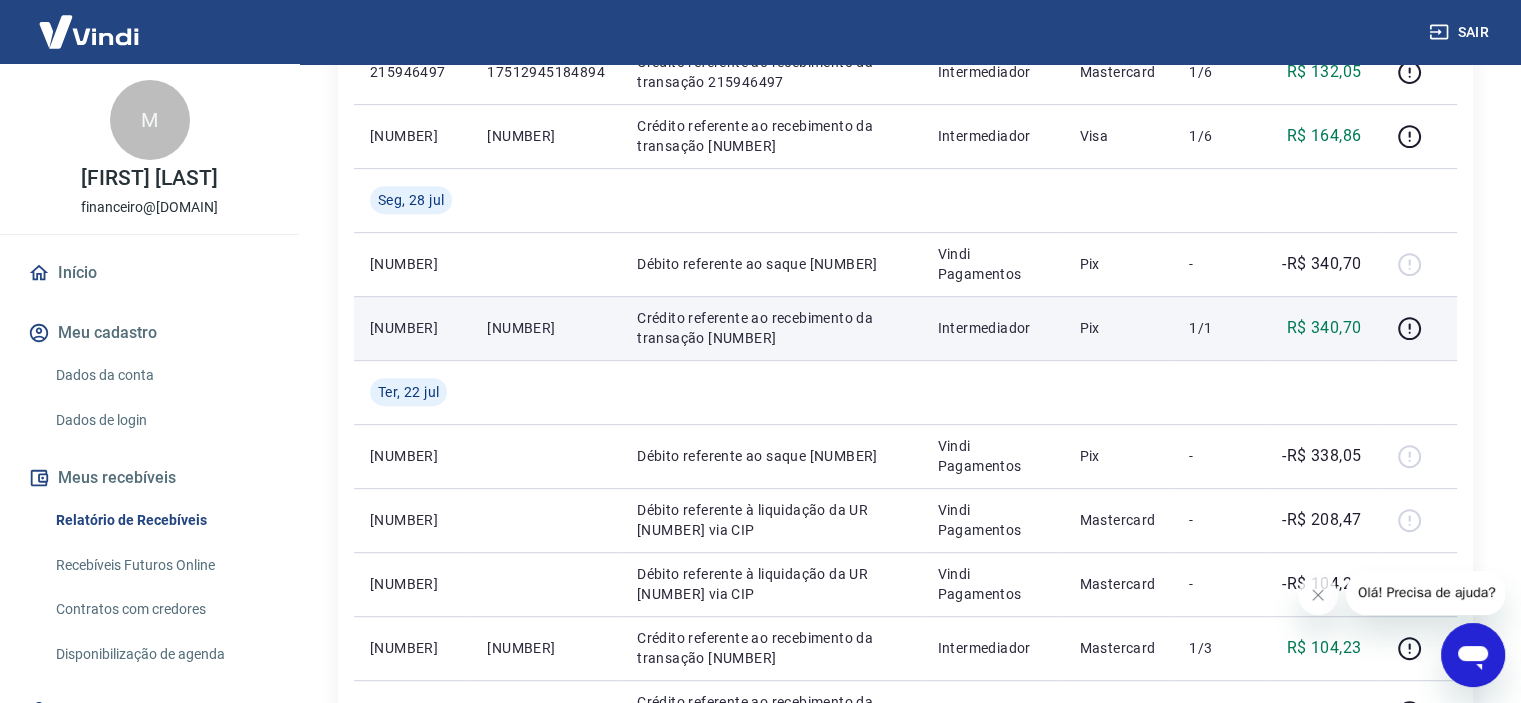 click on "[NUMBER]" at bounding box center (546, 328) 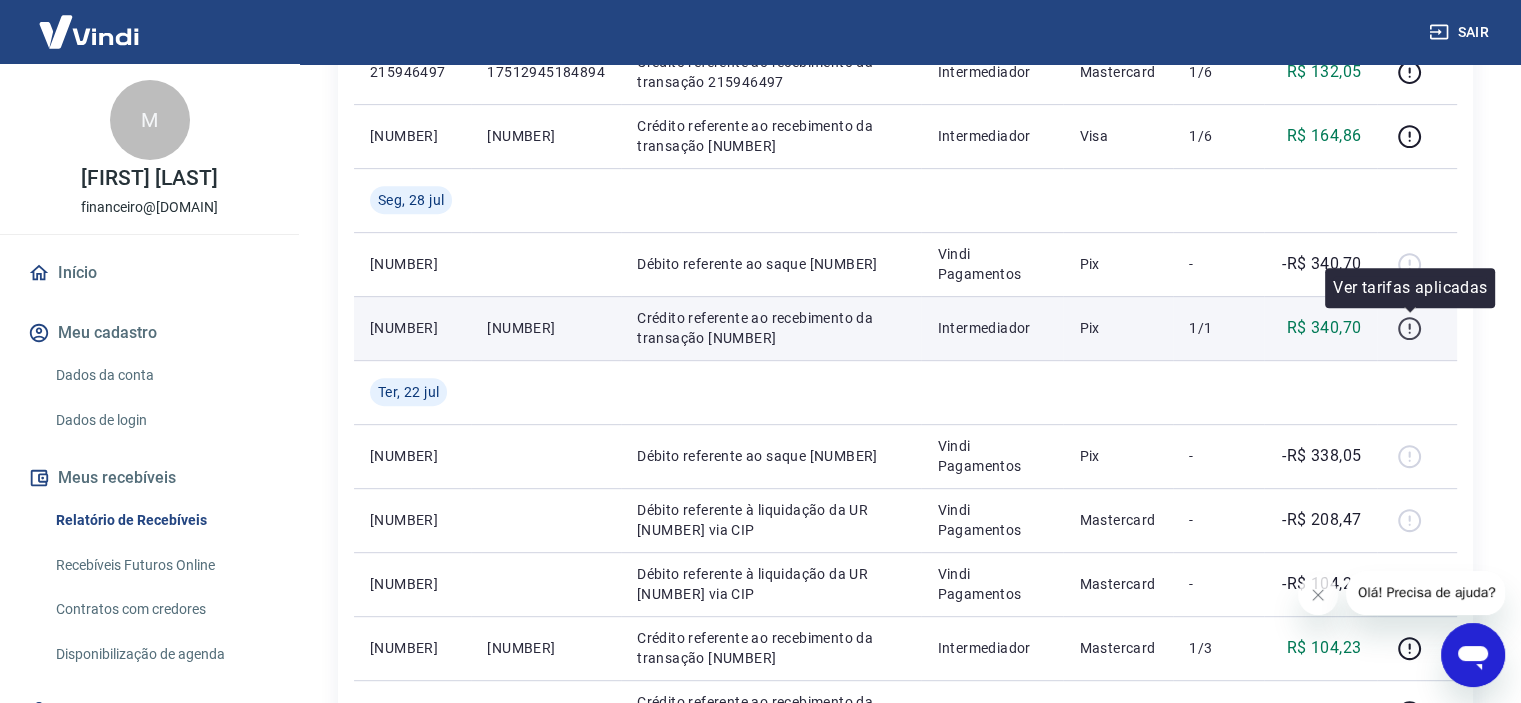 click 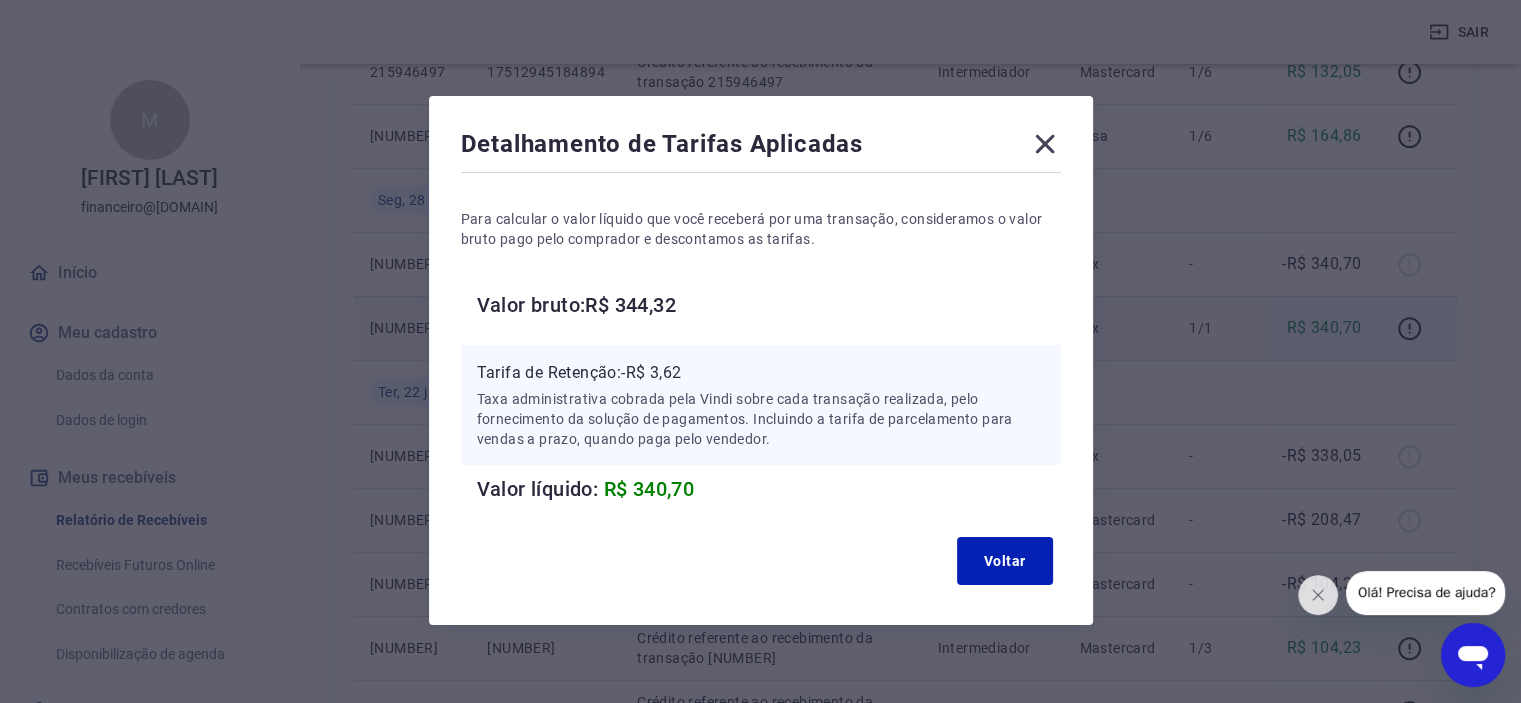 click 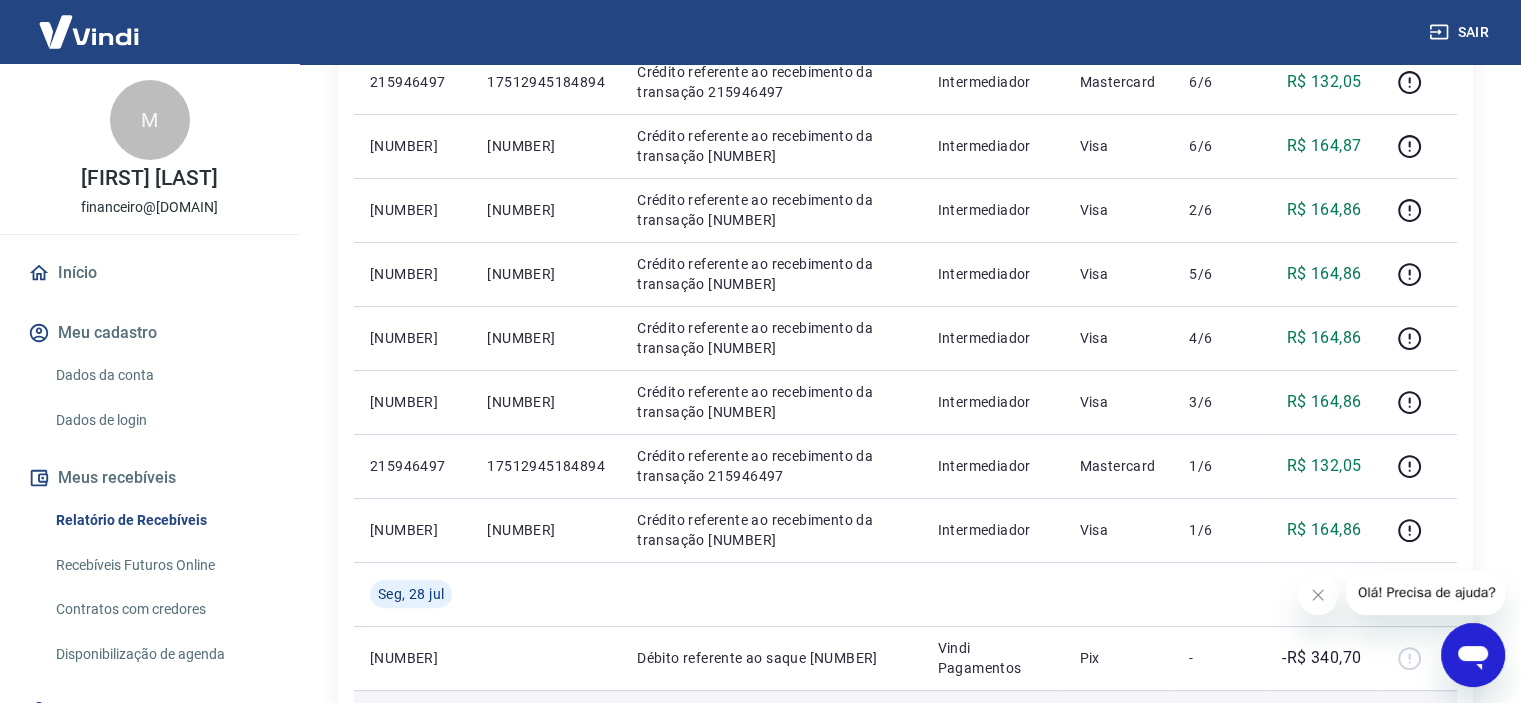 scroll, scrollTop: 394, scrollLeft: 0, axis: vertical 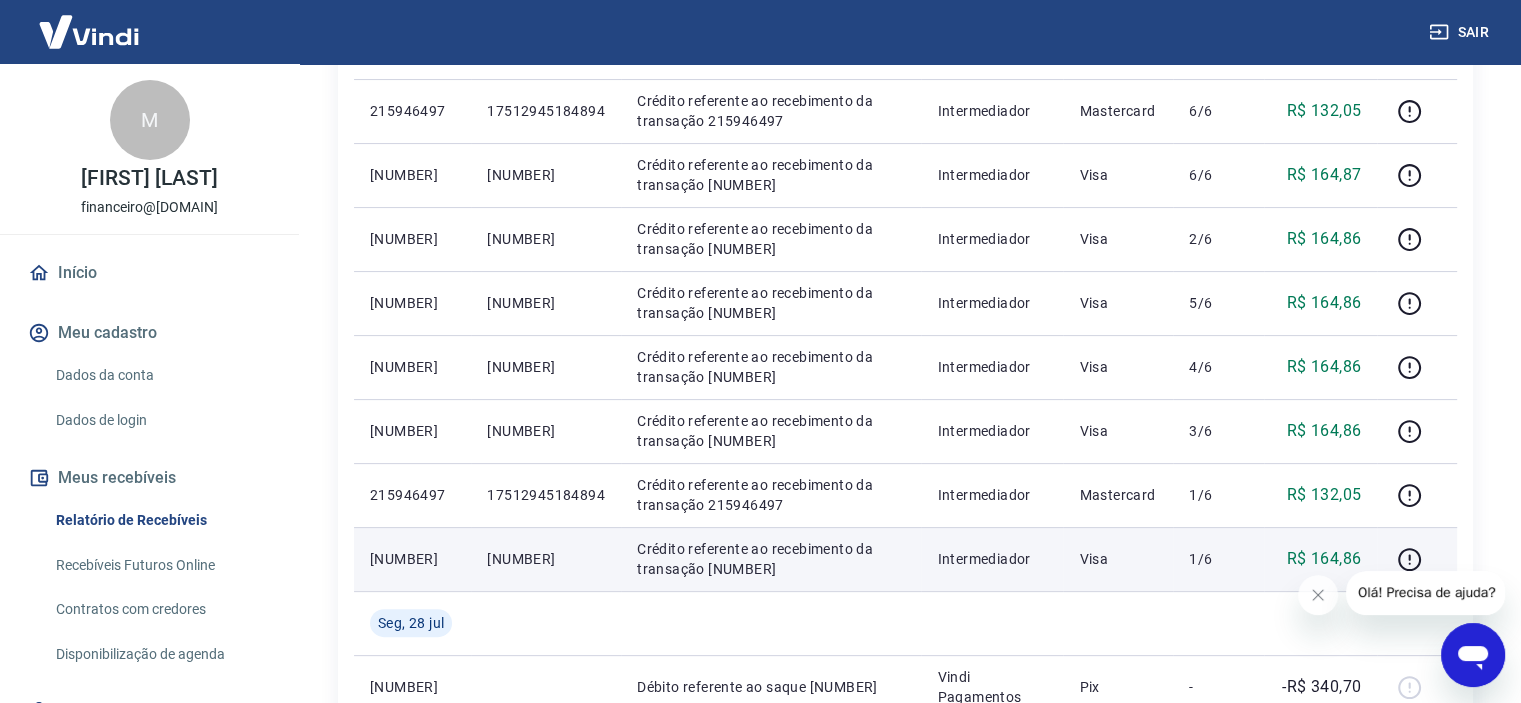 click on "[NUMBER]" at bounding box center [546, 559] 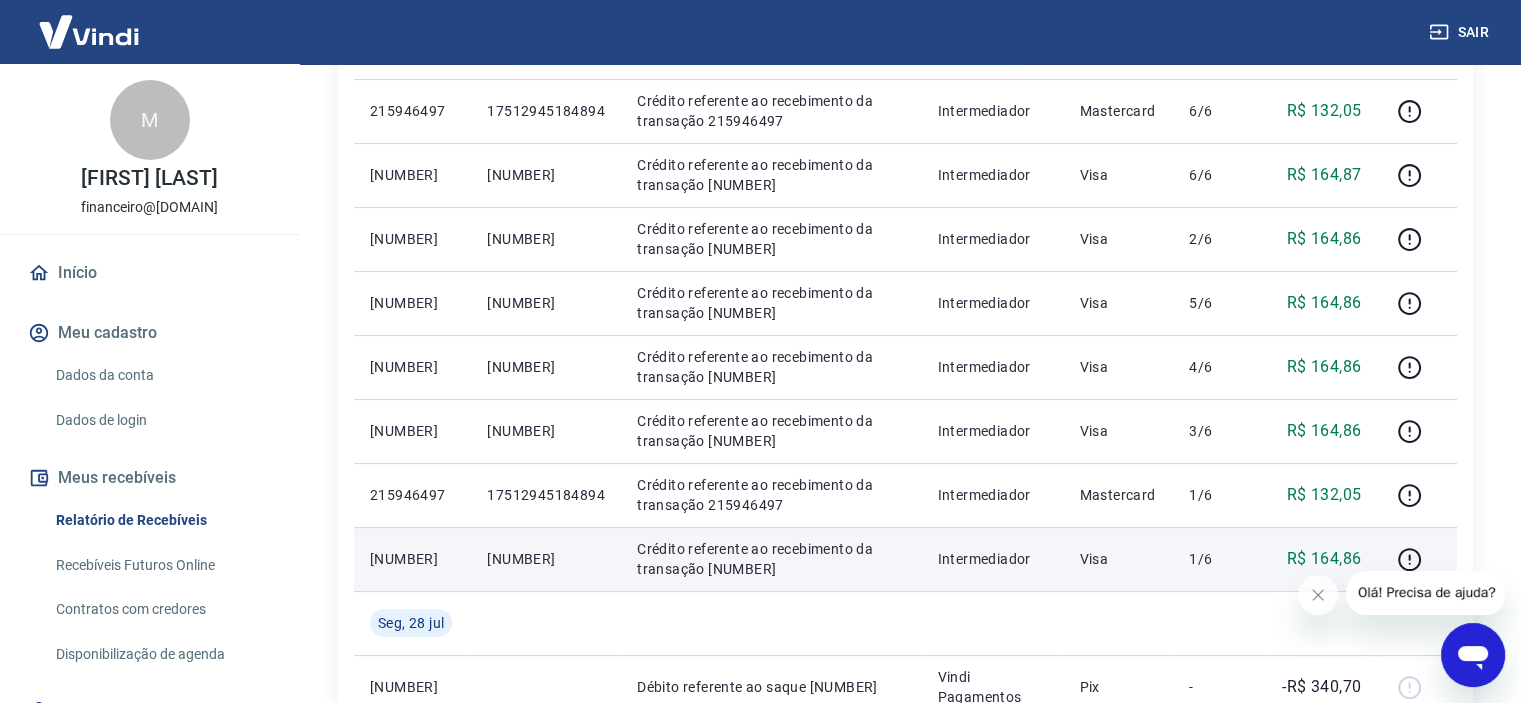 copy on "[NUMBER]" 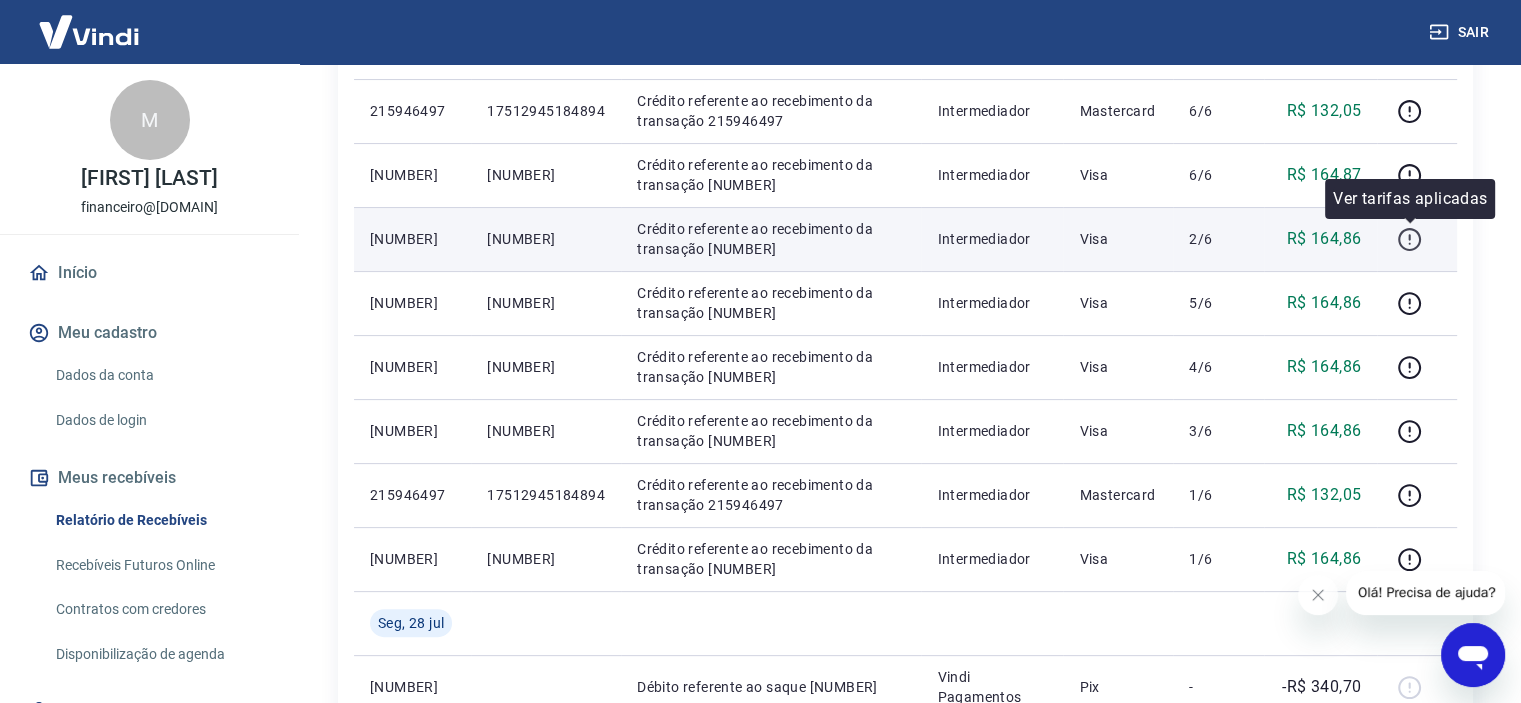 click at bounding box center [1409, 239] 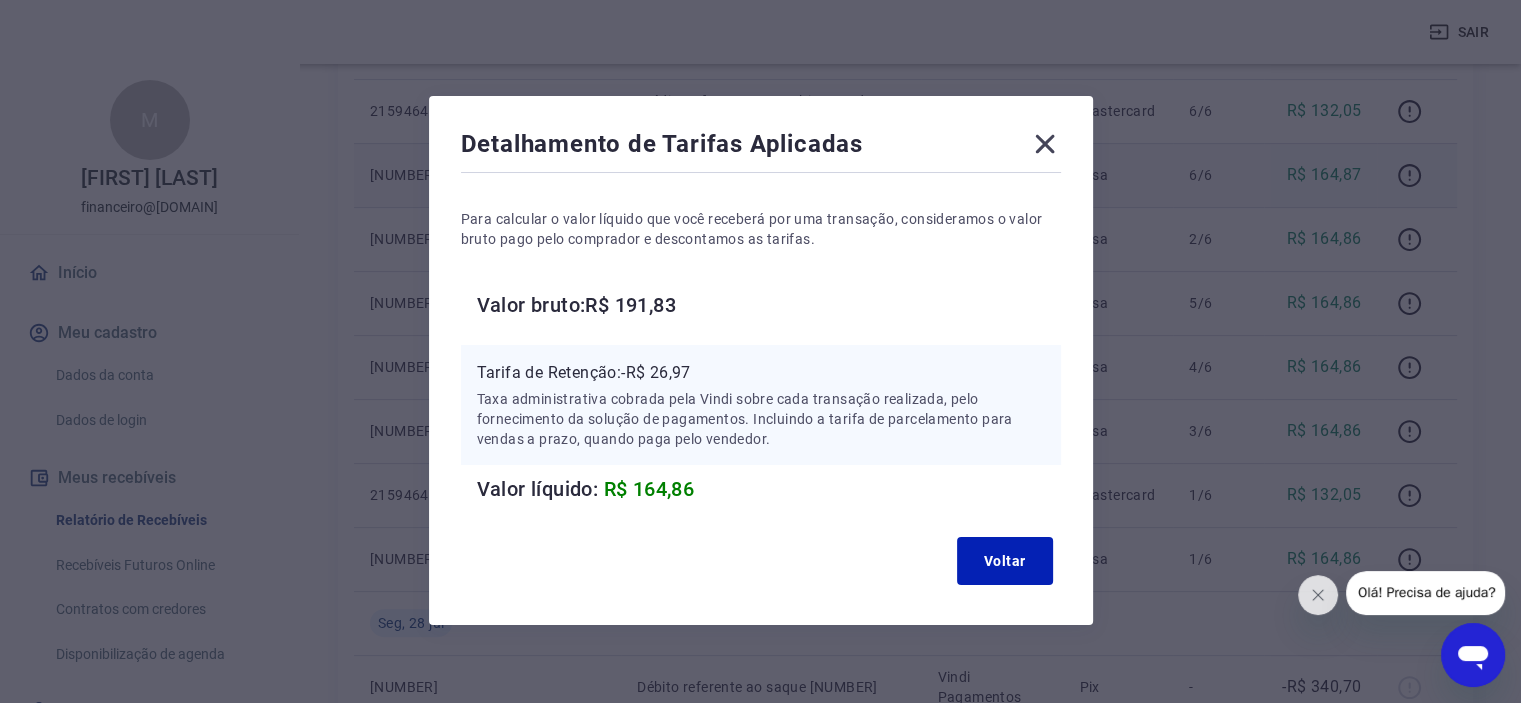 click 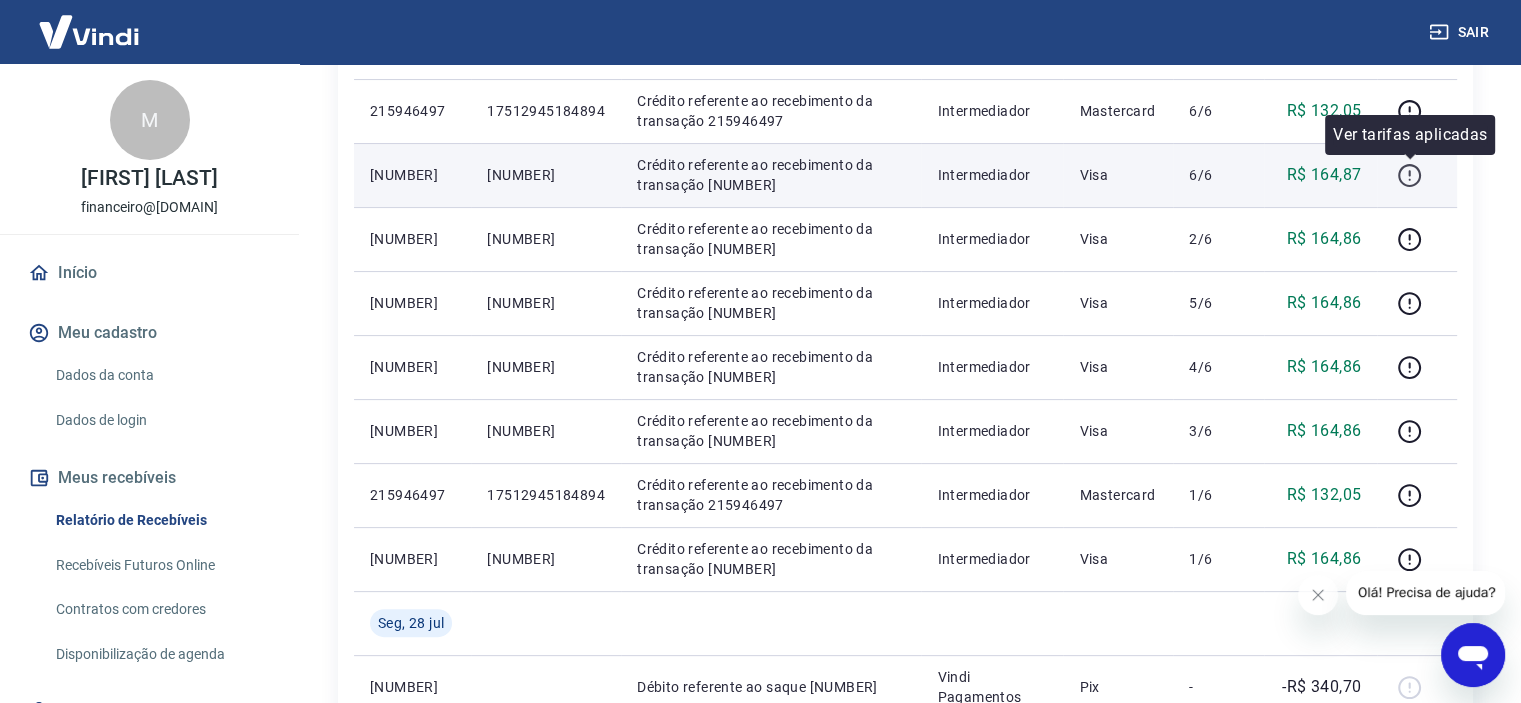 click 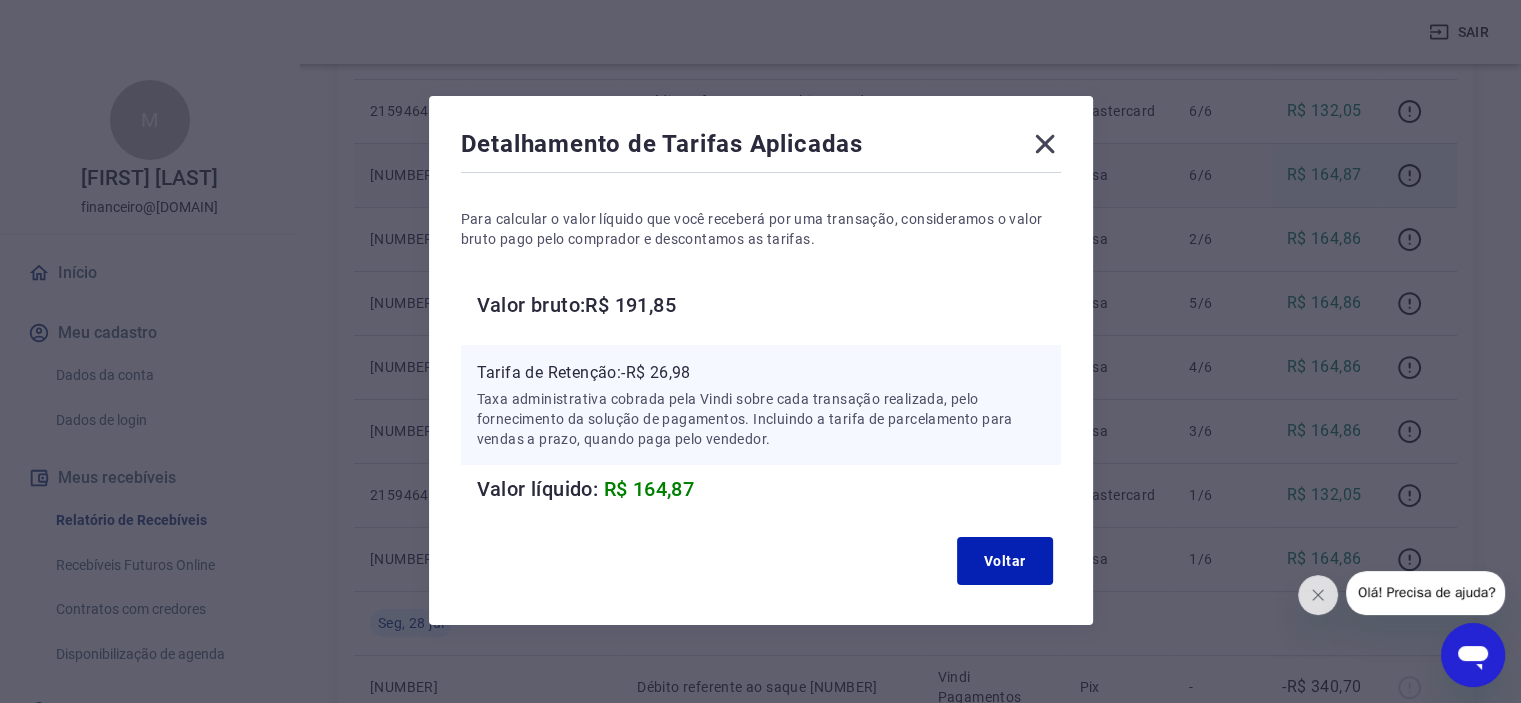 click 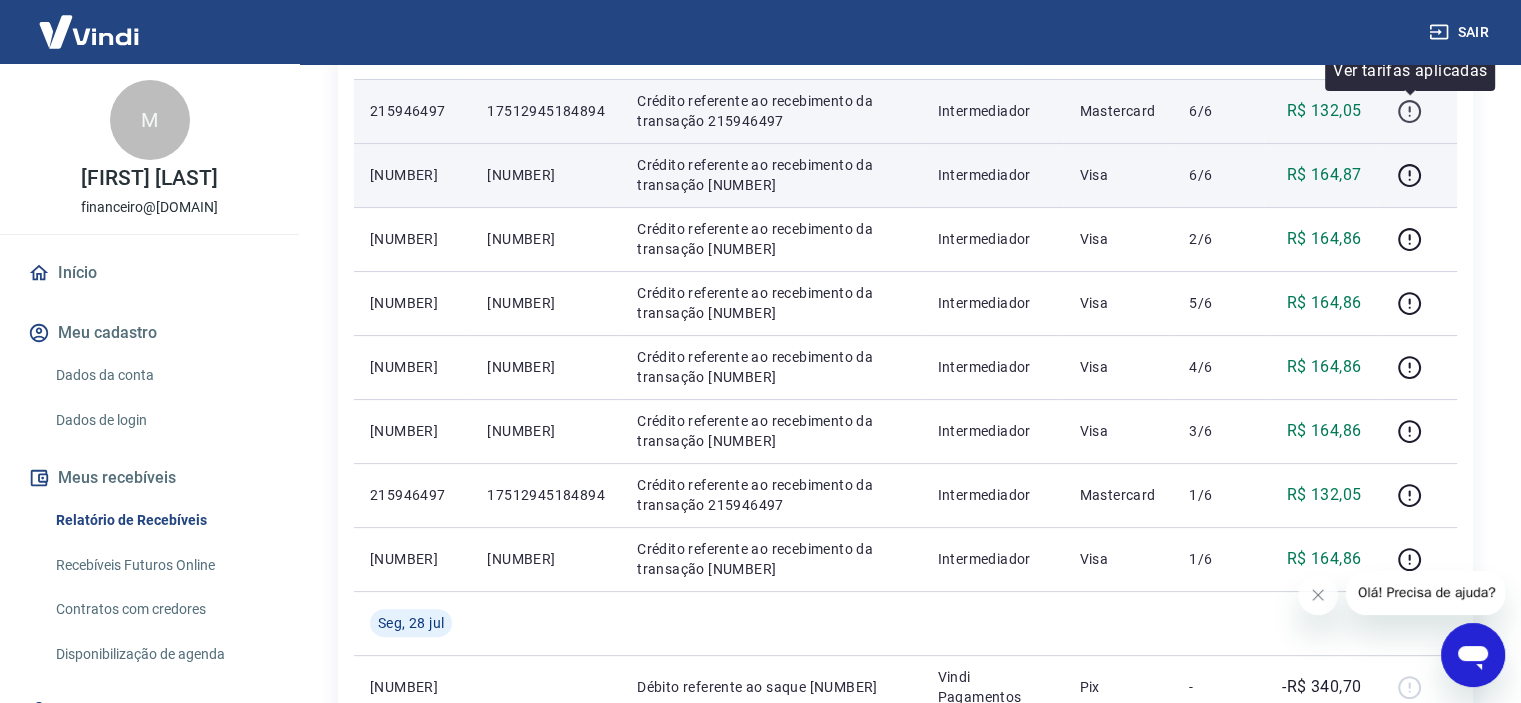 click 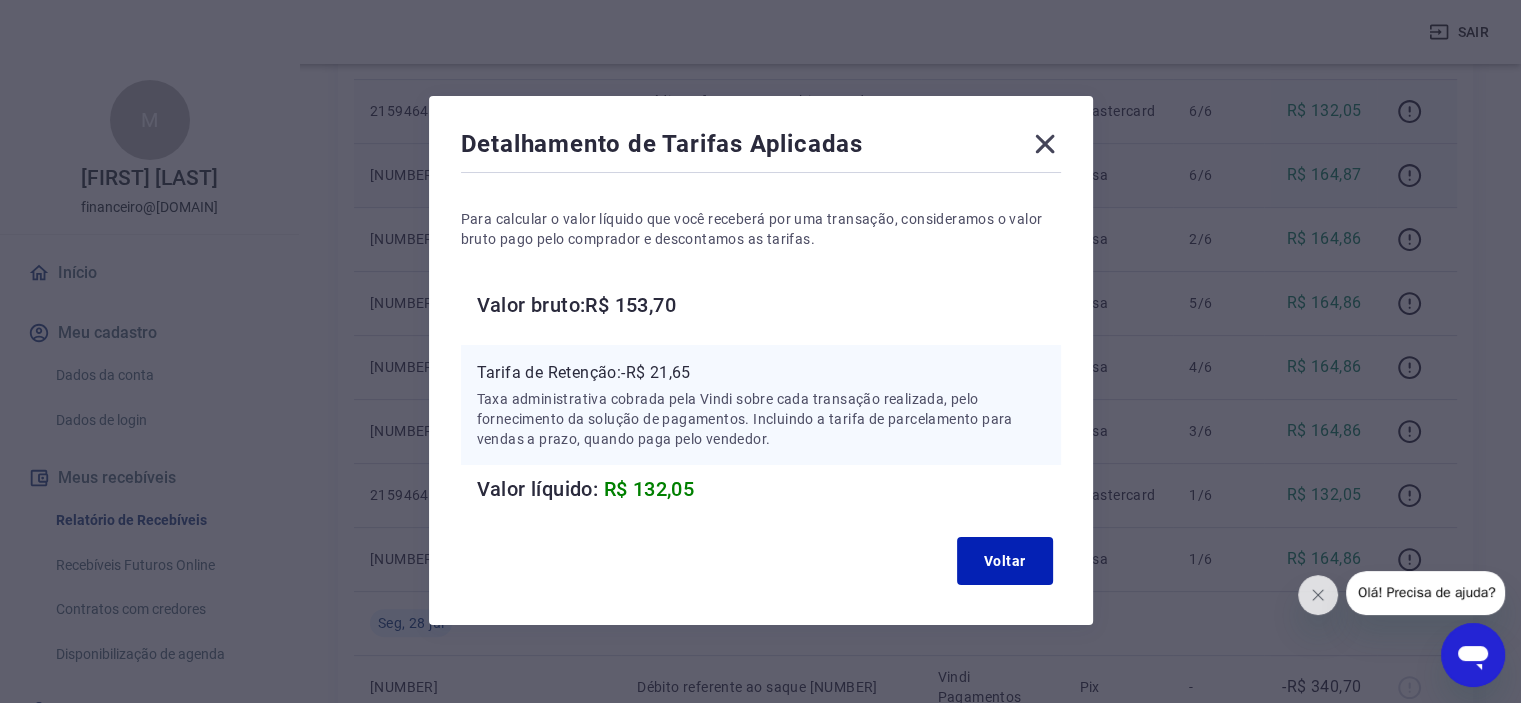 click 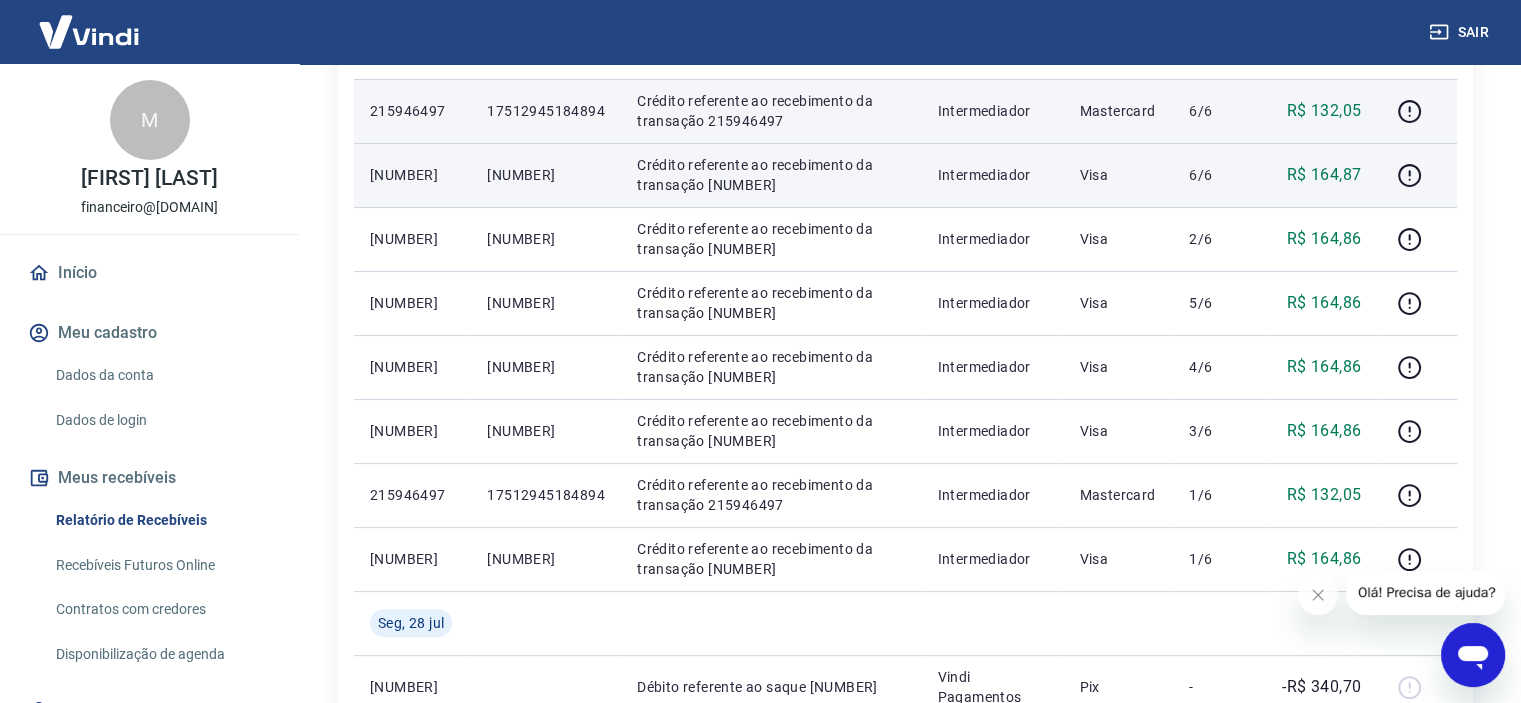 click on "17512945184894" at bounding box center [546, 111] 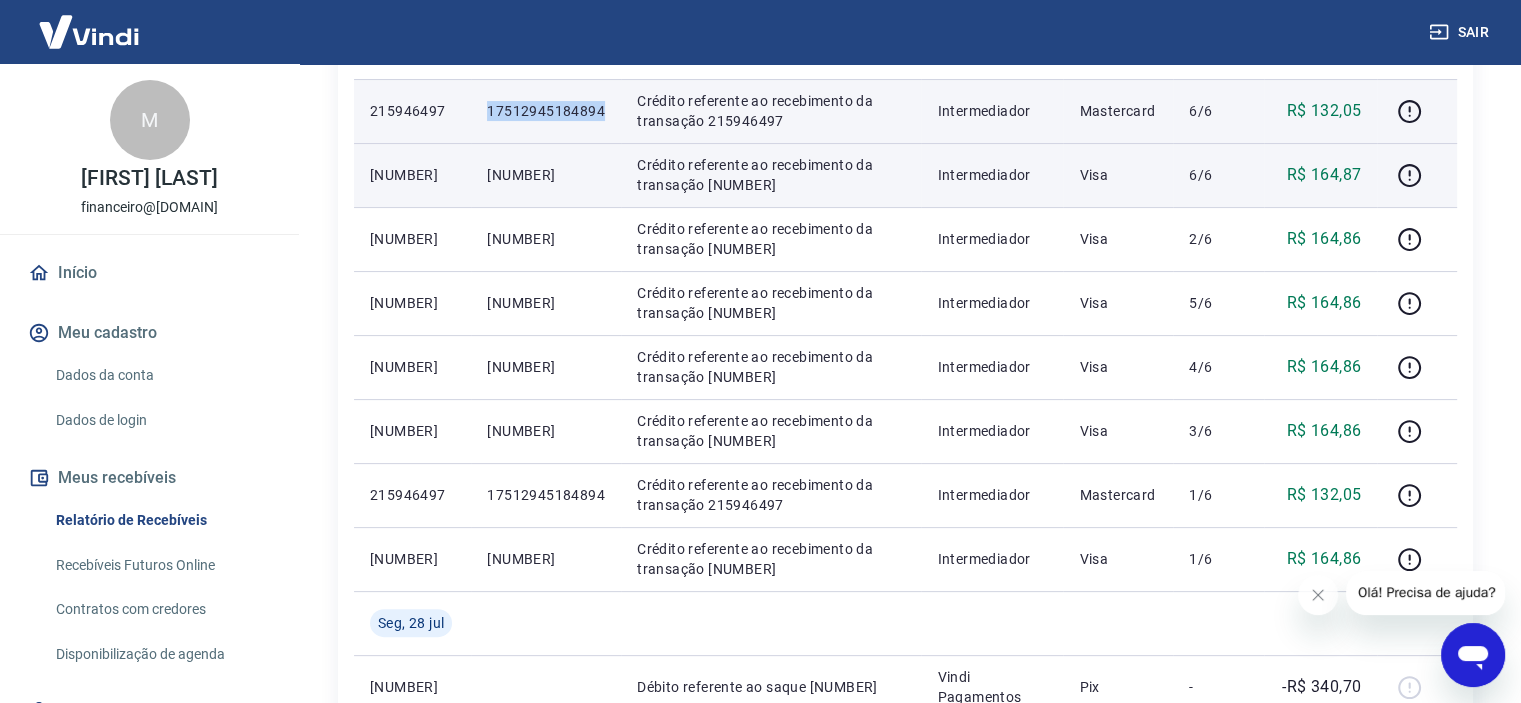 click on "17512945184894" at bounding box center (546, 111) 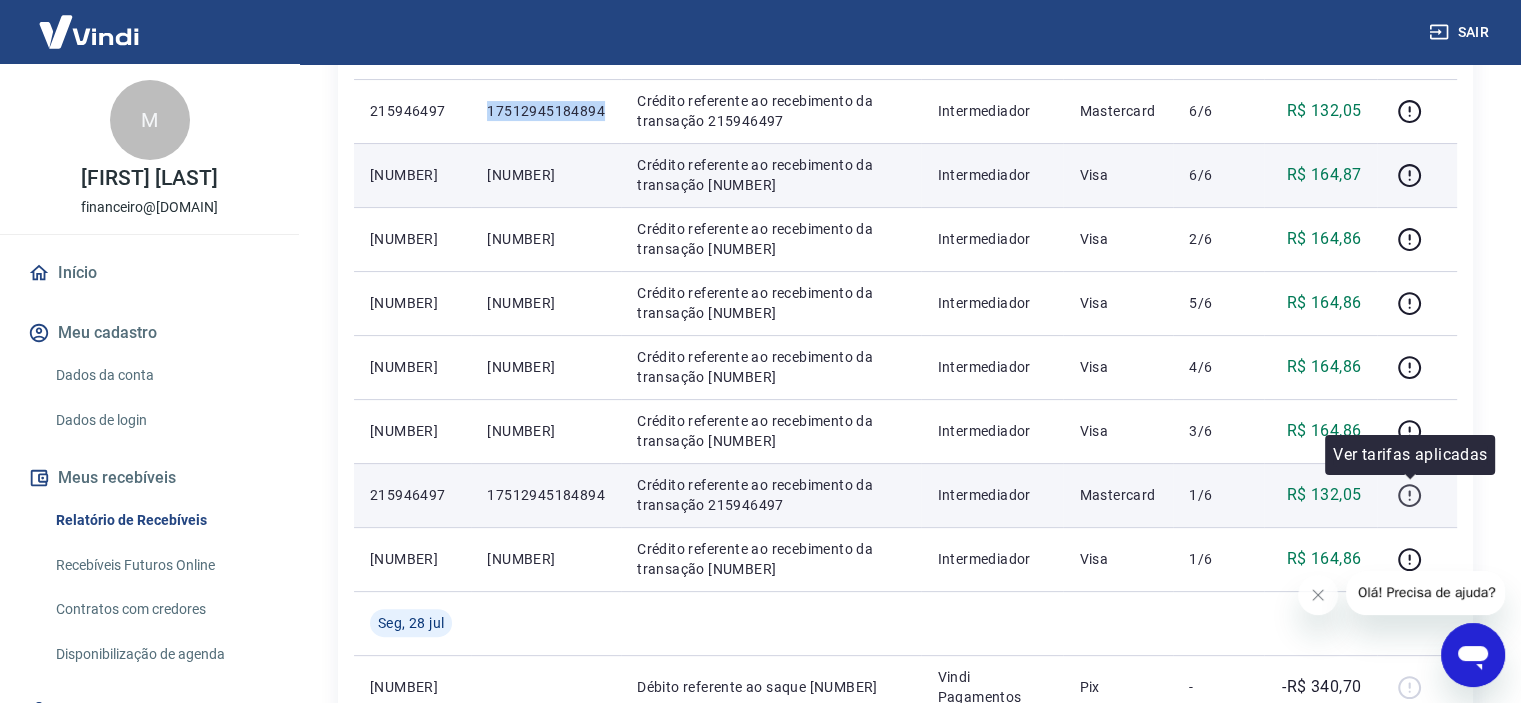 click 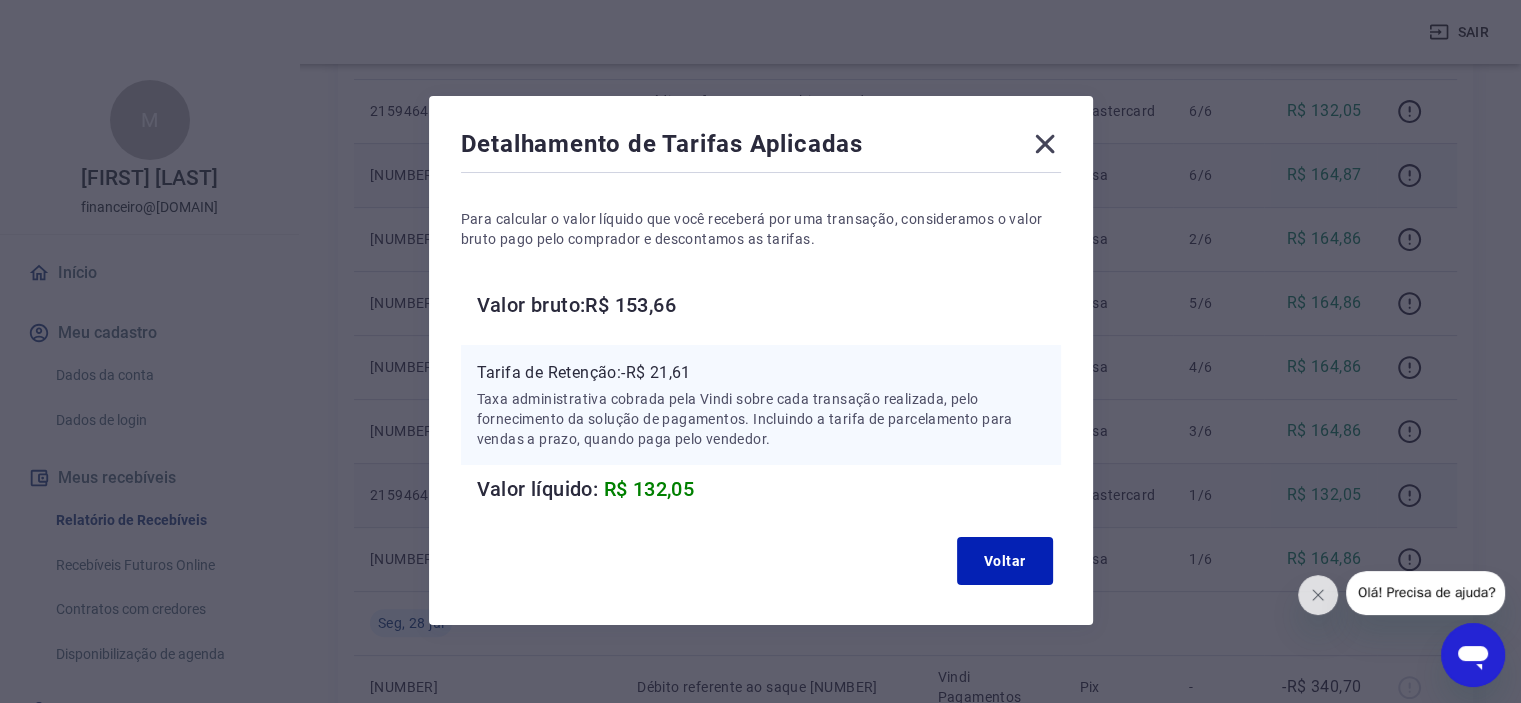 click 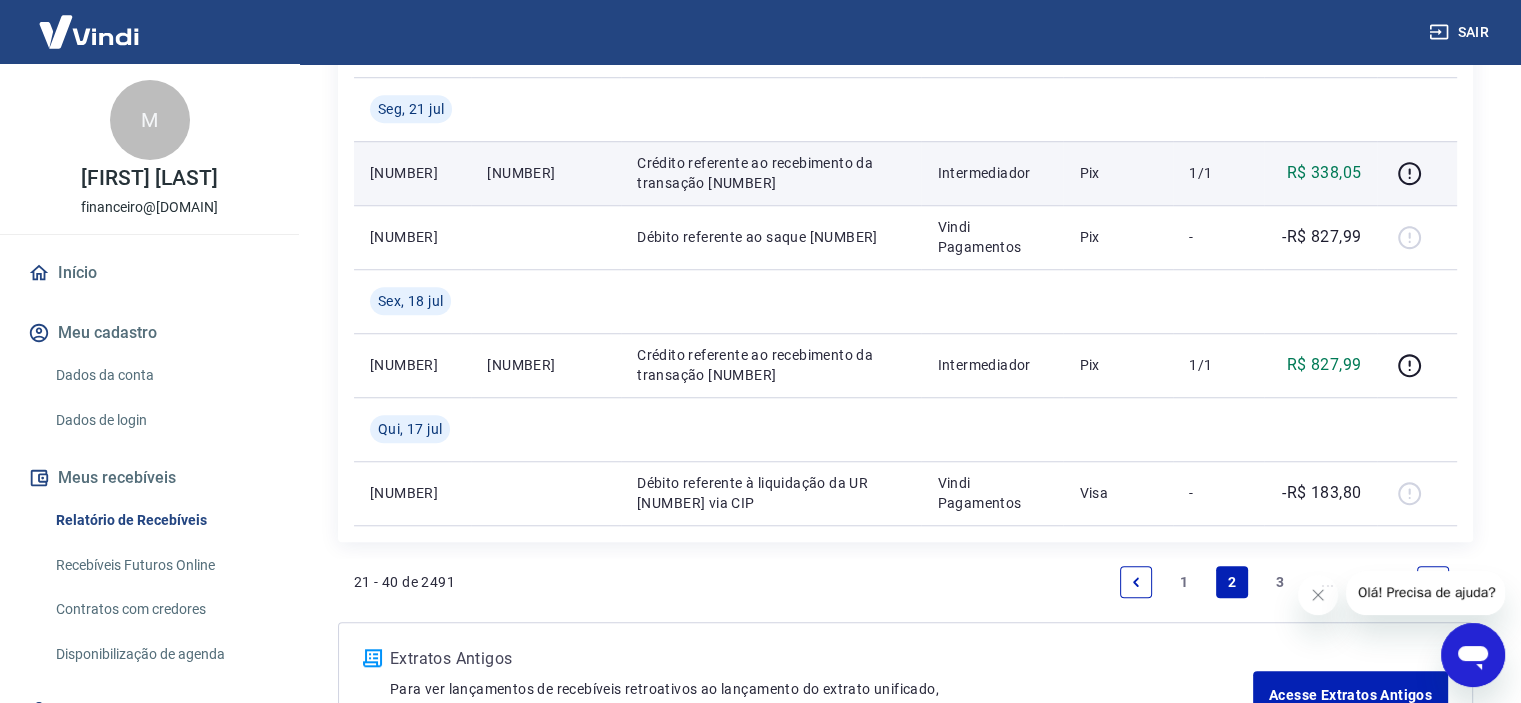 scroll, scrollTop: 1582, scrollLeft: 0, axis: vertical 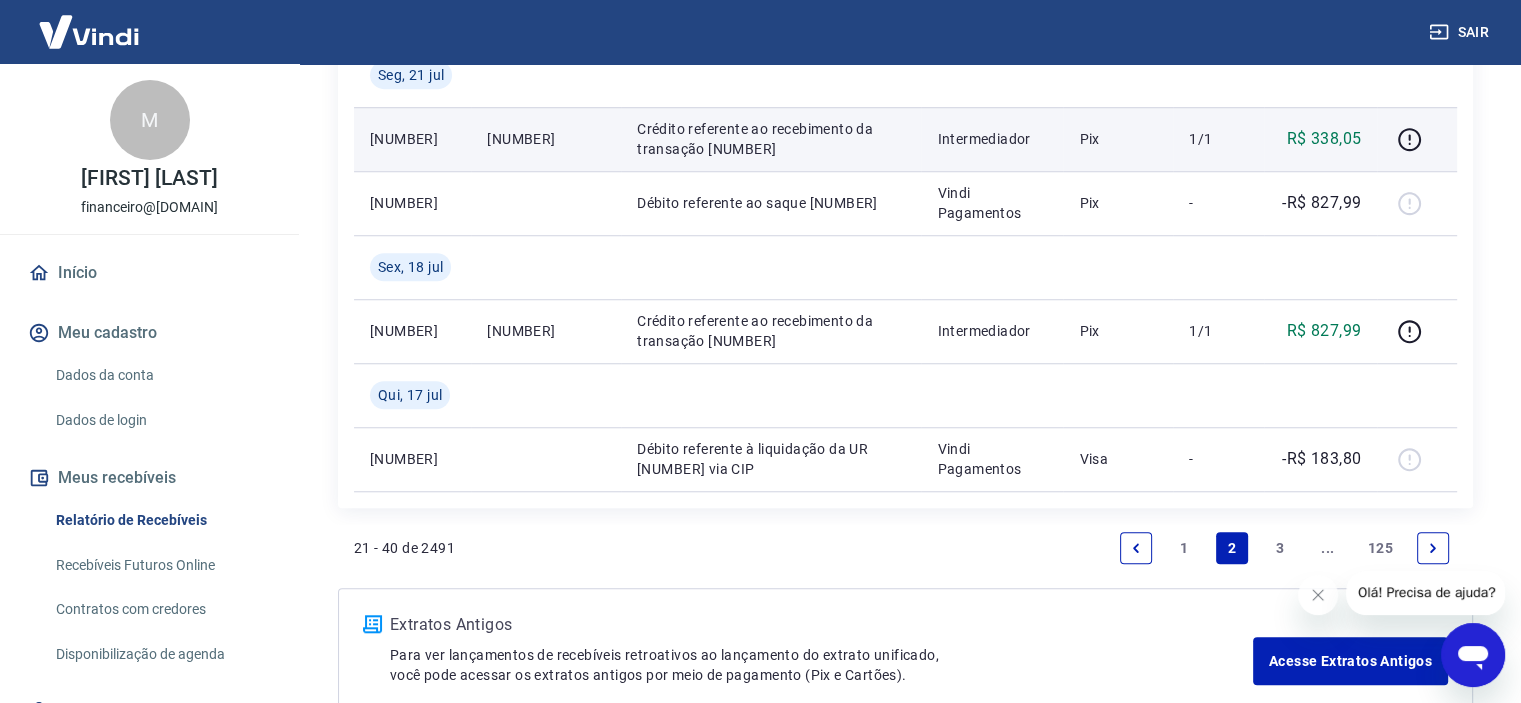click on "1" at bounding box center (1184, 548) 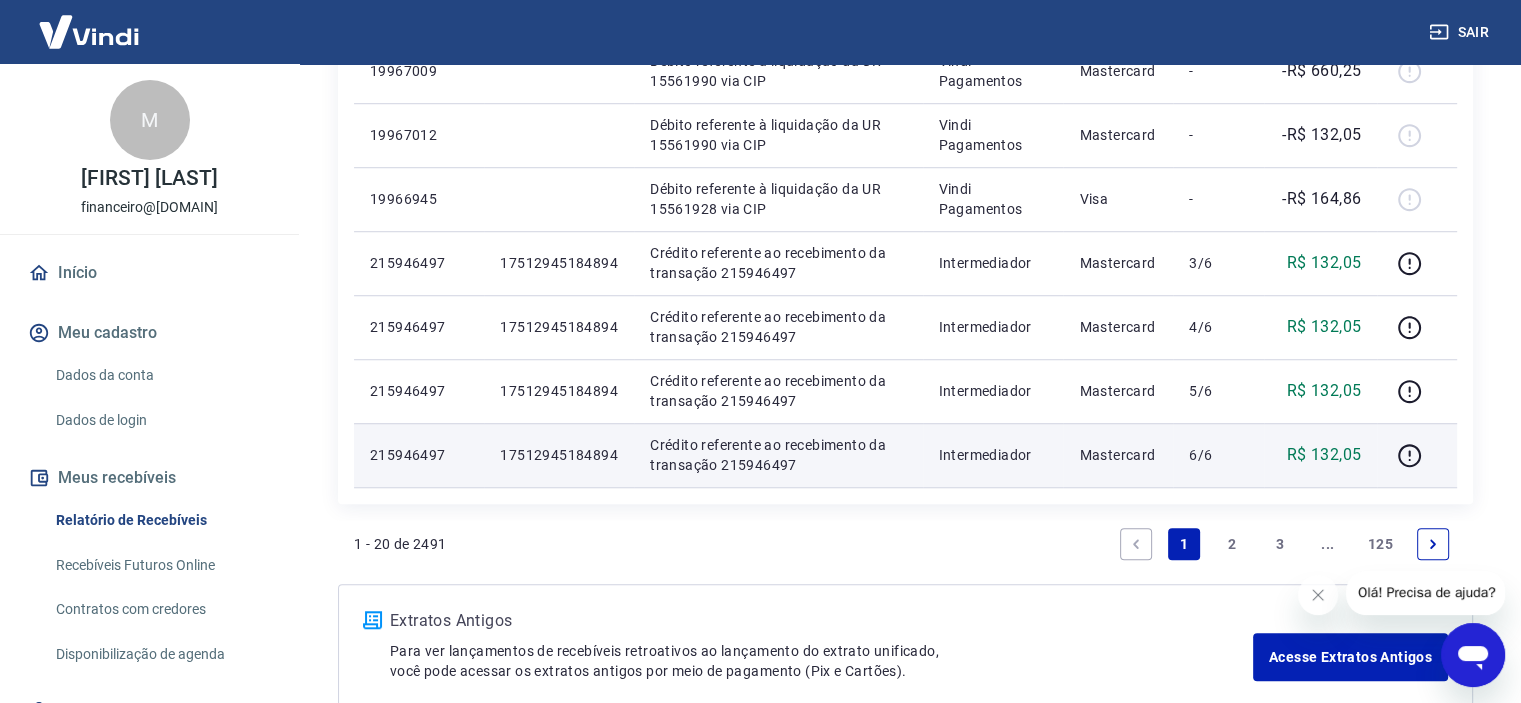 scroll, scrollTop: 1466, scrollLeft: 0, axis: vertical 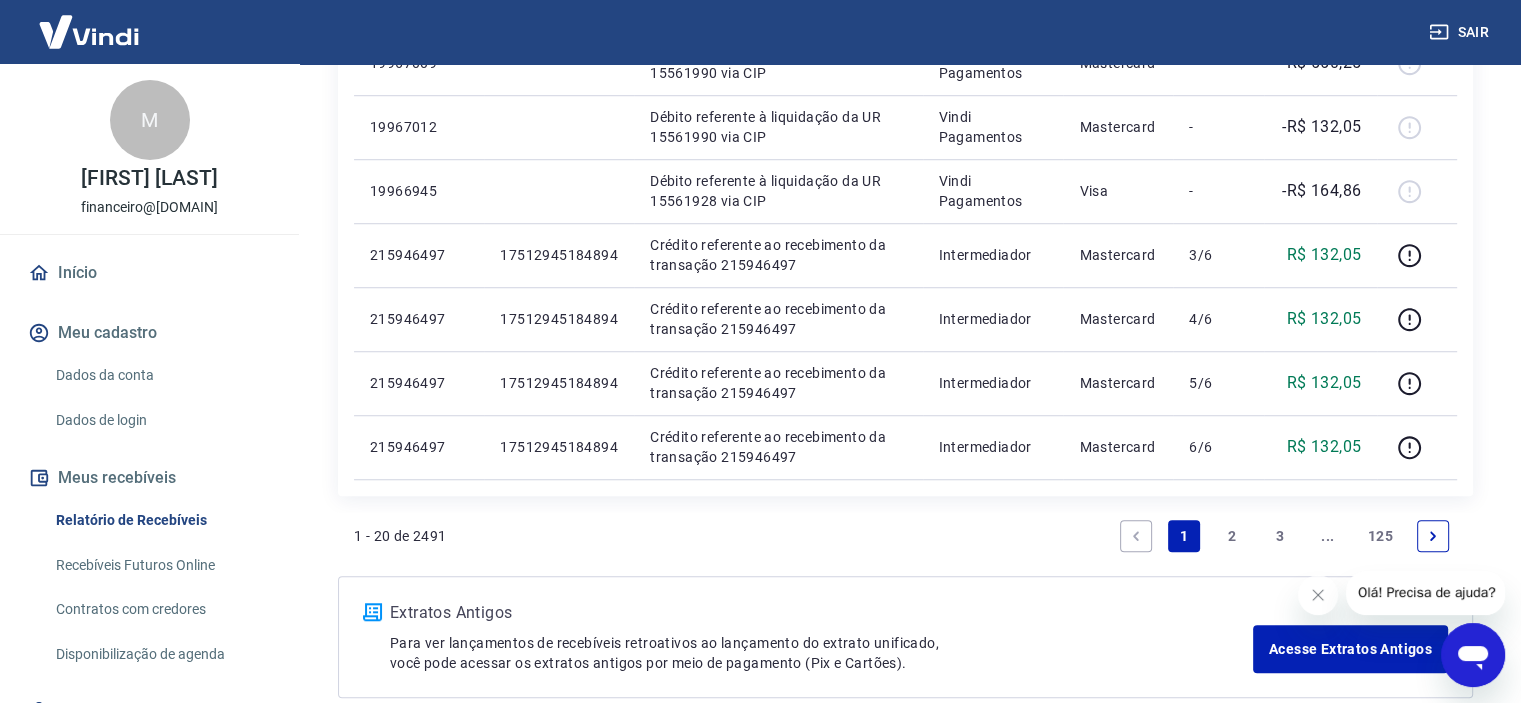 click on "2" at bounding box center [1232, 536] 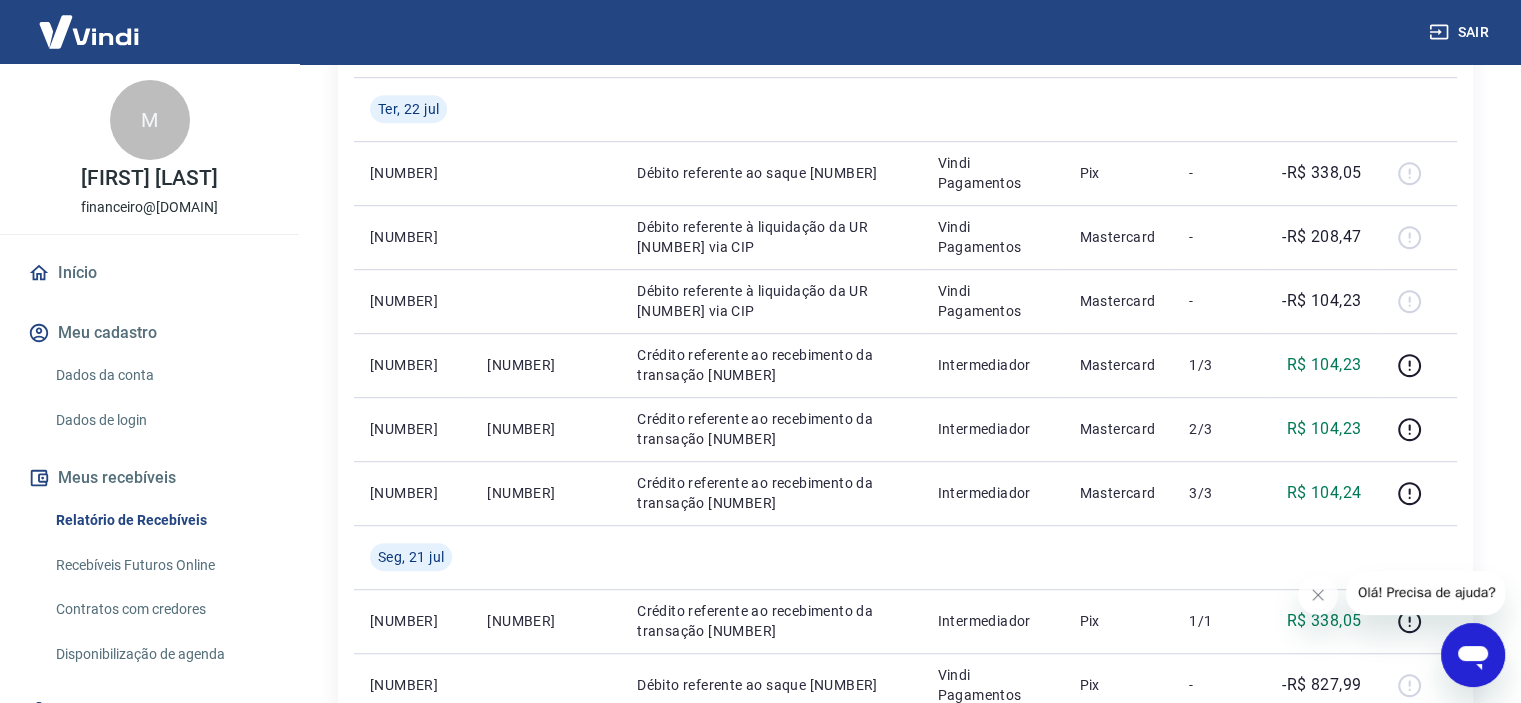 scroll, scrollTop: 1697, scrollLeft: 0, axis: vertical 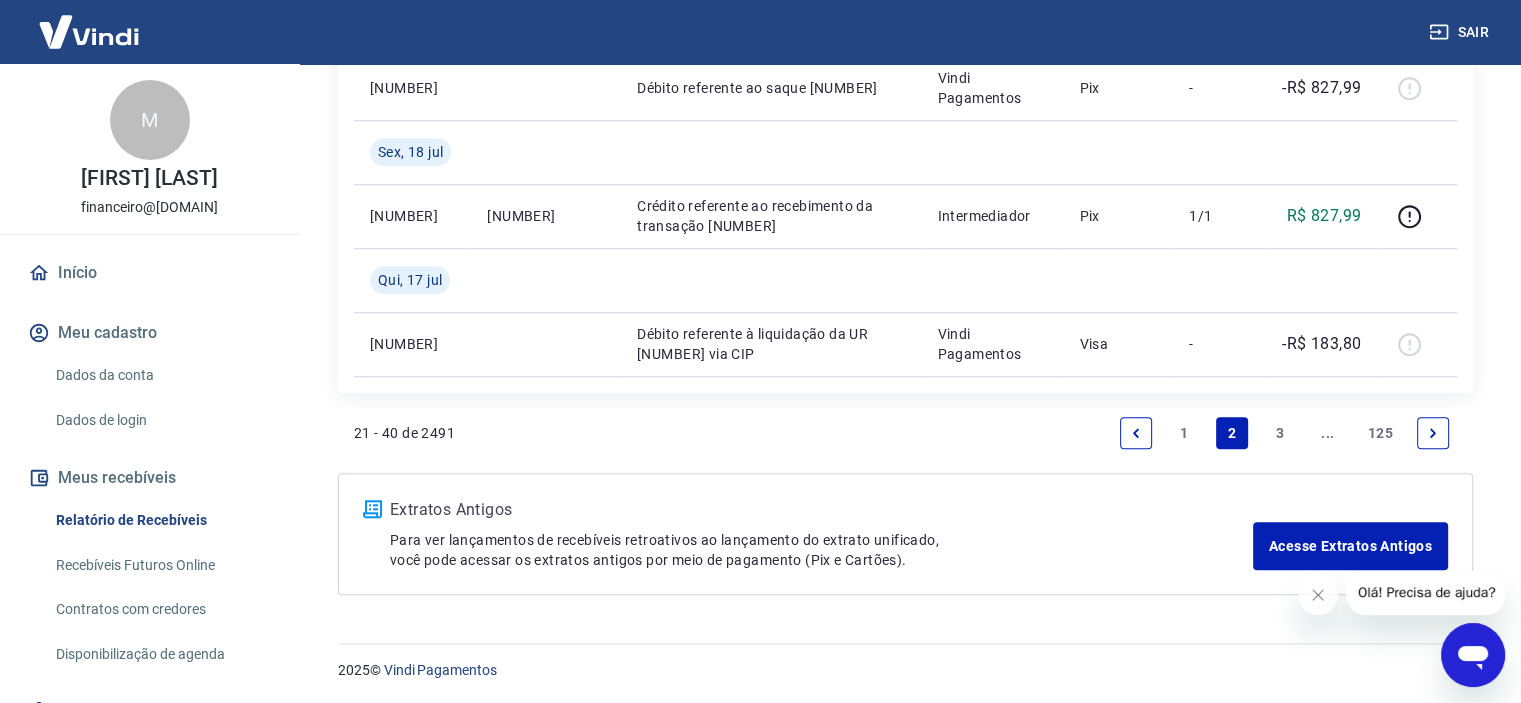 click on "1" at bounding box center [1184, 433] 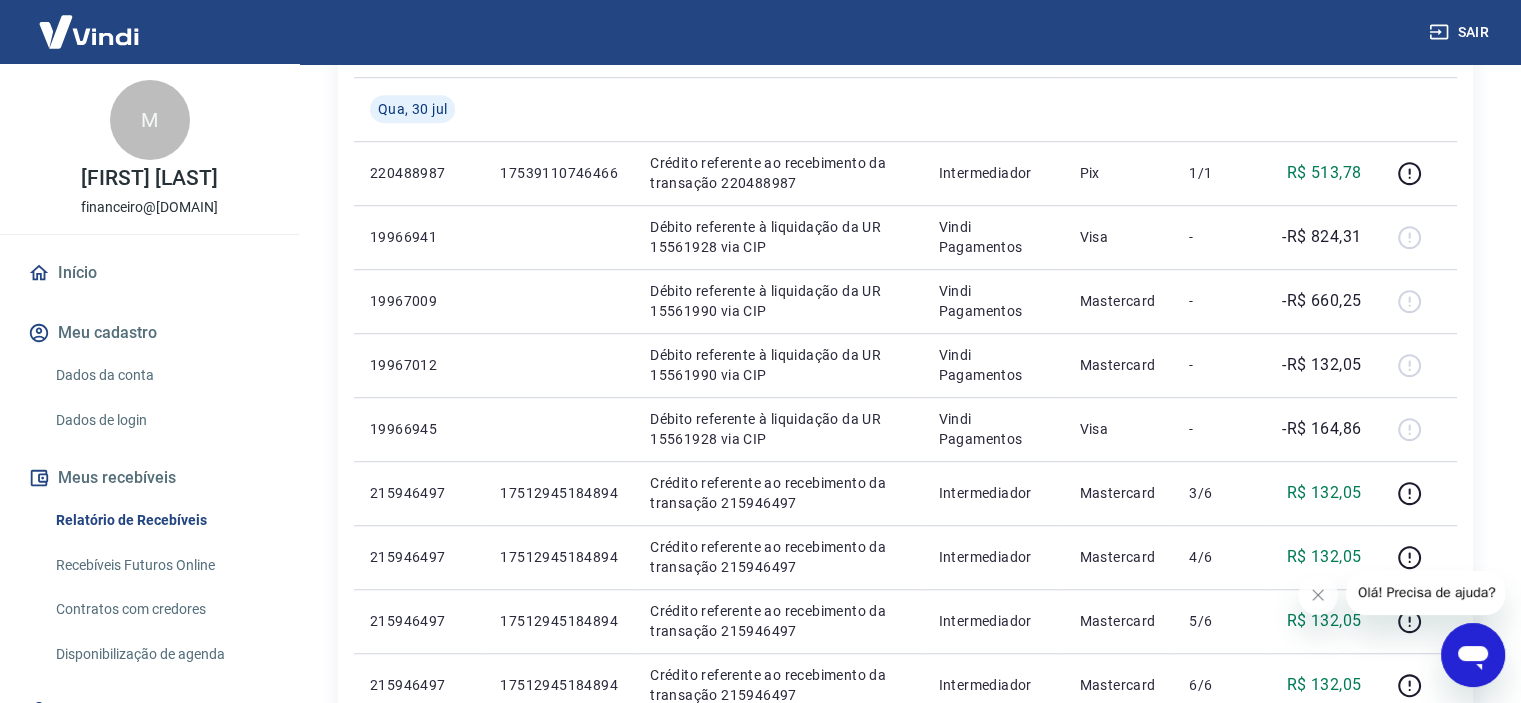 scroll, scrollTop: 1203, scrollLeft: 0, axis: vertical 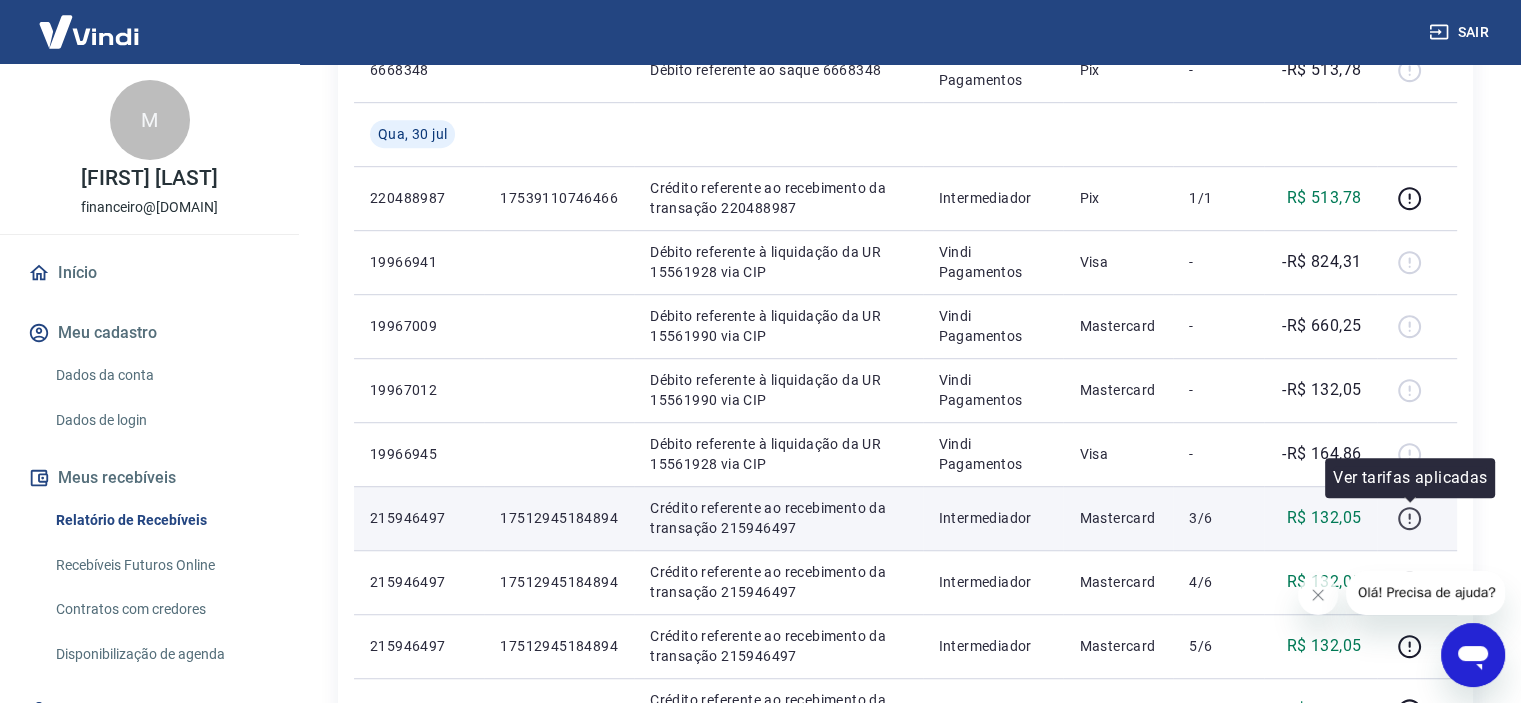 click 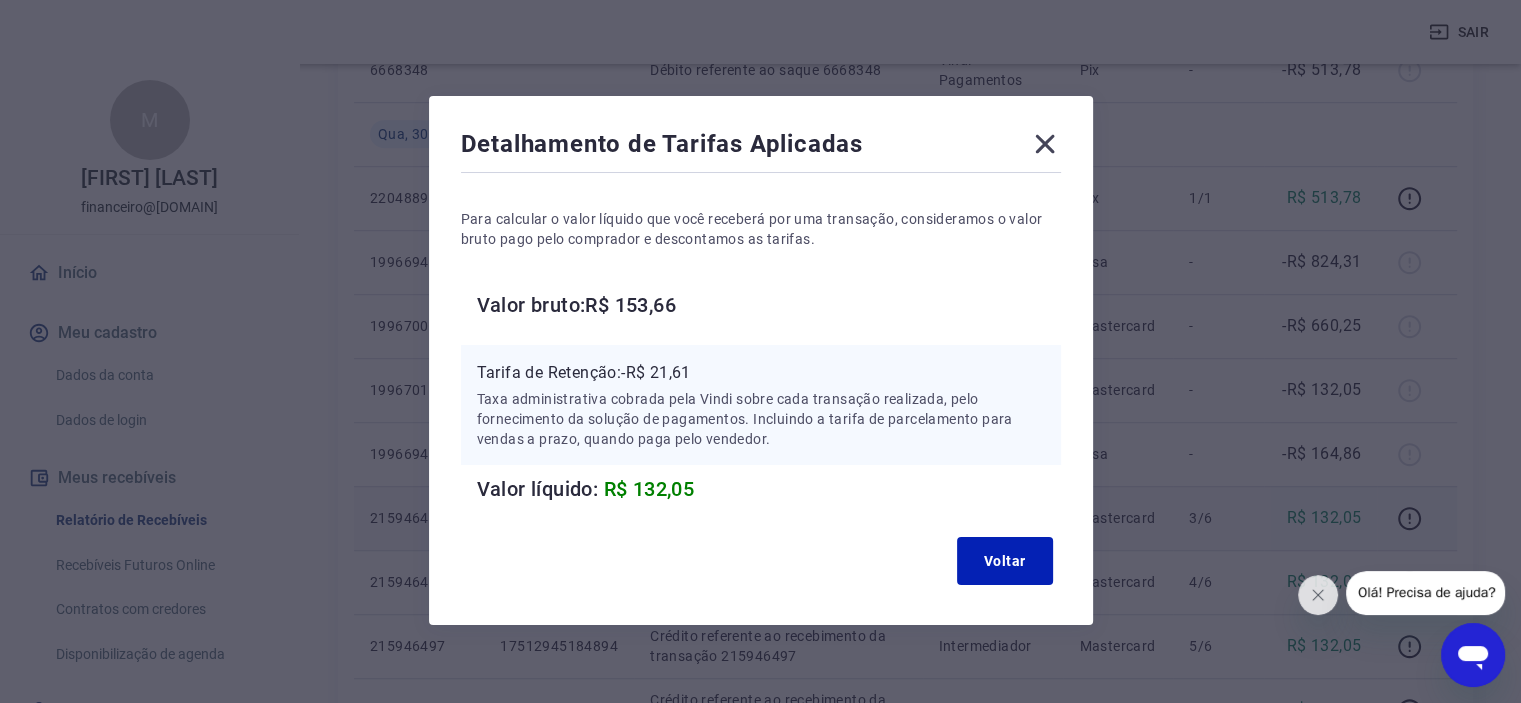 click on "Detalhamento de Tarifas Aplicadas" at bounding box center [761, 148] 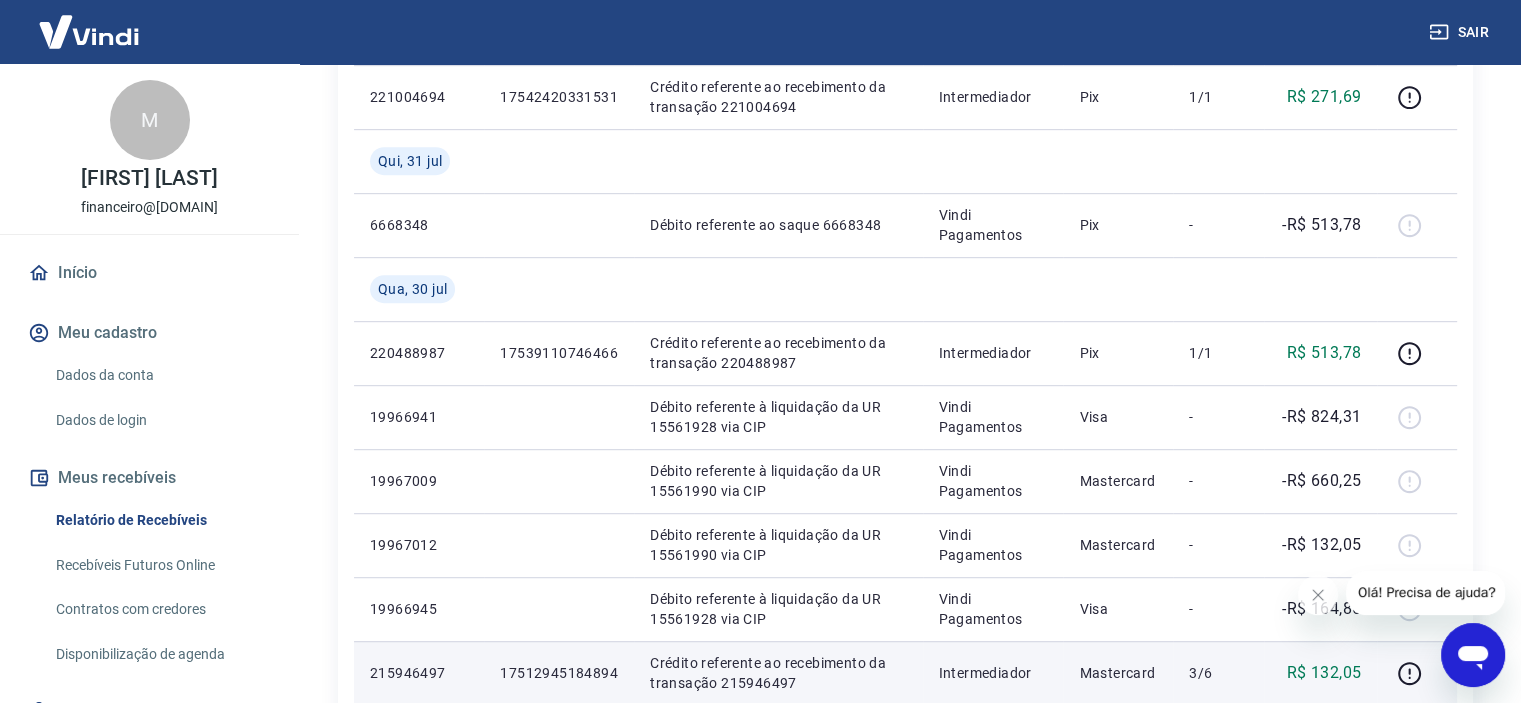 scroll, scrollTop: 1053, scrollLeft: 0, axis: vertical 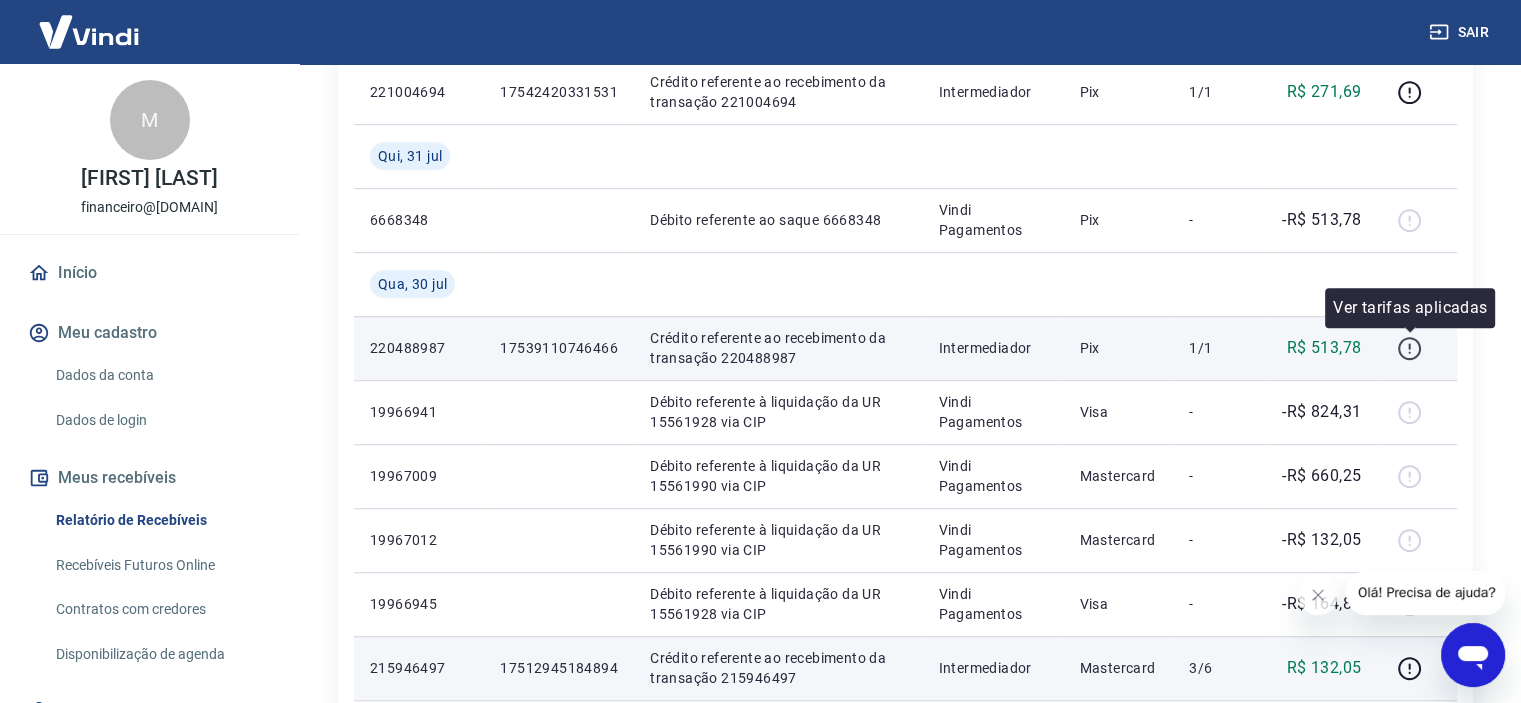 click 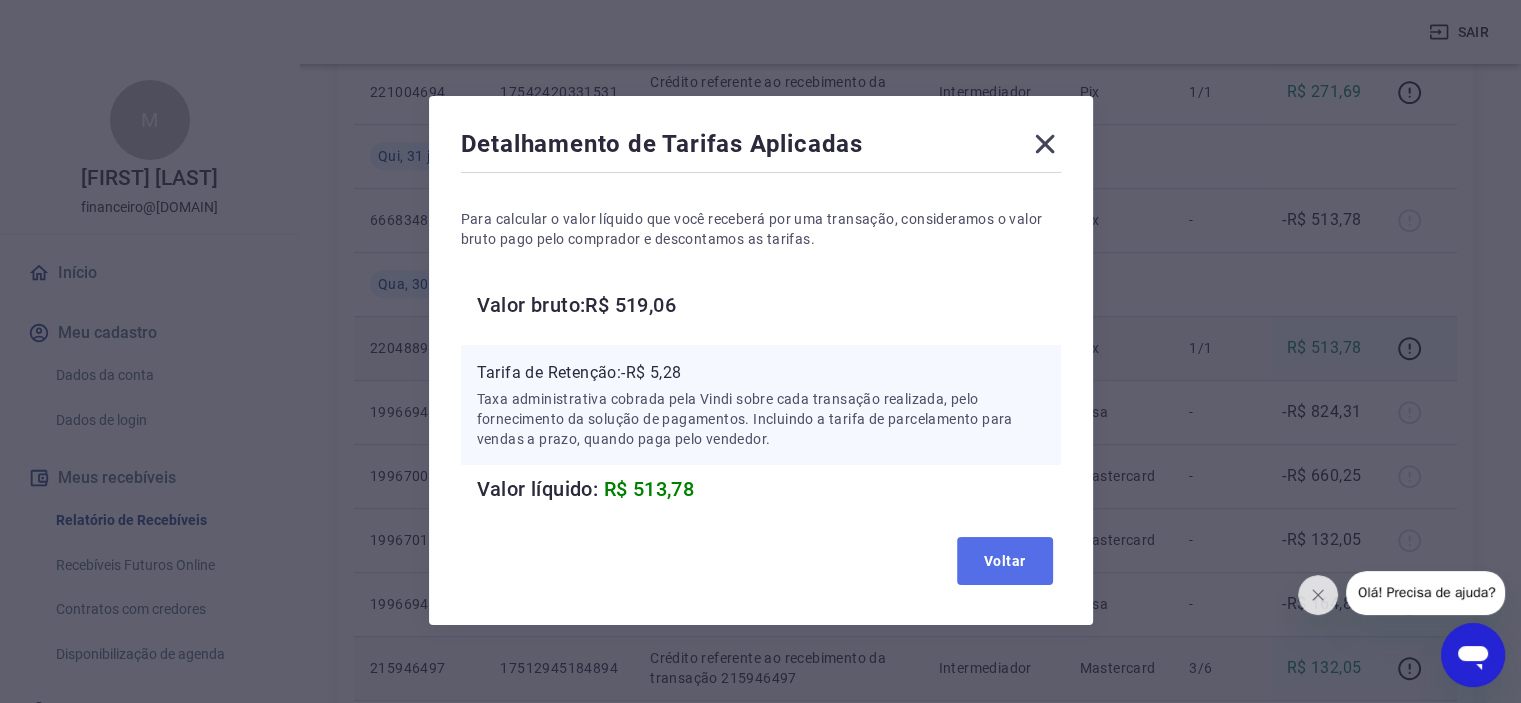 click on "Voltar" at bounding box center (1005, 561) 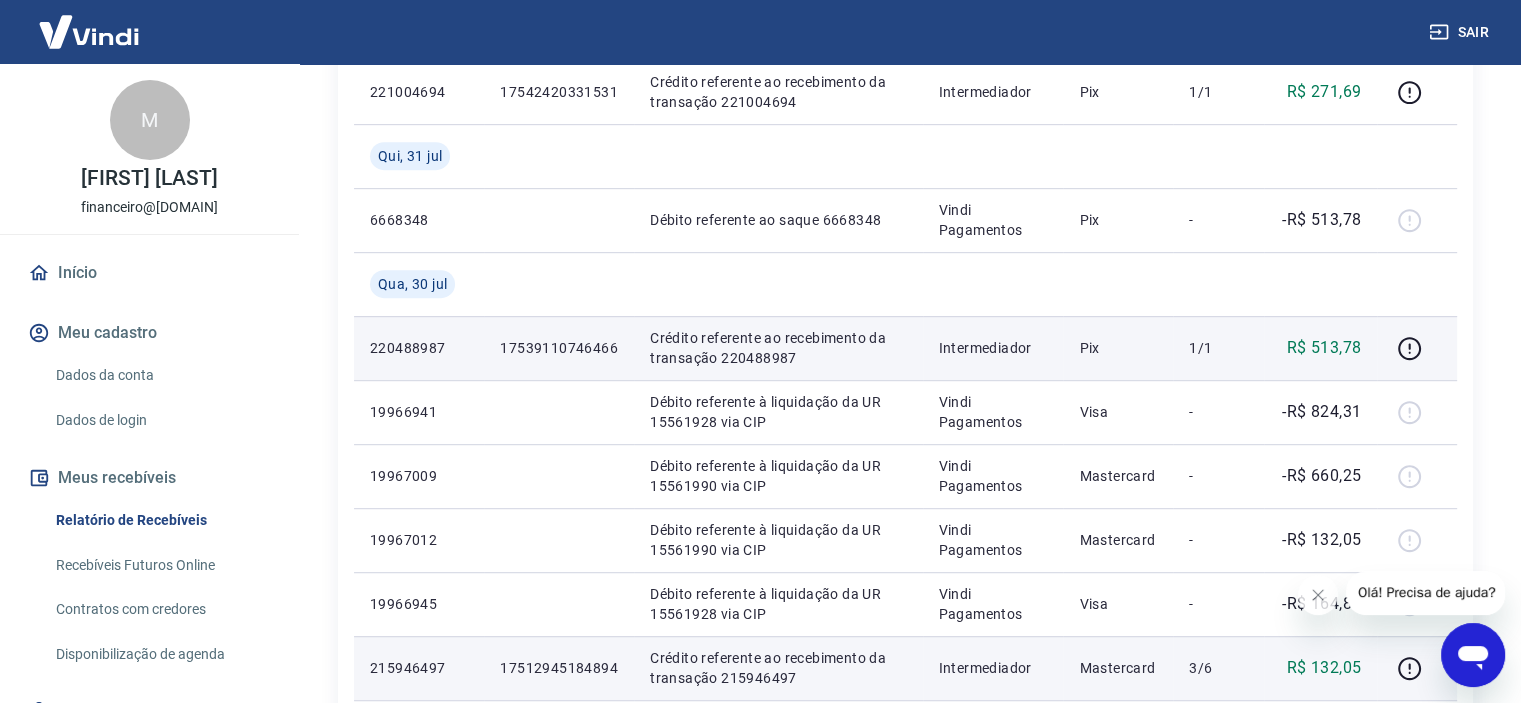 click on "17539110746466" at bounding box center (559, 348) 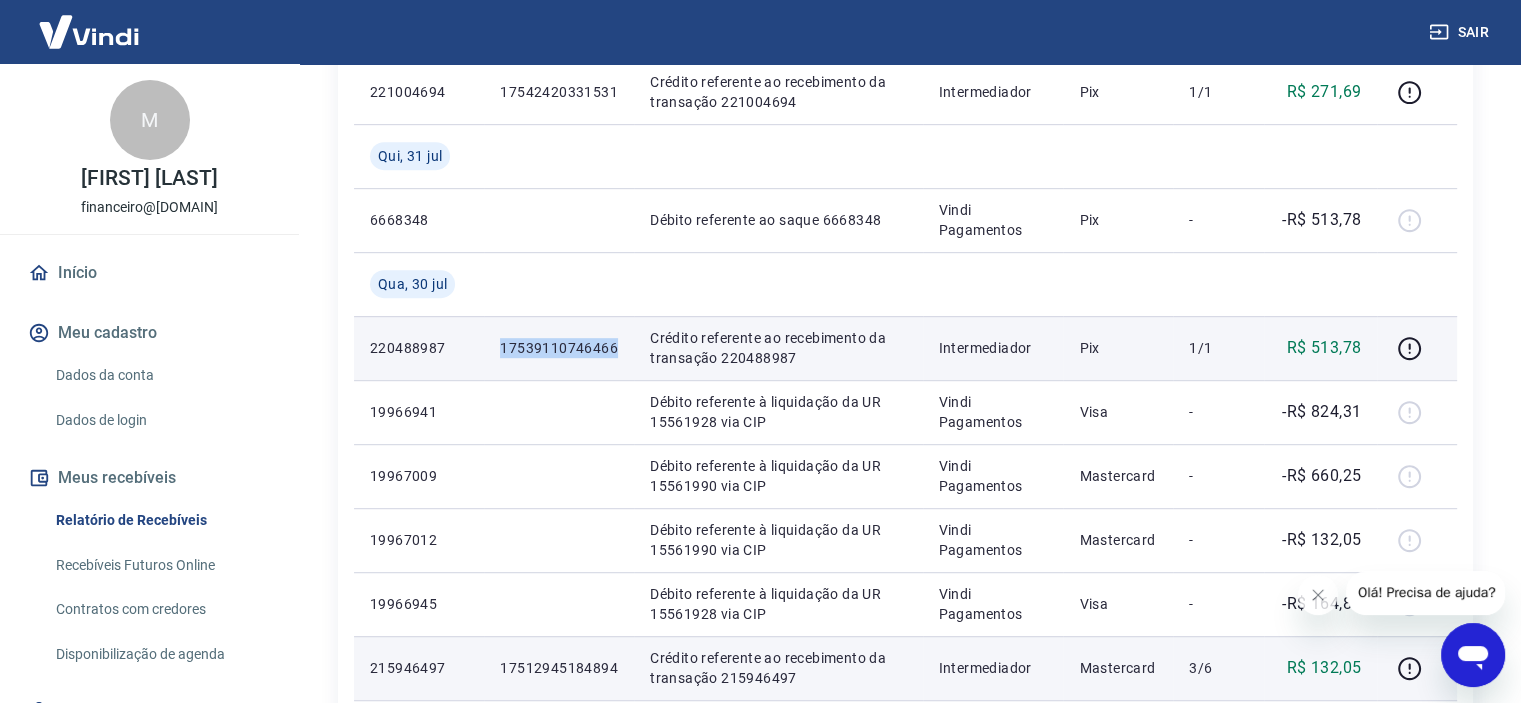 click on "17539110746466" at bounding box center (559, 348) 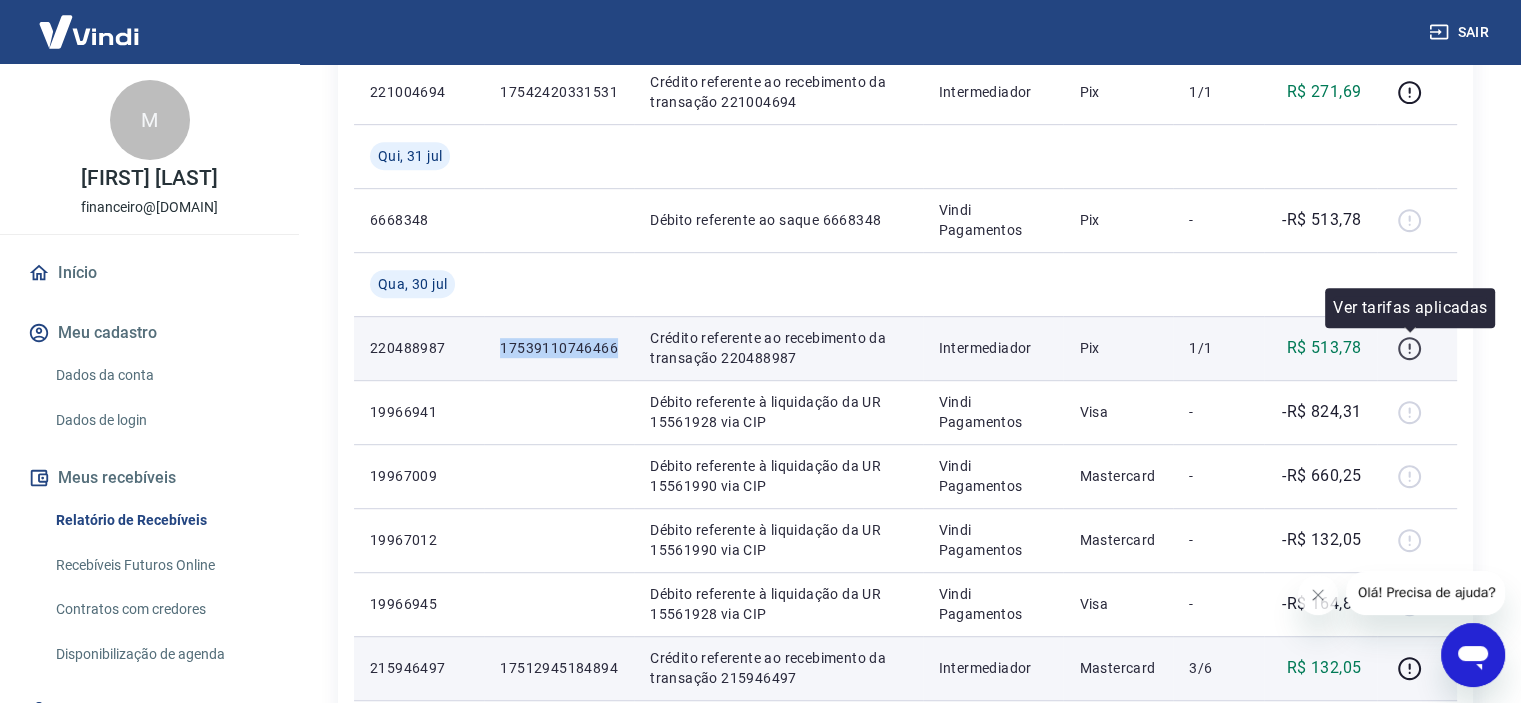 click 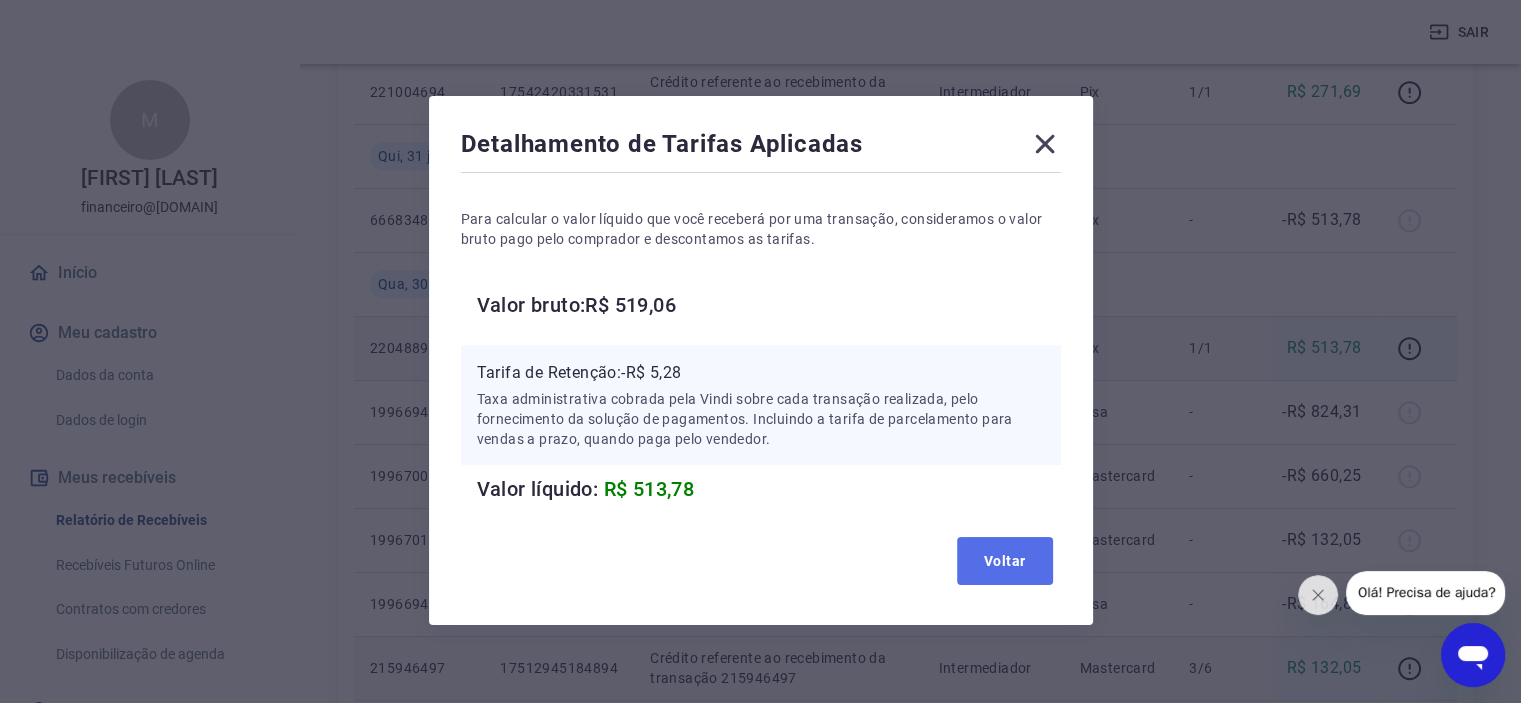 click on "Voltar" at bounding box center (1005, 561) 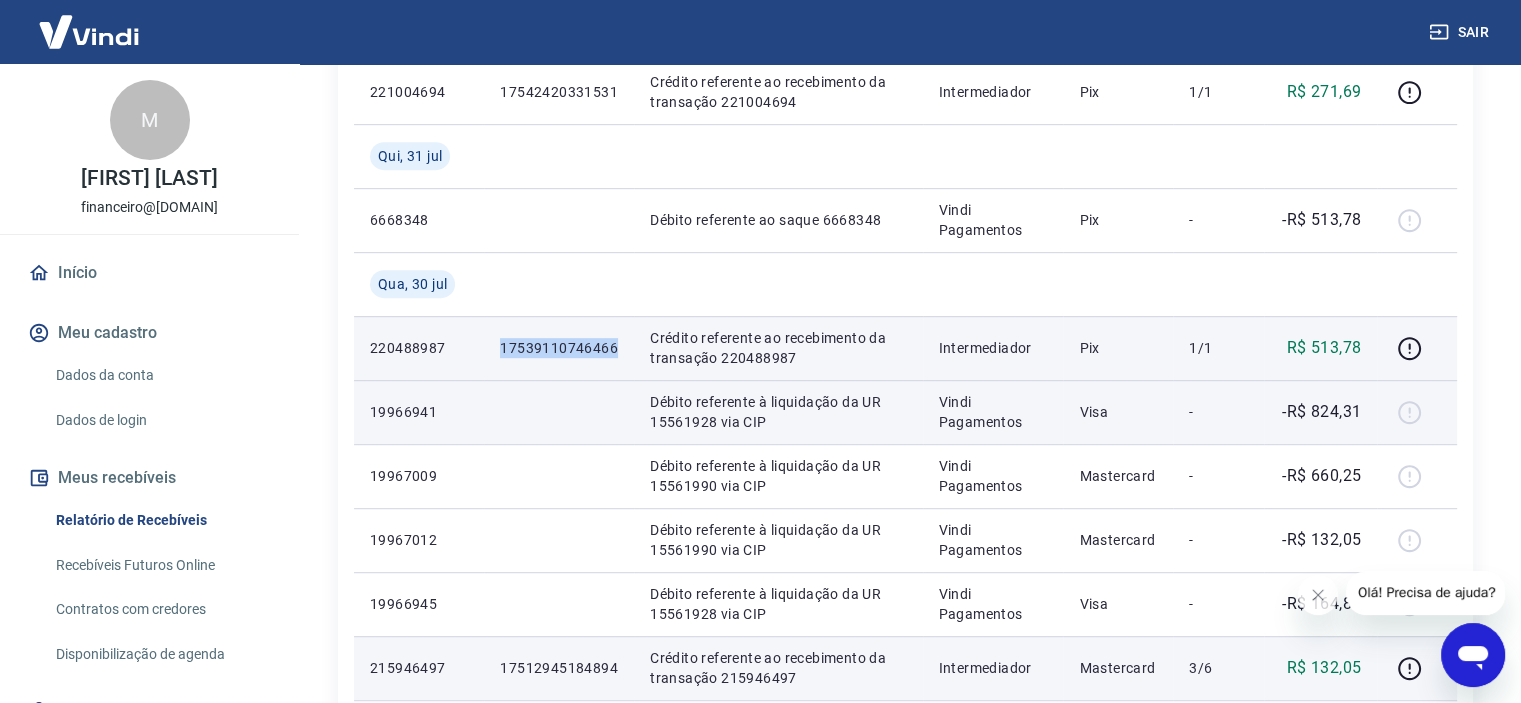 copy on "17539110746466" 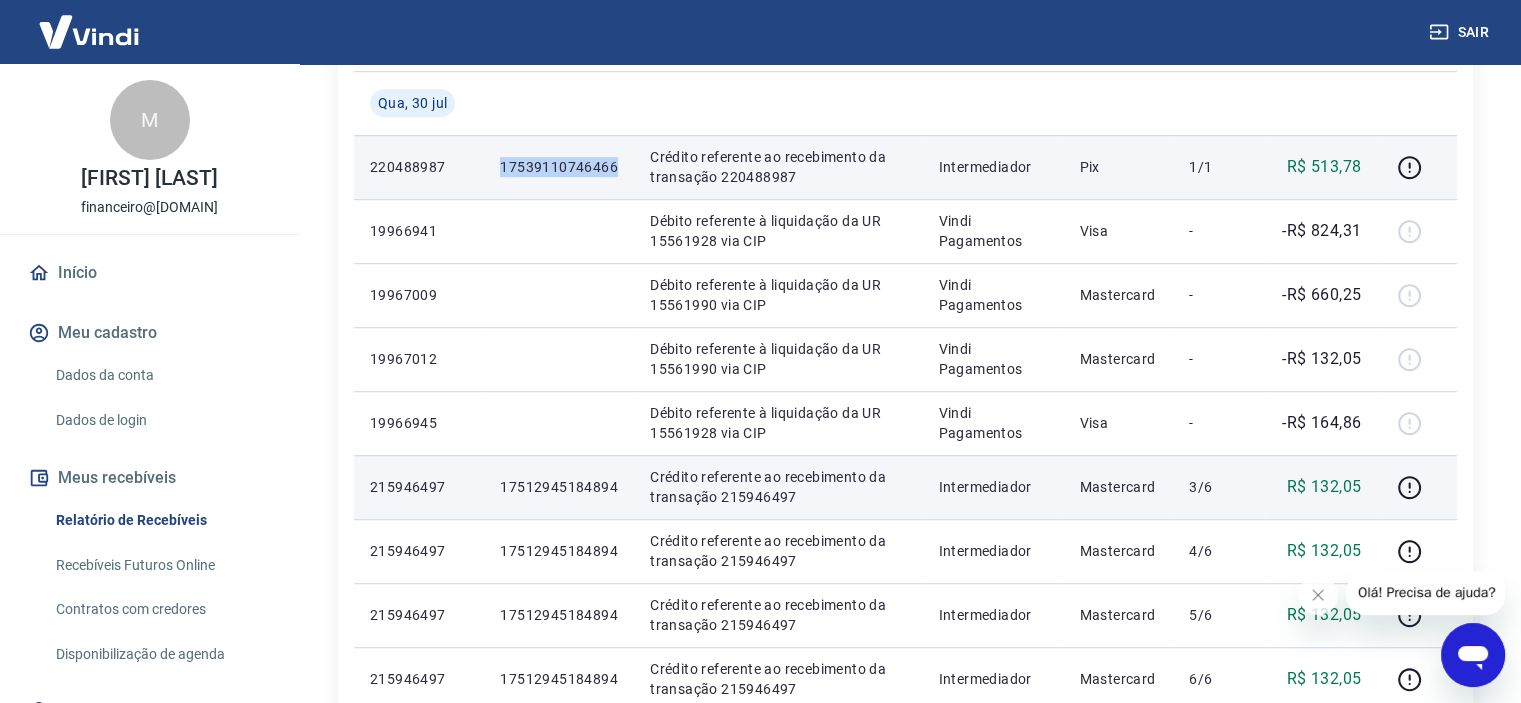scroll, scrollTop: 1236, scrollLeft: 0, axis: vertical 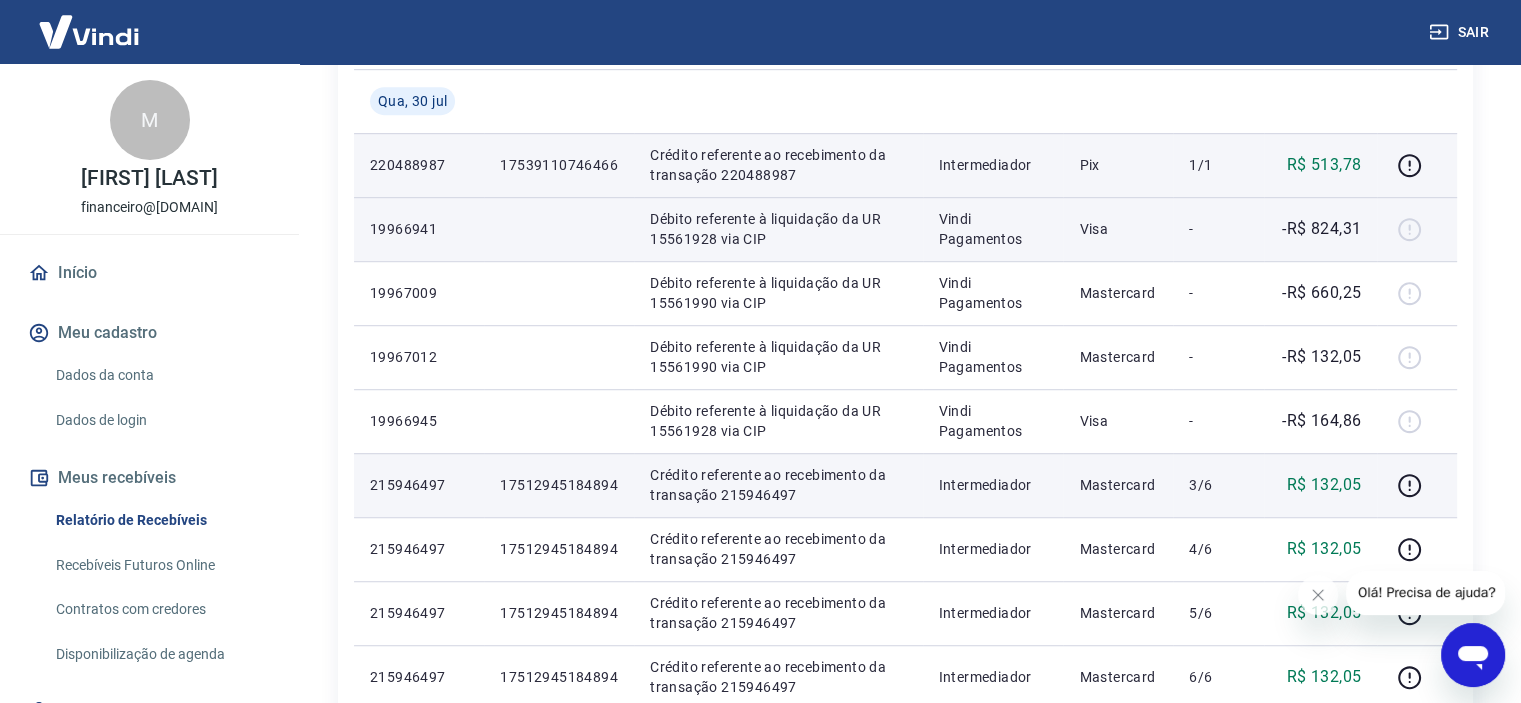 click at bounding box center [559, 229] 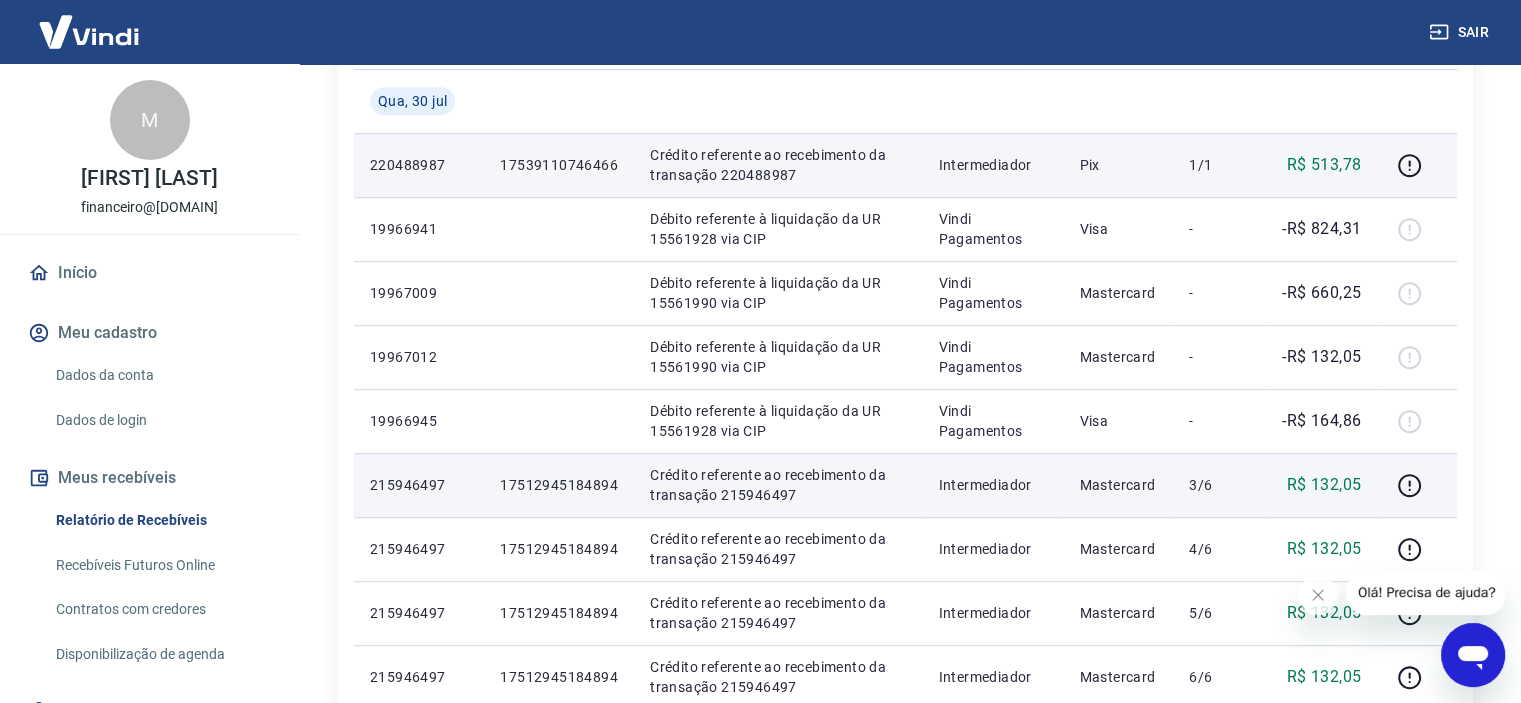 scroll, scrollTop: 1224, scrollLeft: 0, axis: vertical 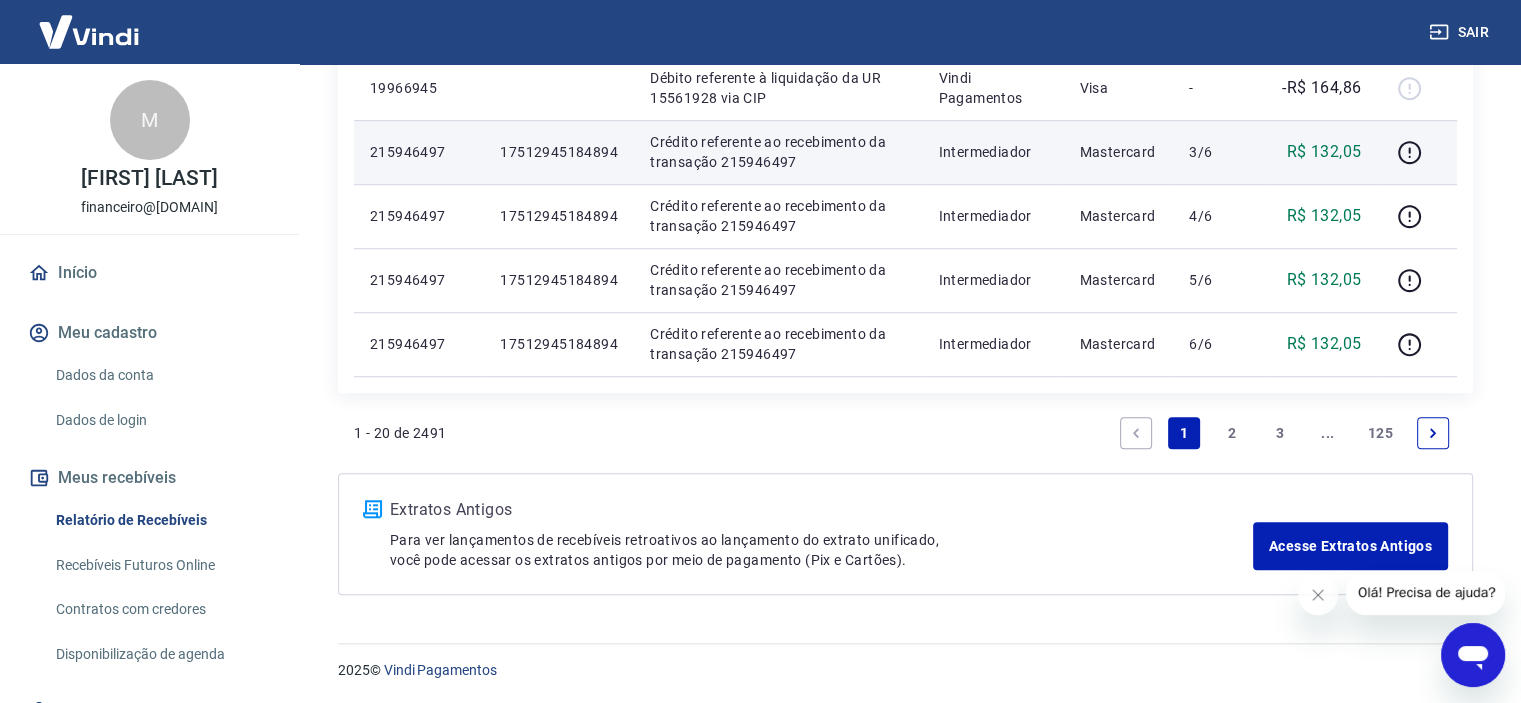 click on "2" at bounding box center (1232, 433) 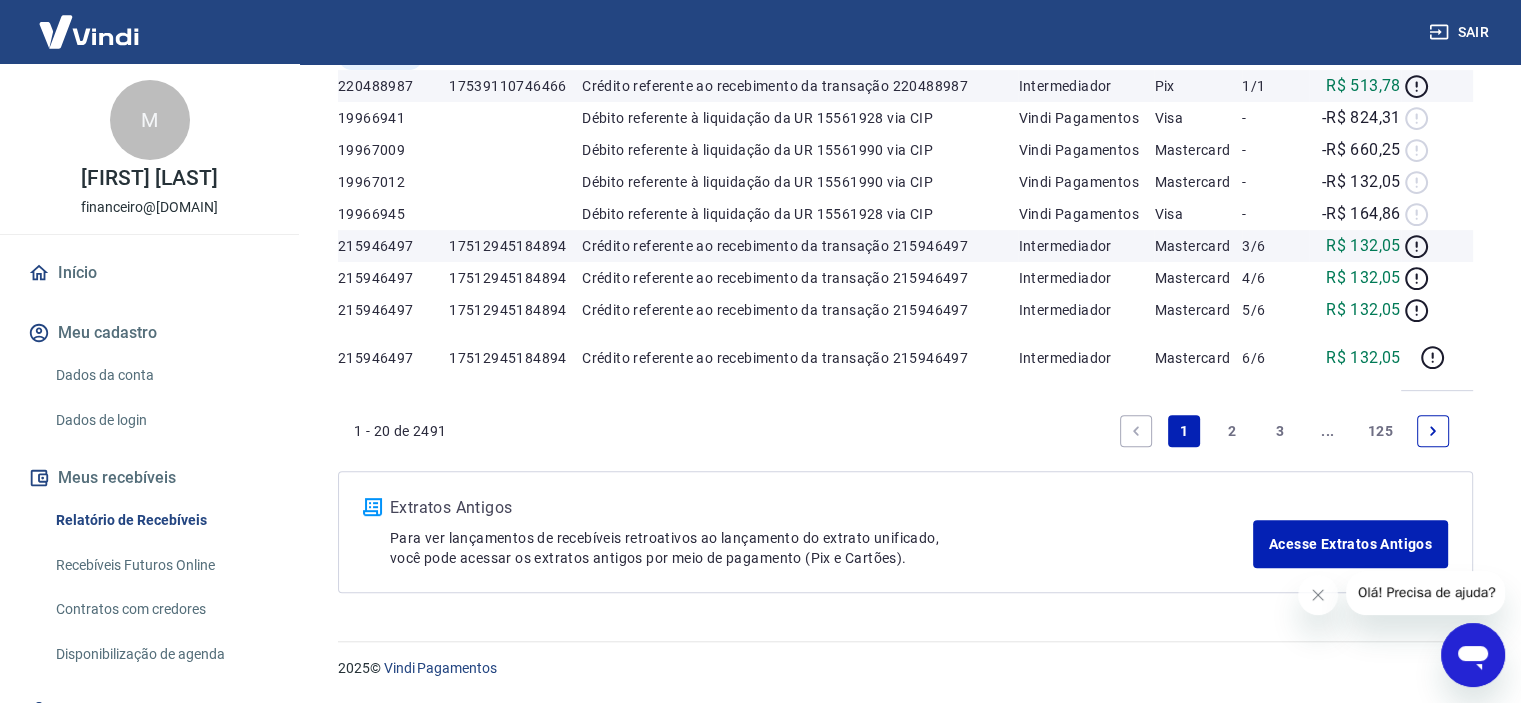 scroll, scrollTop: 0, scrollLeft: 0, axis: both 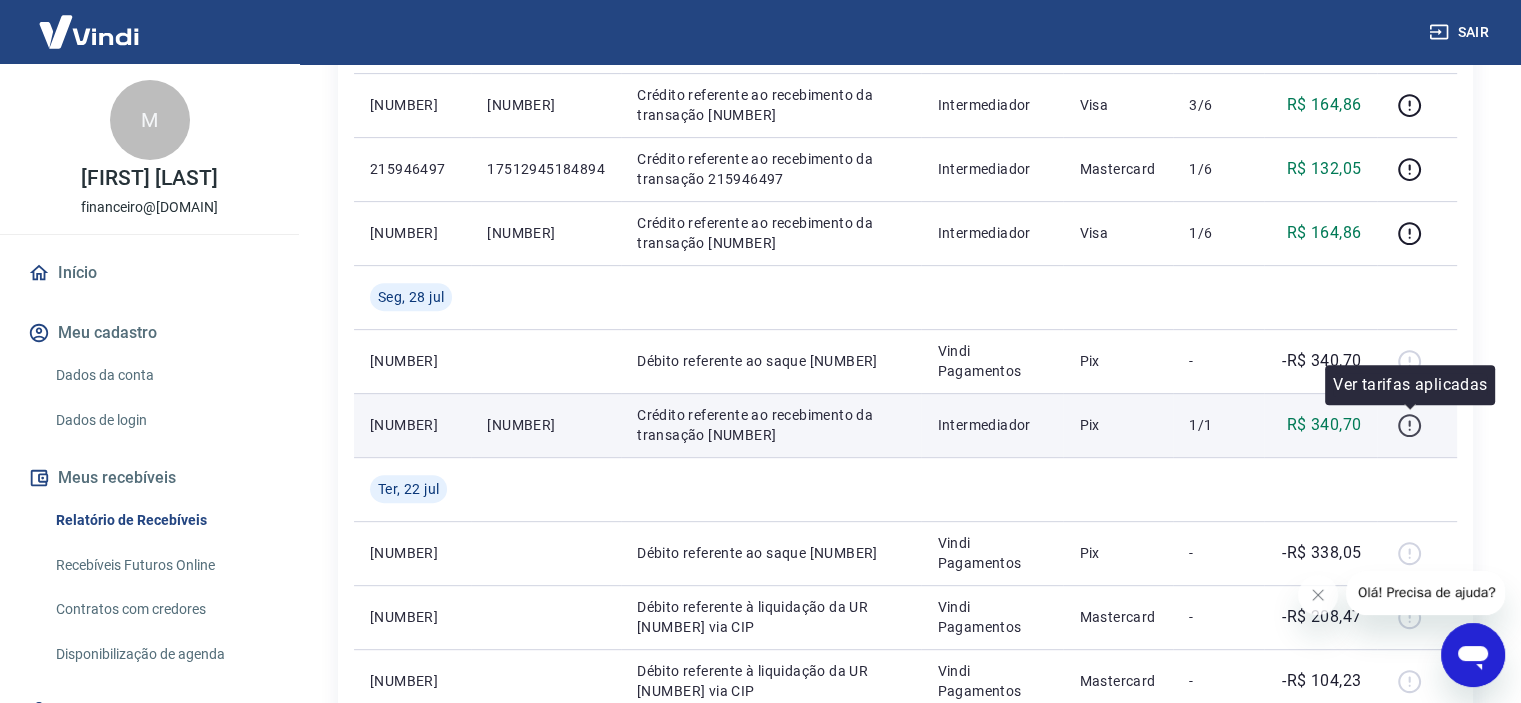 click 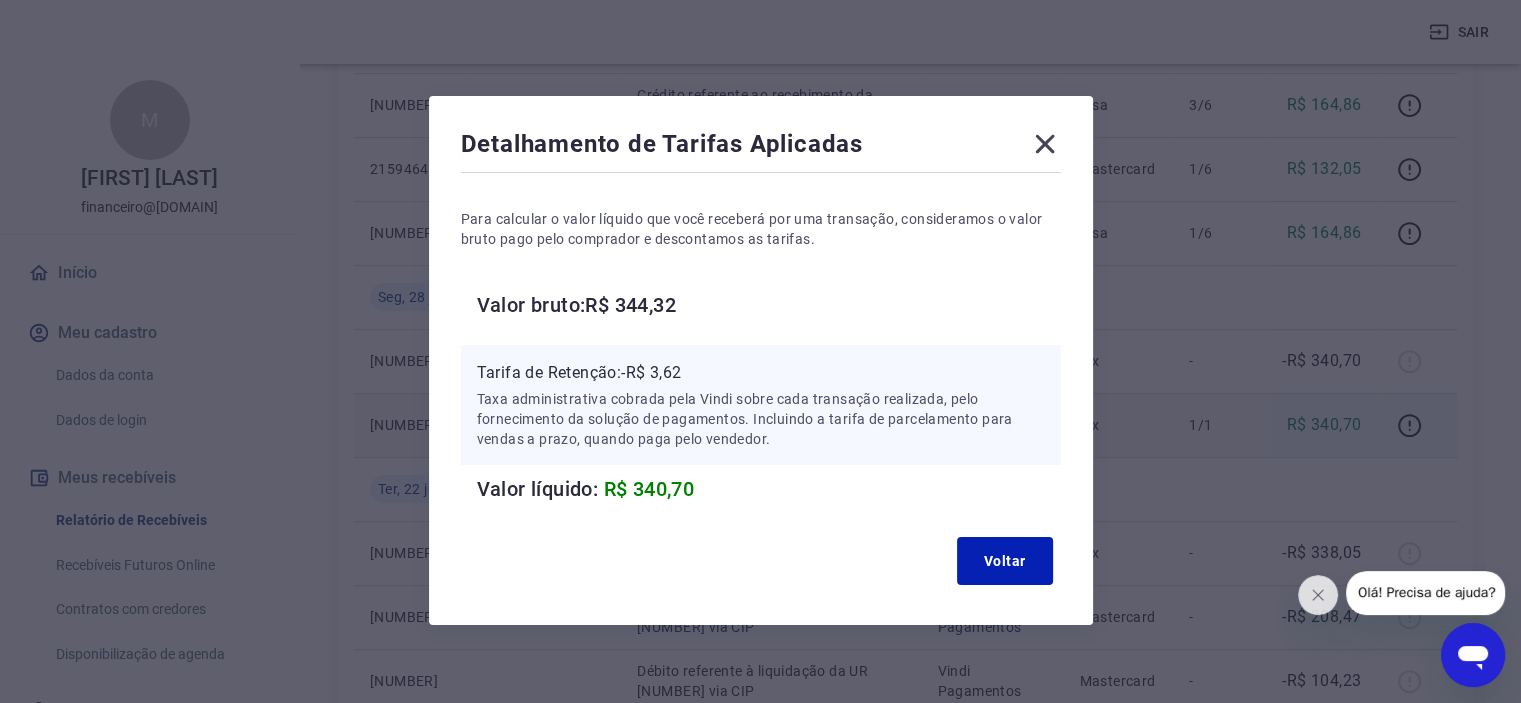 click 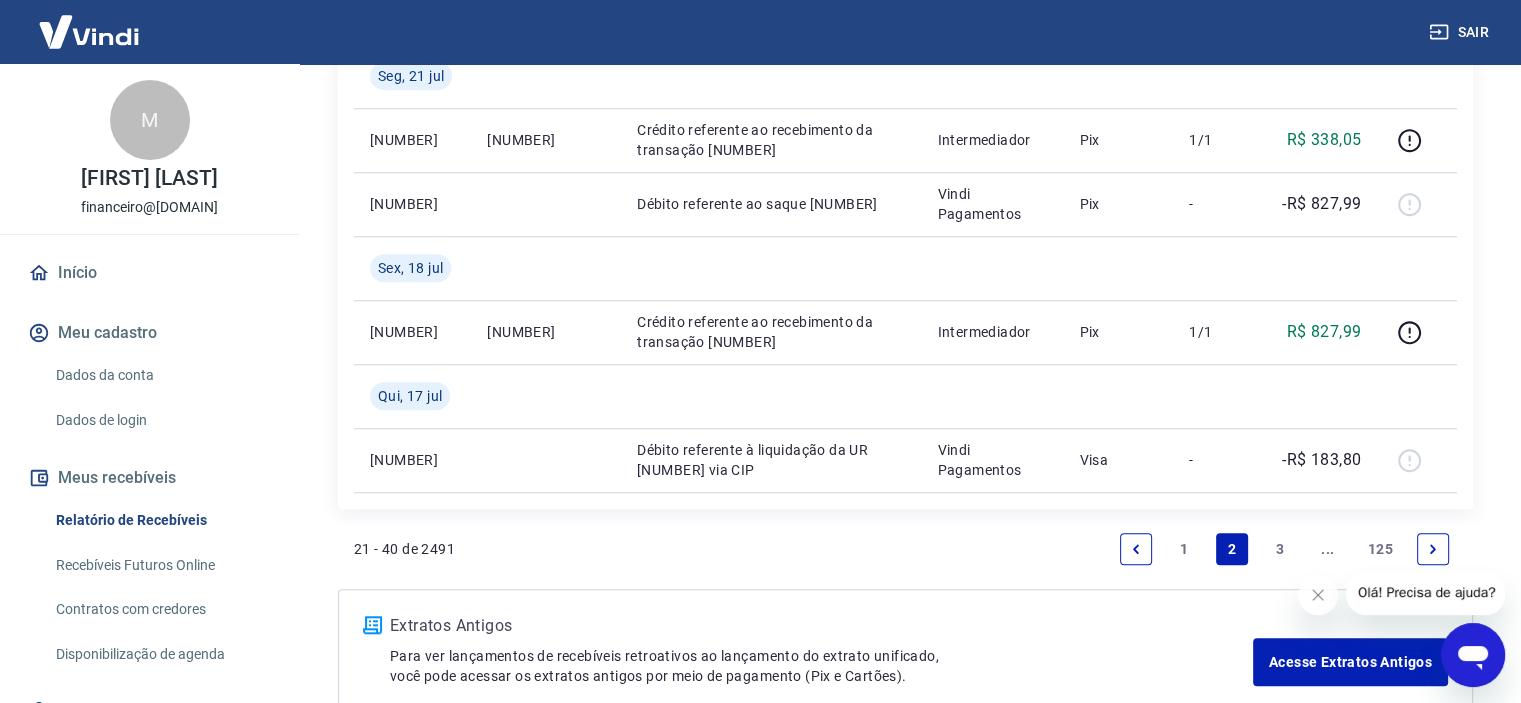 scroll, scrollTop: 1600, scrollLeft: 0, axis: vertical 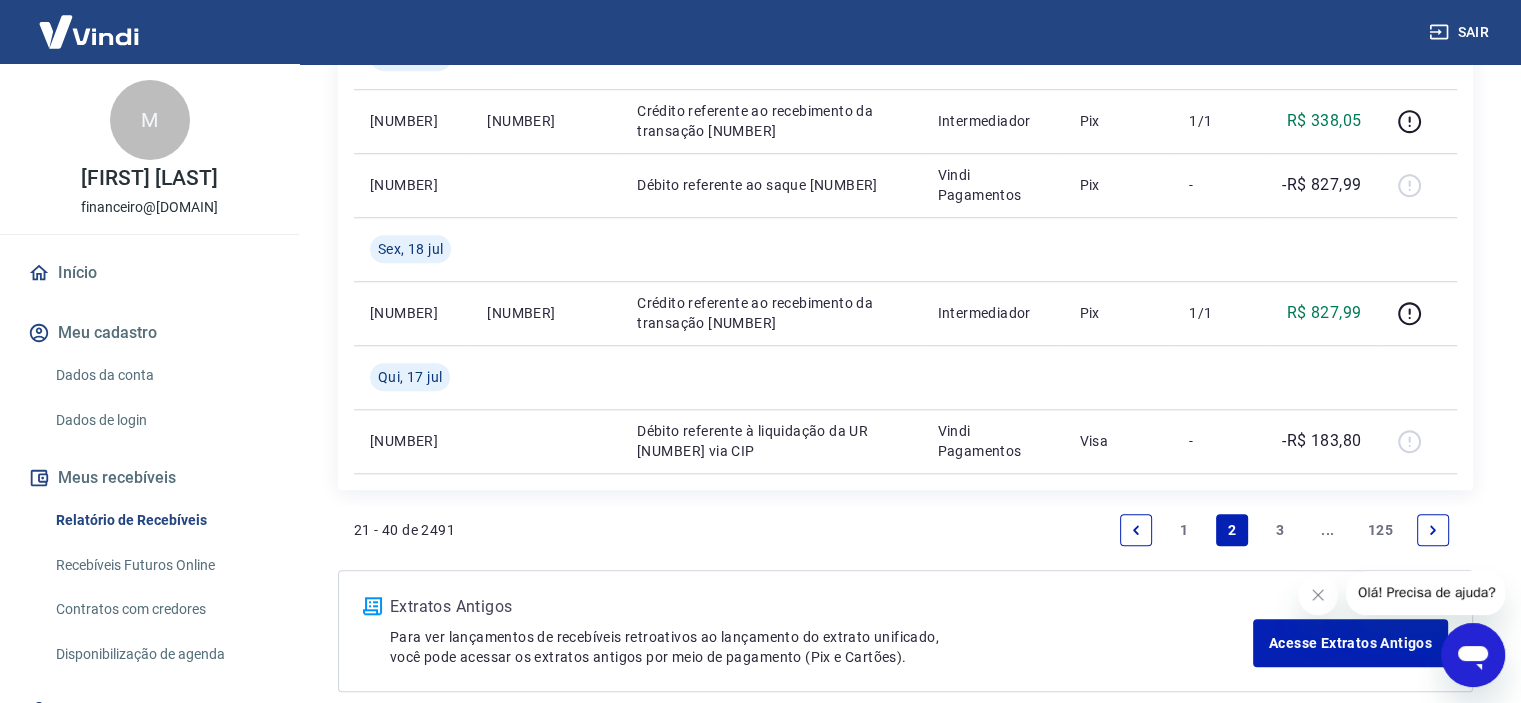click on "3" at bounding box center [1280, 530] 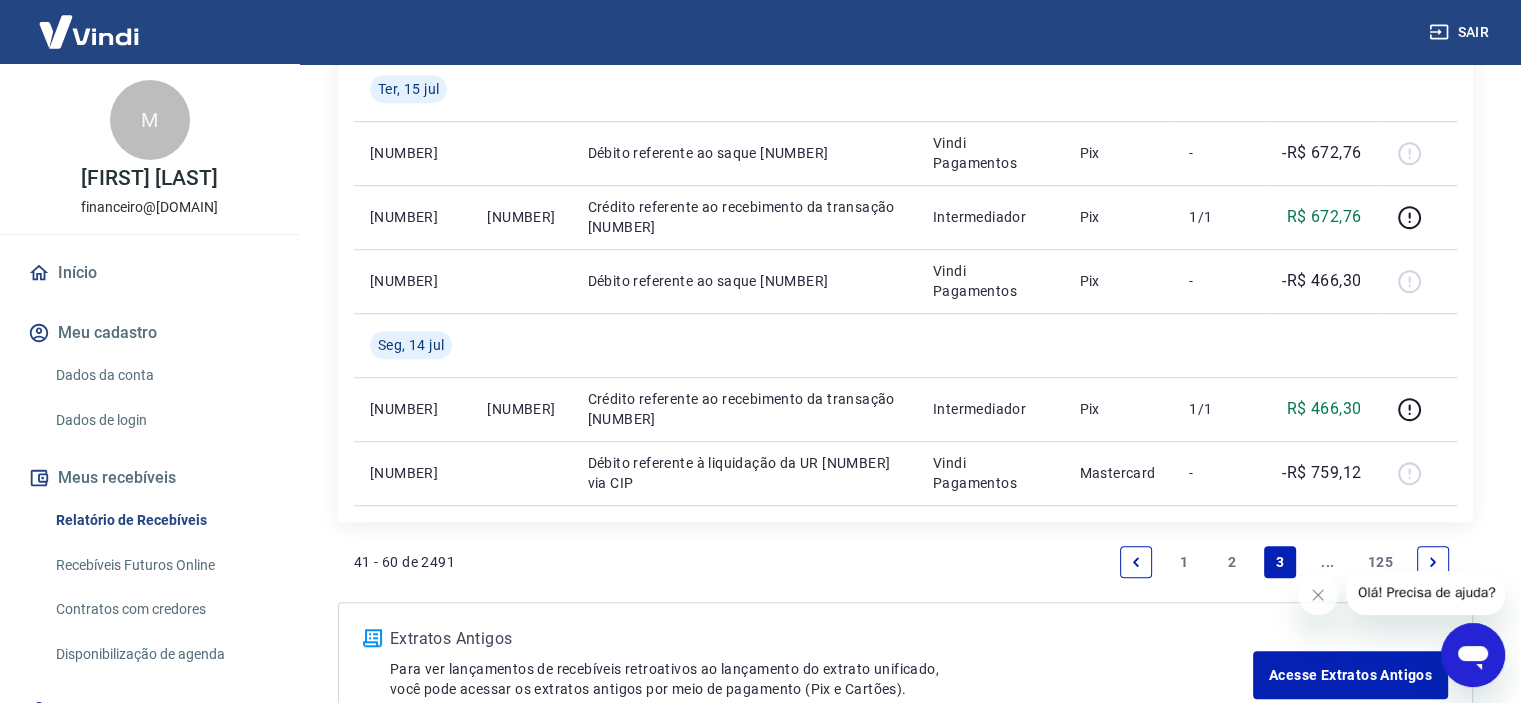 scroll, scrollTop: 1480, scrollLeft: 0, axis: vertical 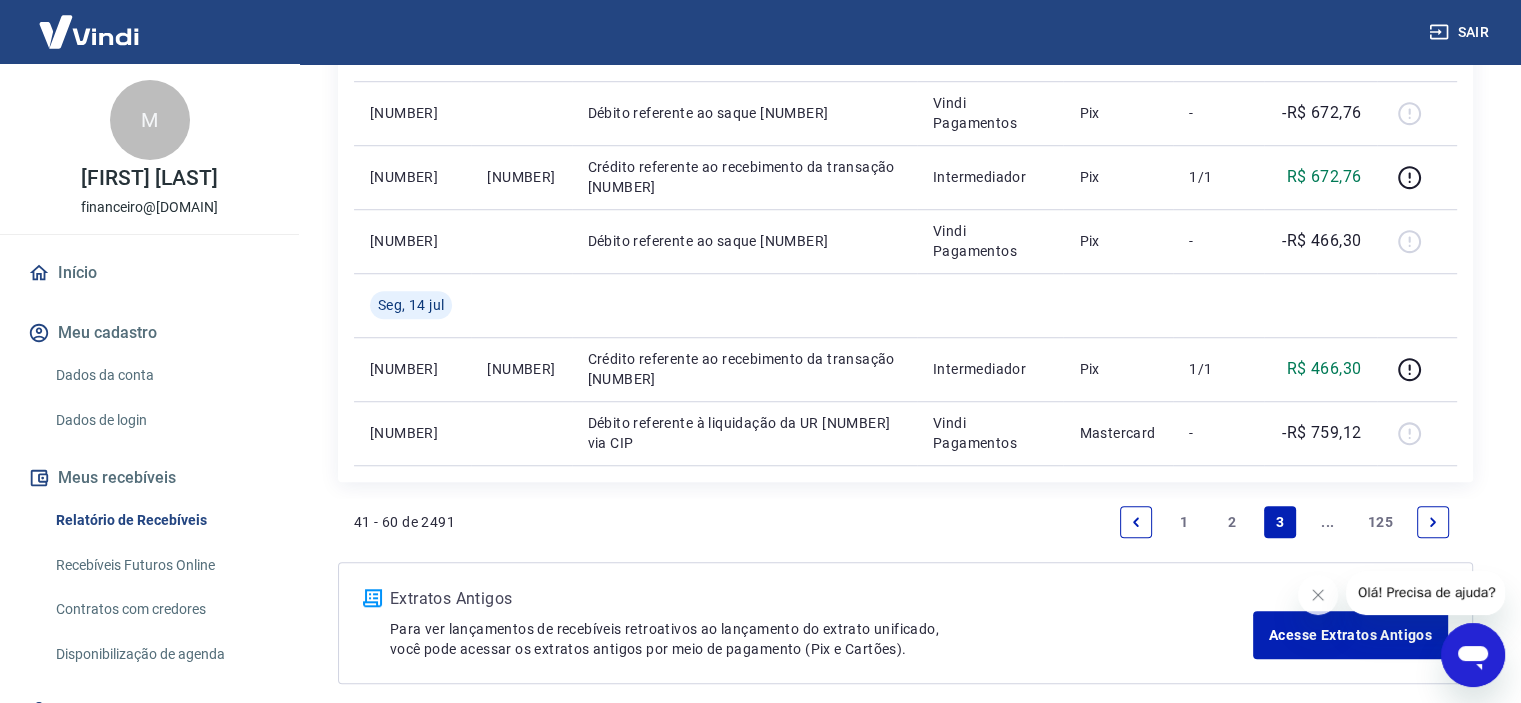 click at bounding box center [1433, 522] 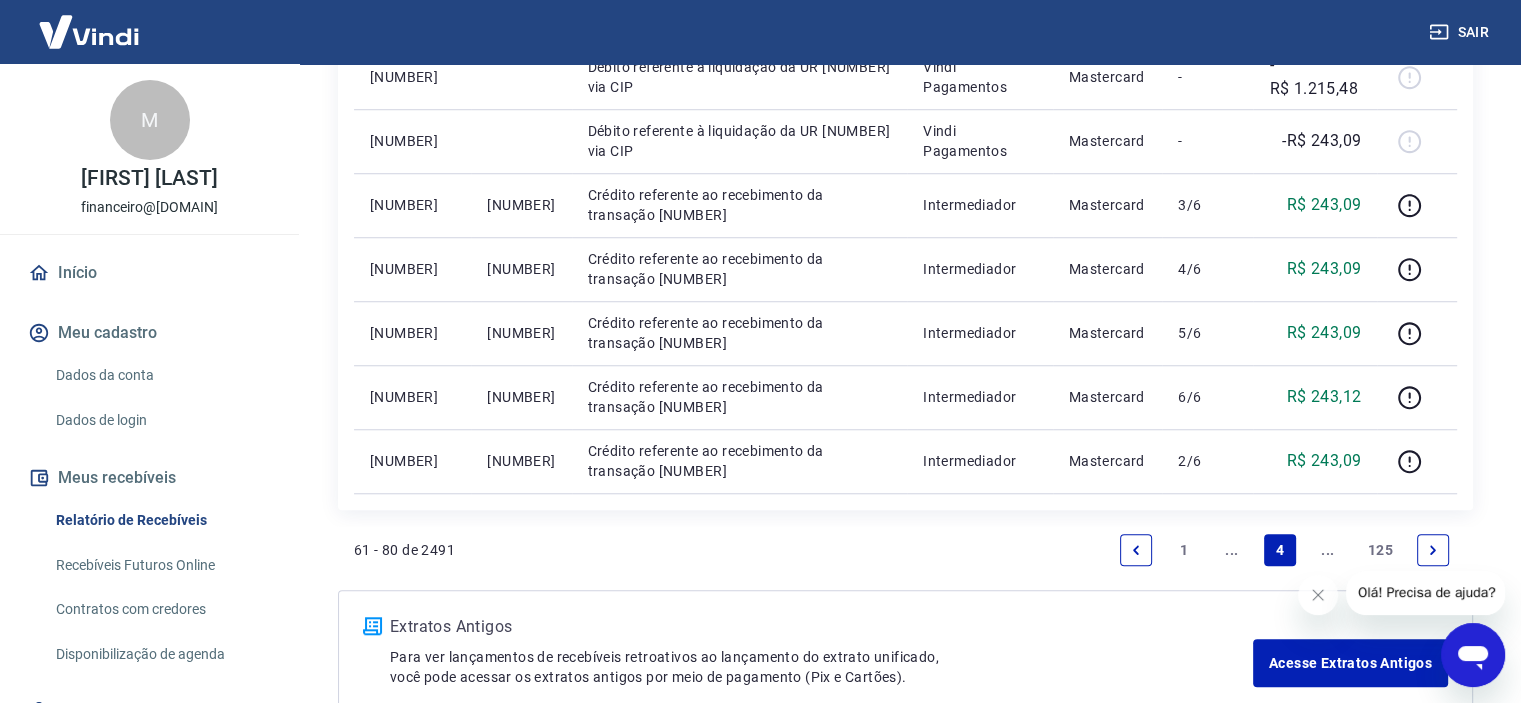 scroll, scrollTop: 1600, scrollLeft: 0, axis: vertical 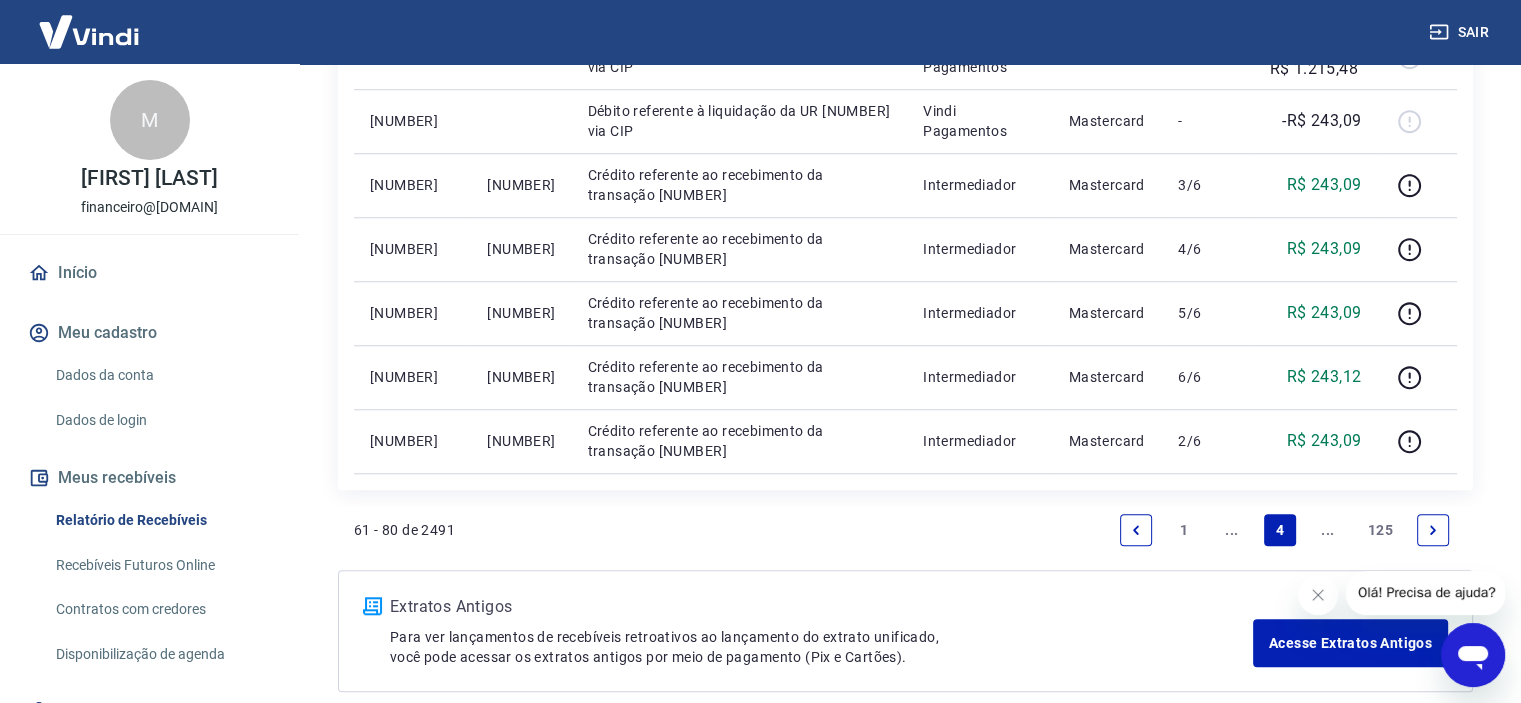 click at bounding box center [1433, 530] 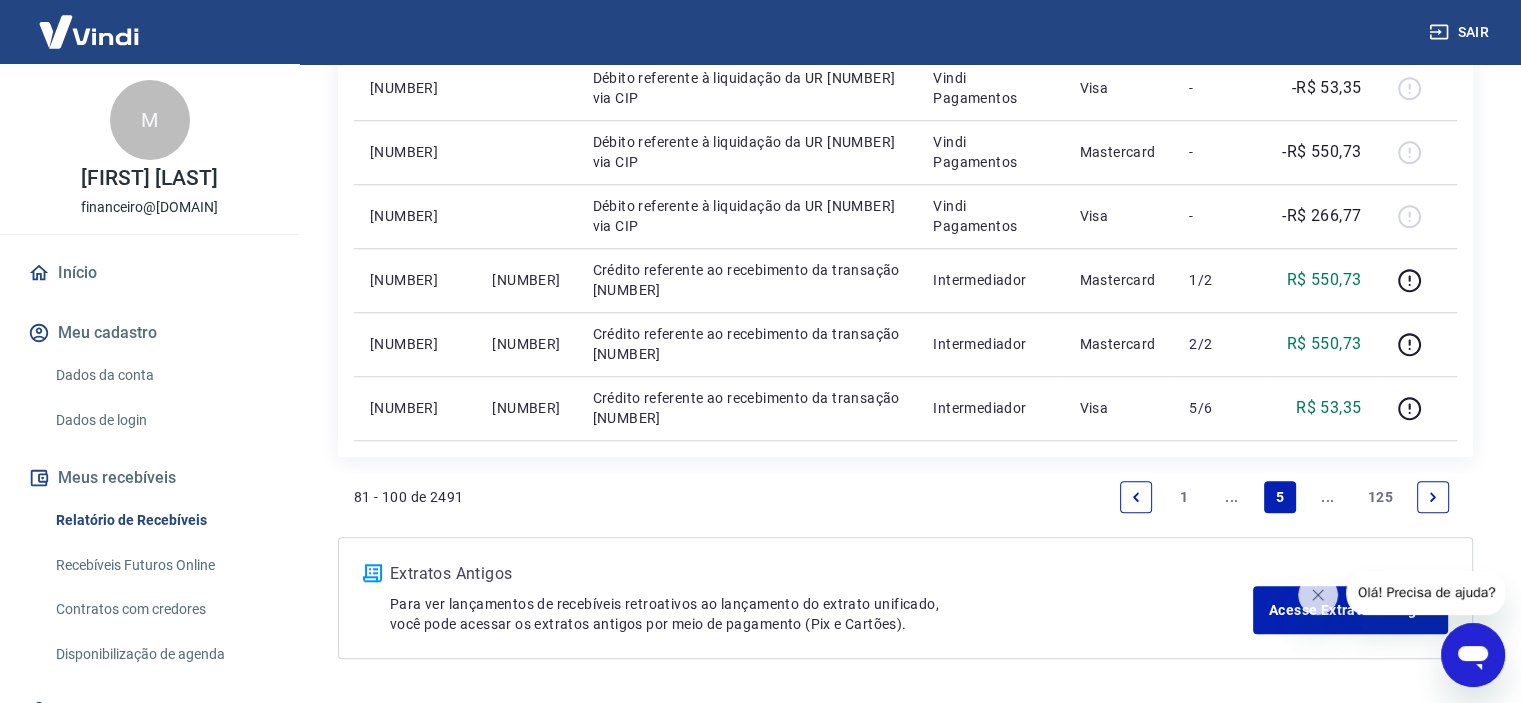 scroll, scrollTop: 1630, scrollLeft: 0, axis: vertical 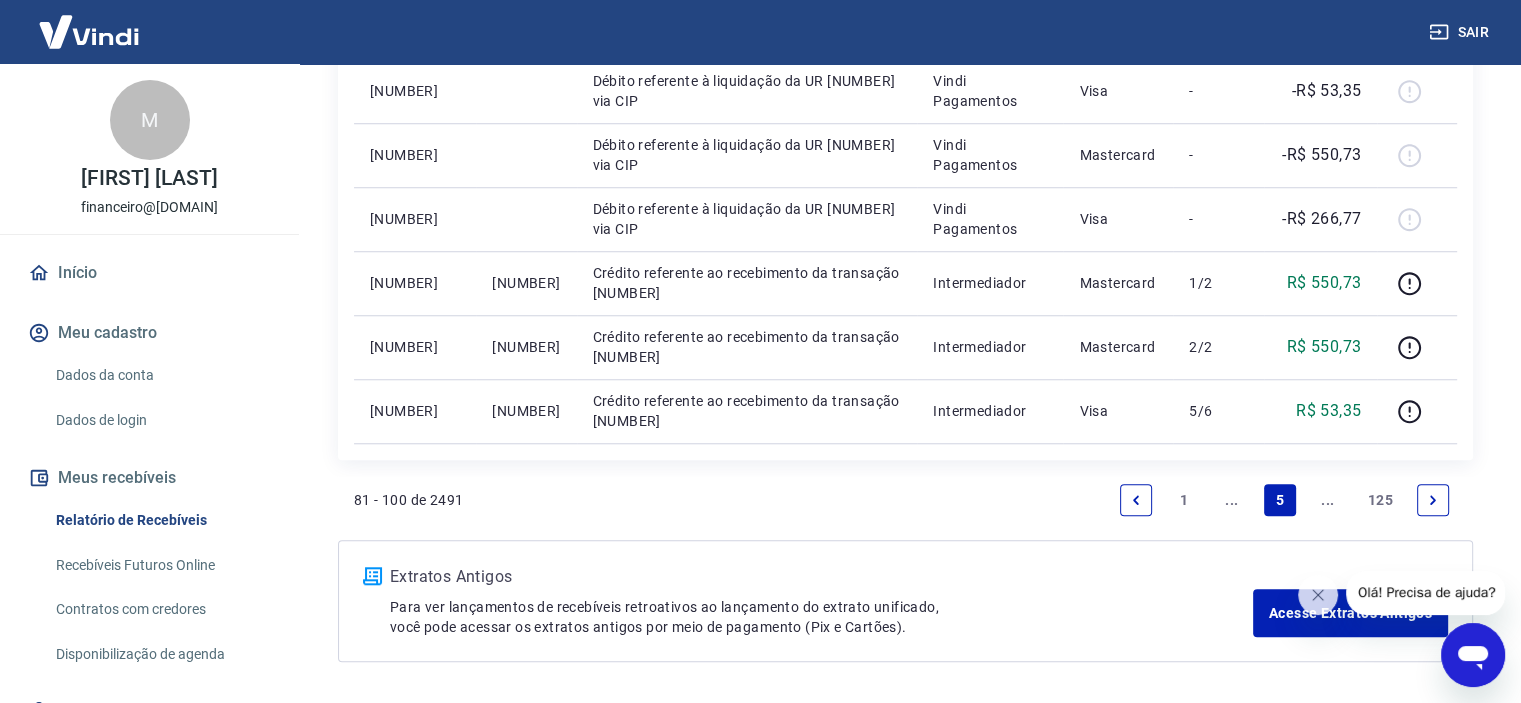 click at bounding box center (1136, 500) 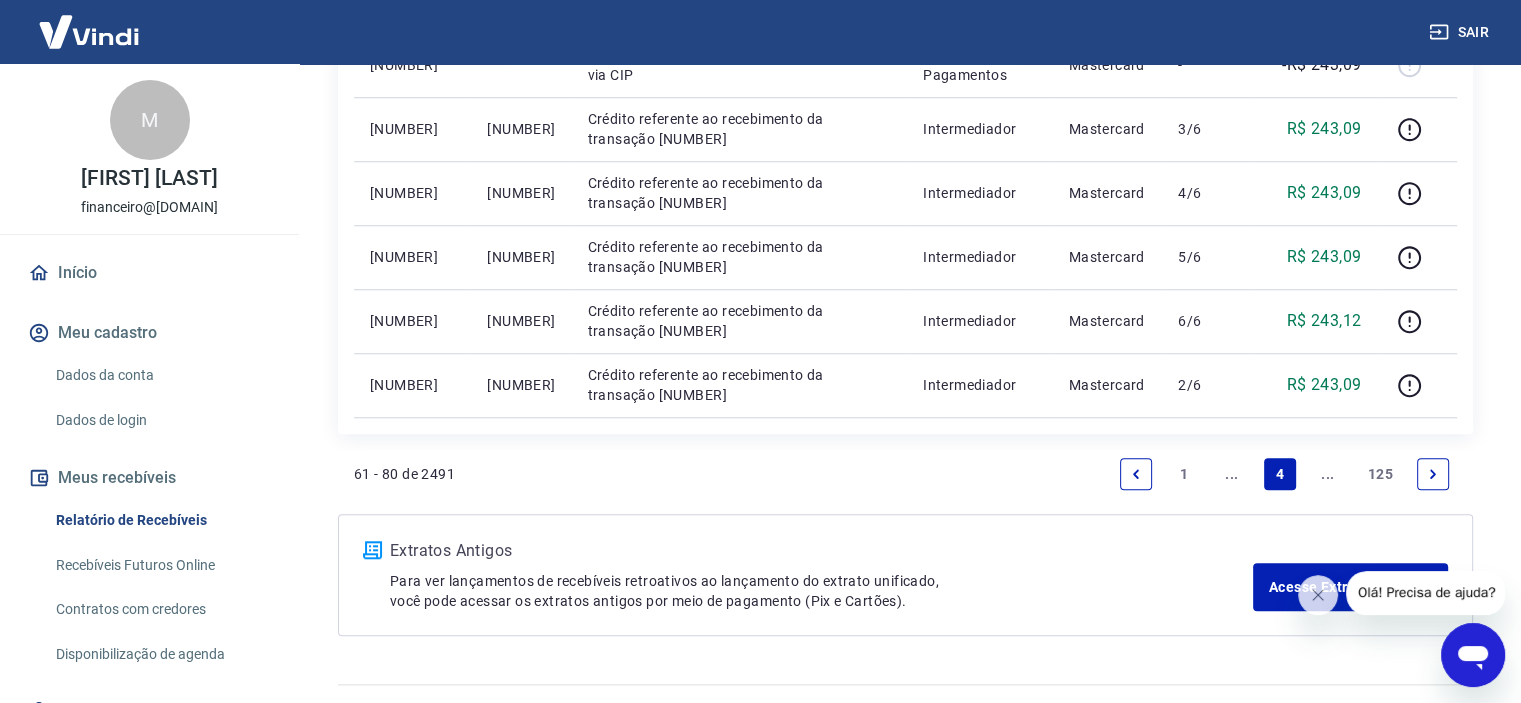scroll, scrollTop: 1697, scrollLeft: 0, axis: vertical 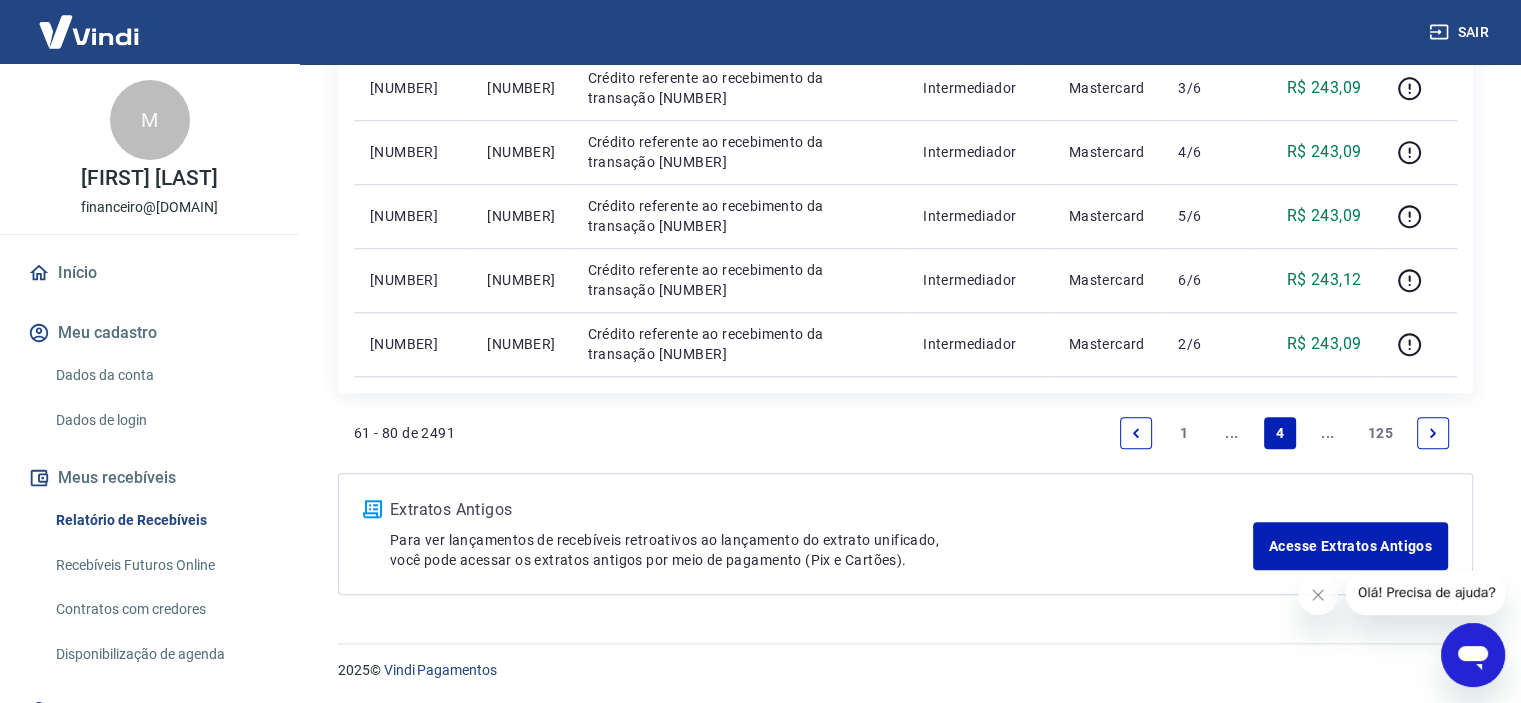 click at bounding box center (1136, 433) 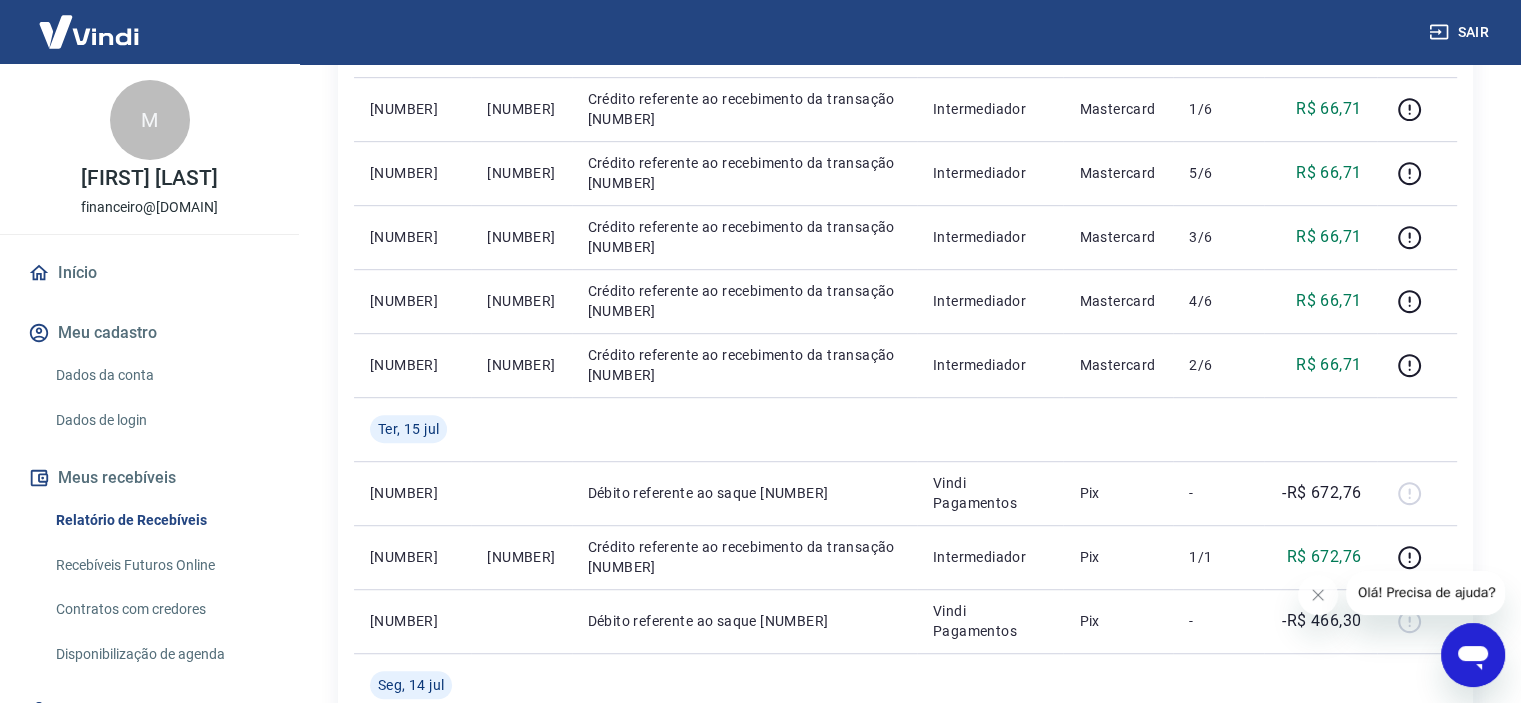 scroll, scrollTop: 1466, scrollLeft: 0, axis: vertical 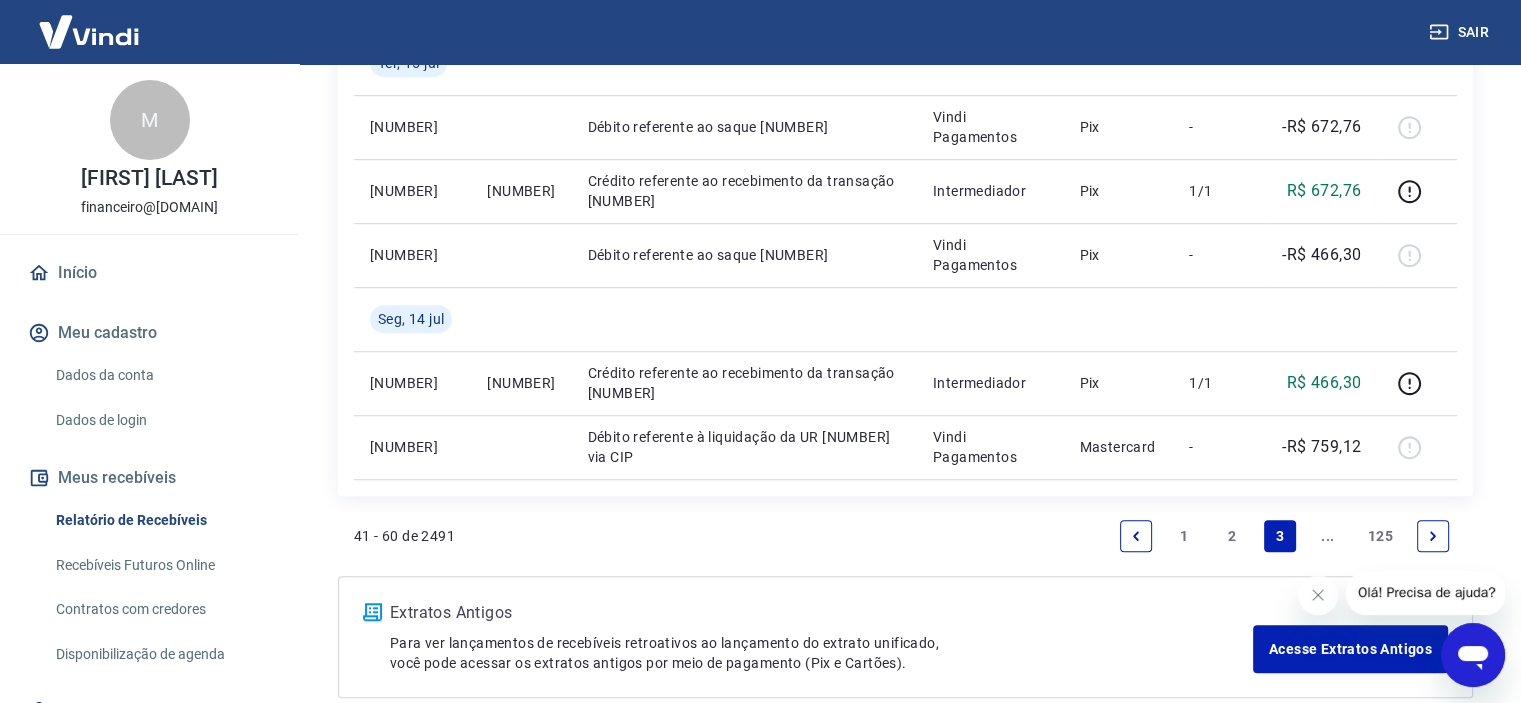 click at bounding box center (1136, 536) 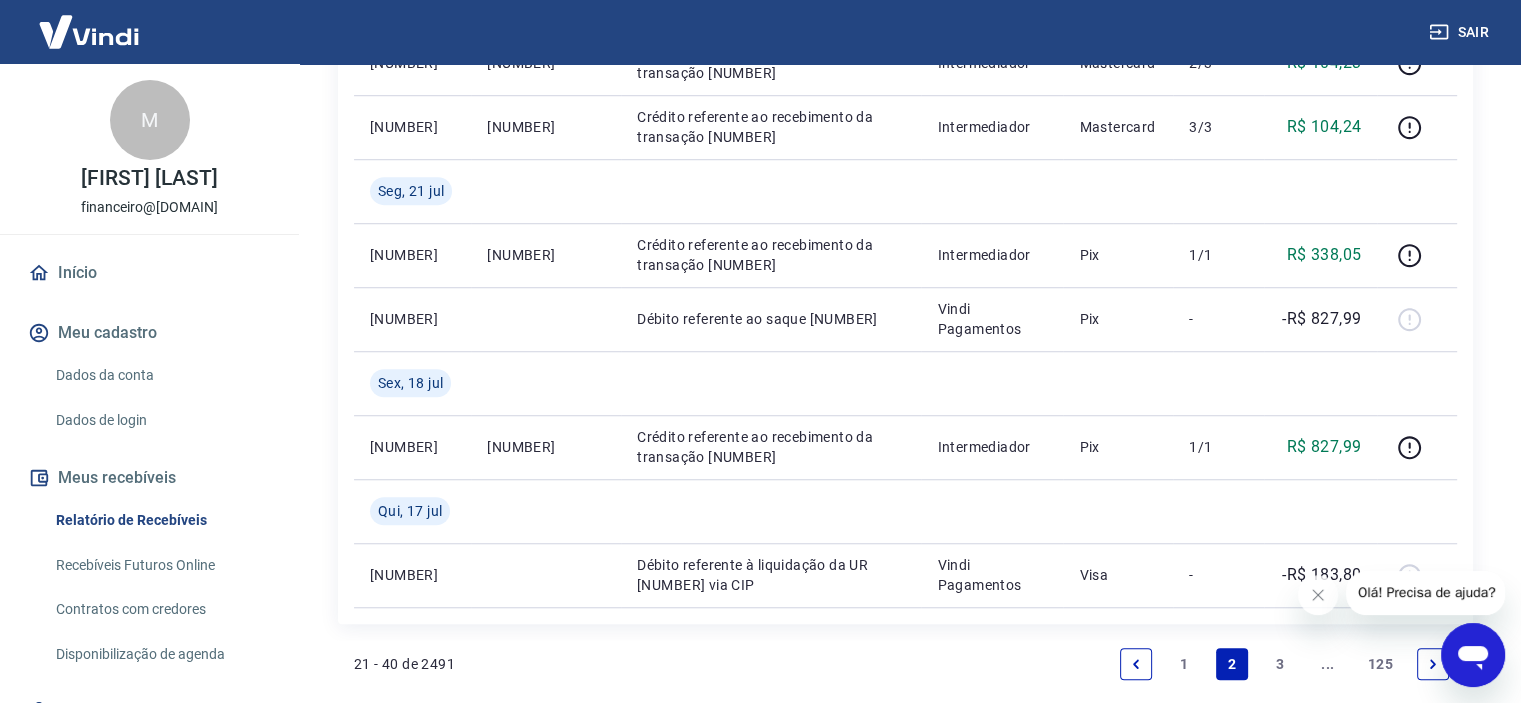 scroll, scrollTop: 1697, scrollLeft: 0, axis: vertical 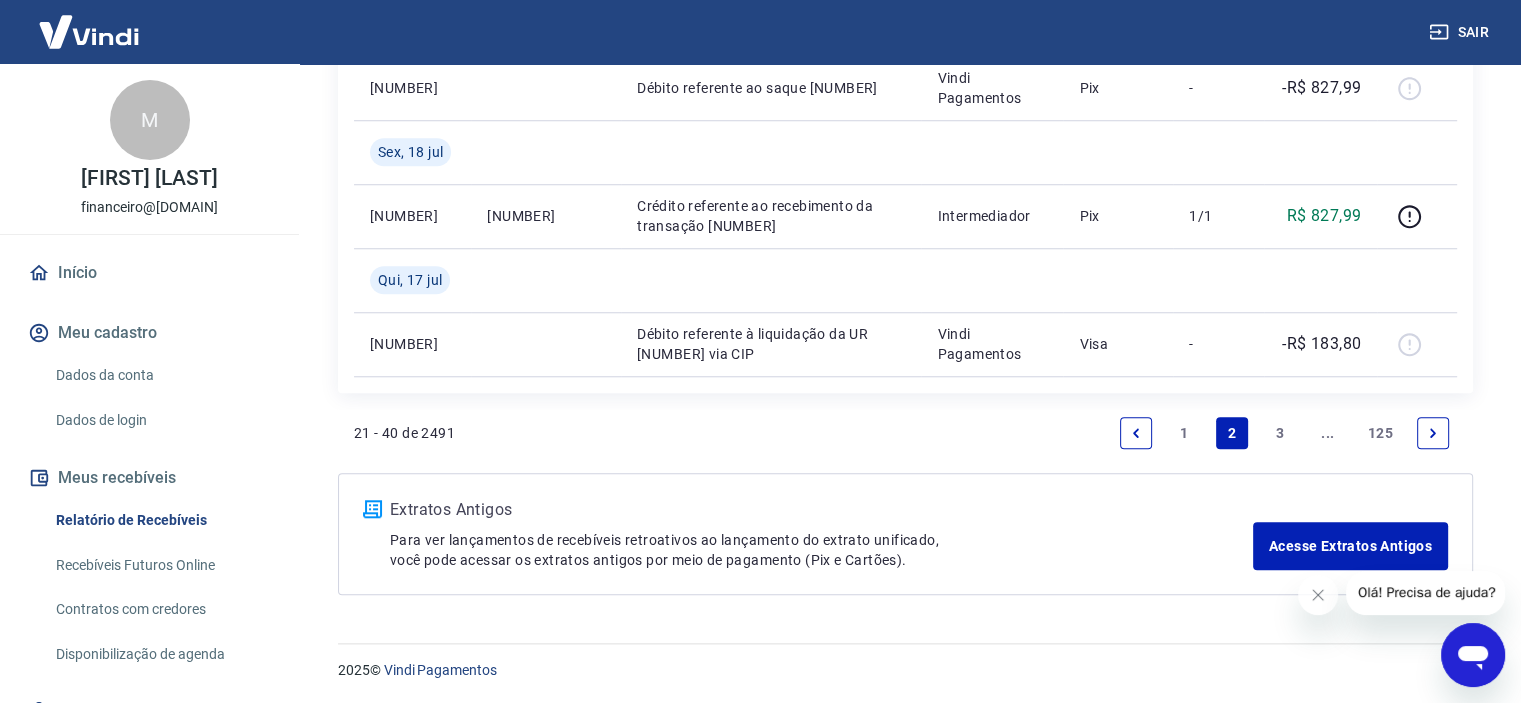 click at bounding box center [1136, 433] 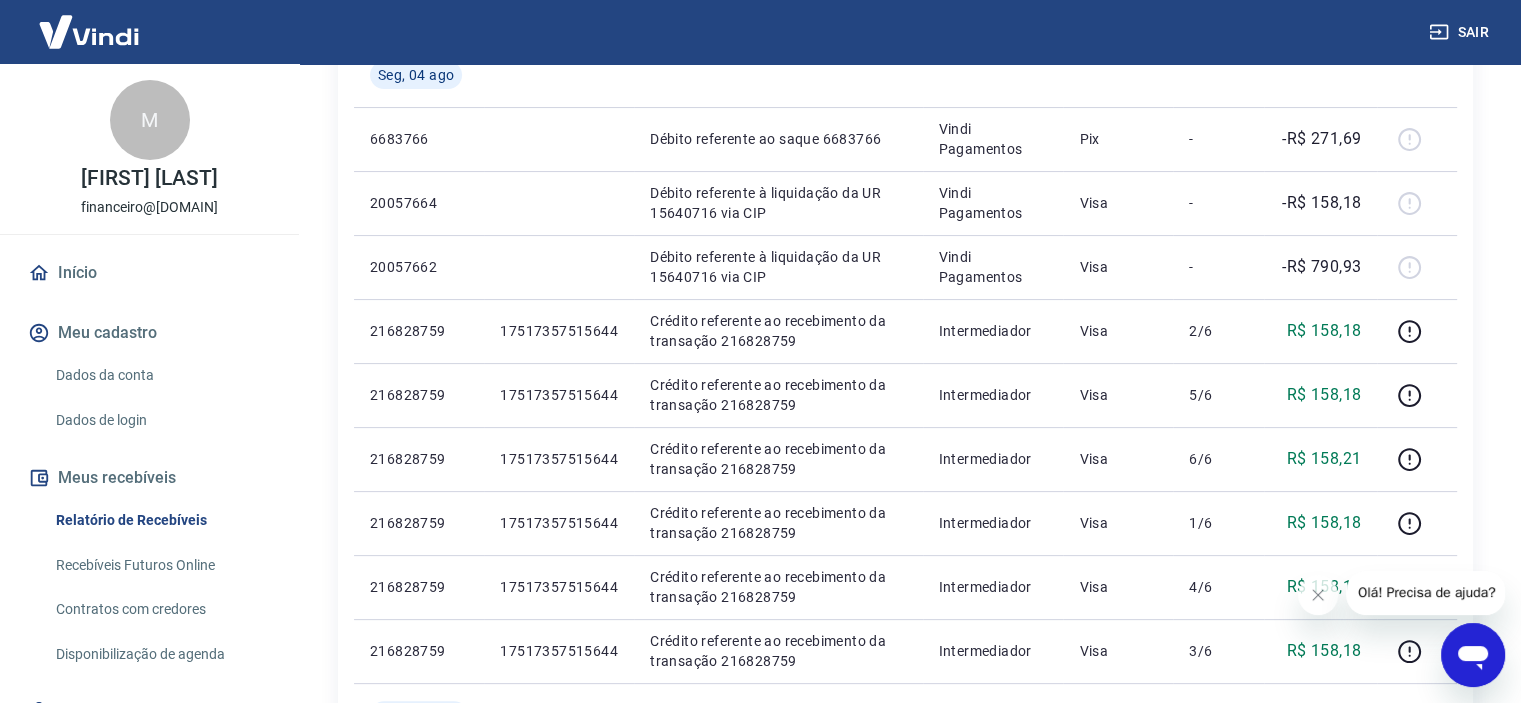 scroll, scrollTop: 733, scrollLeft: 0, axis: vertical 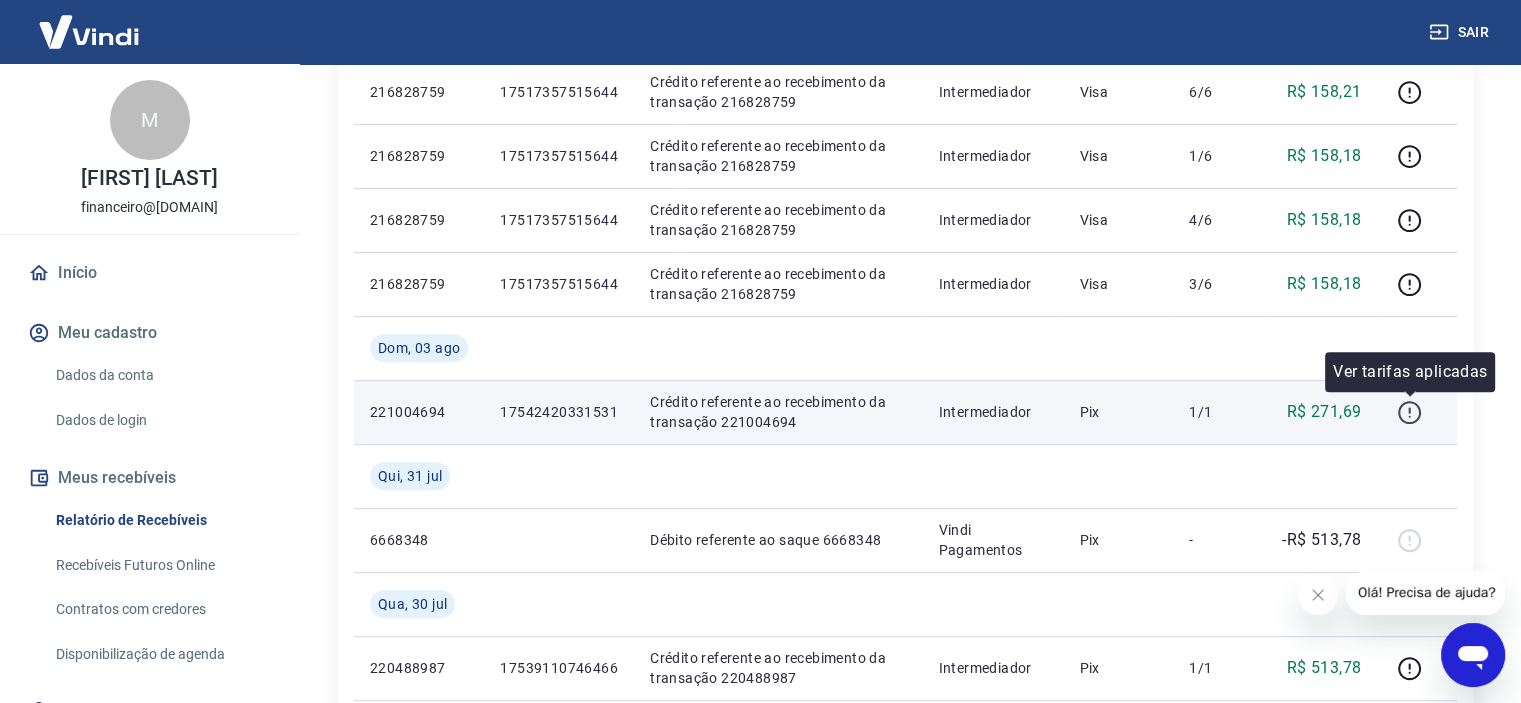 click 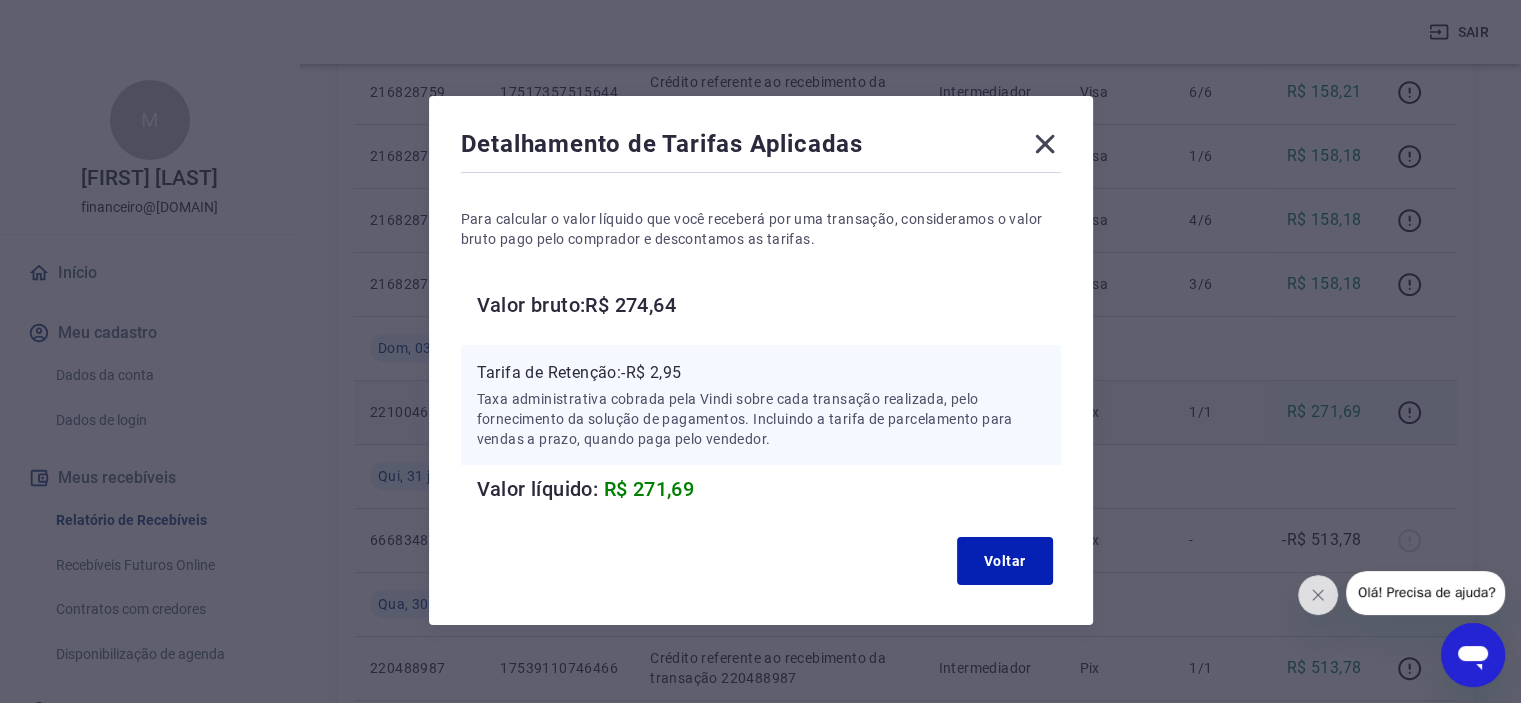 click 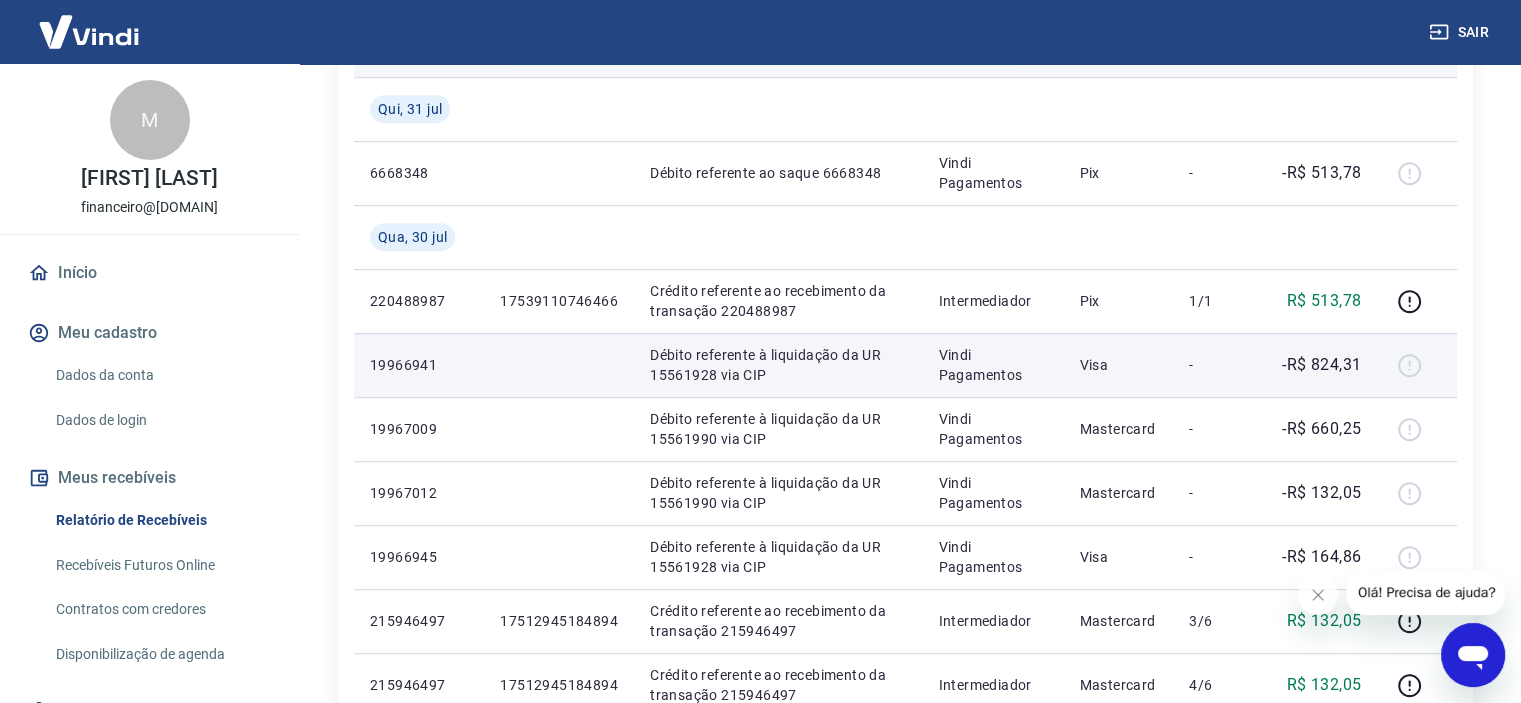 scroll, scrollTop: 733, scrollLeft: 0, axis: vertical 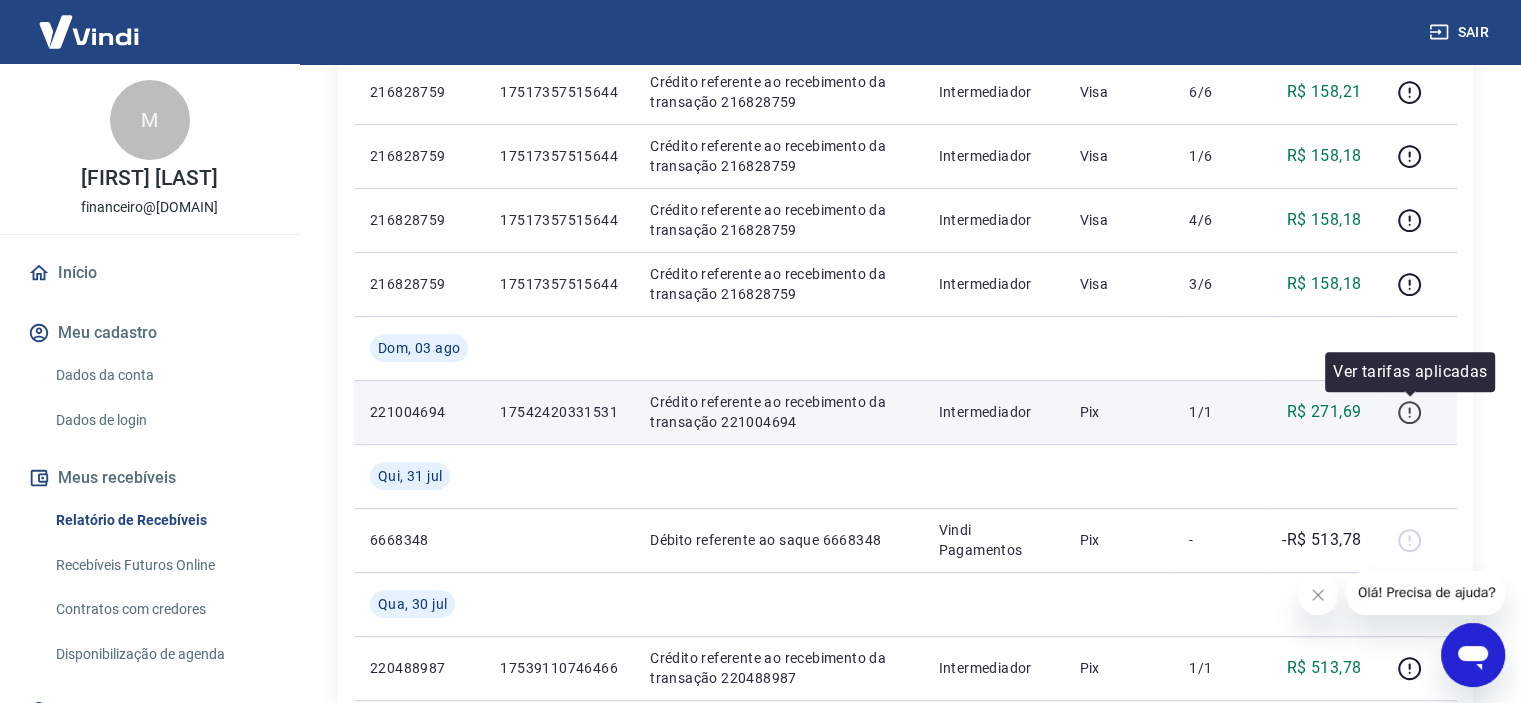 click at bounding box center [1409, 412] 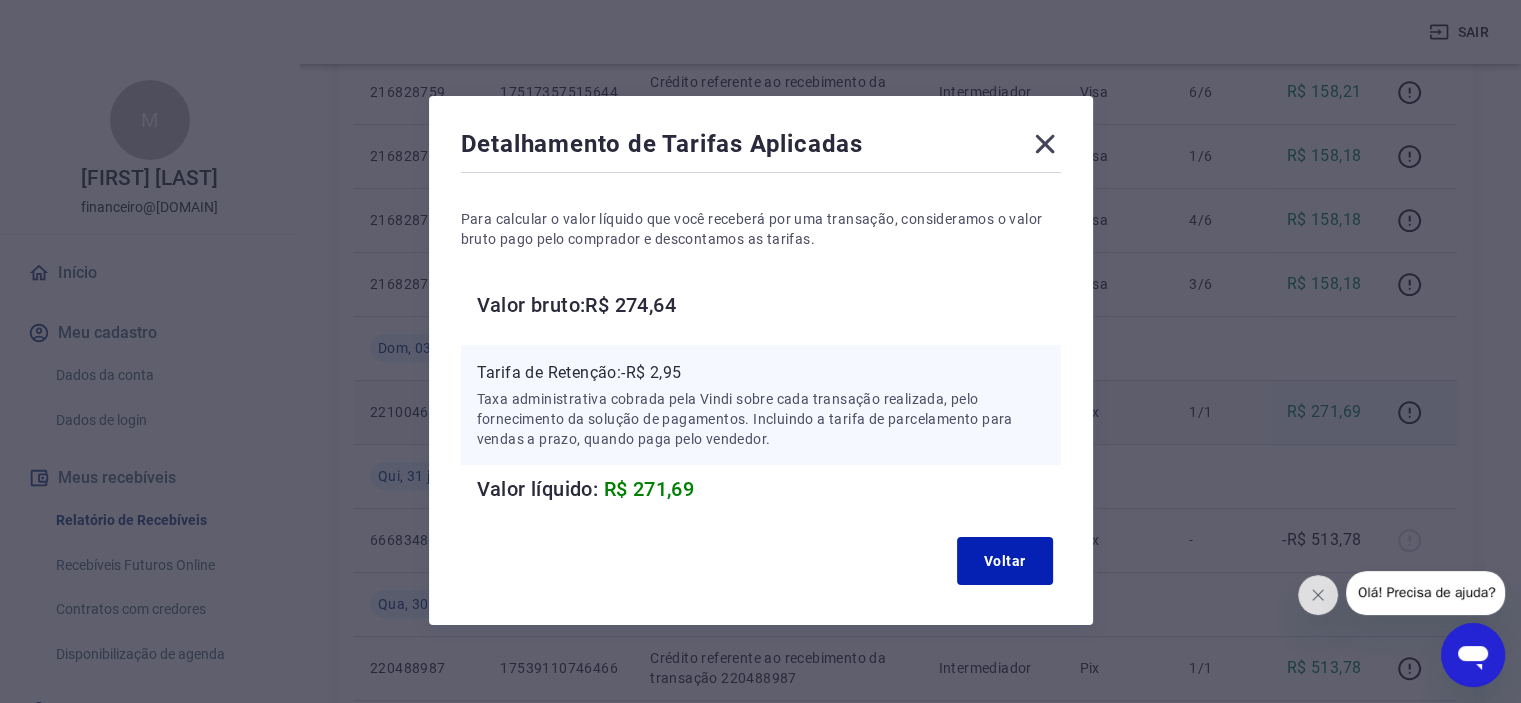 click 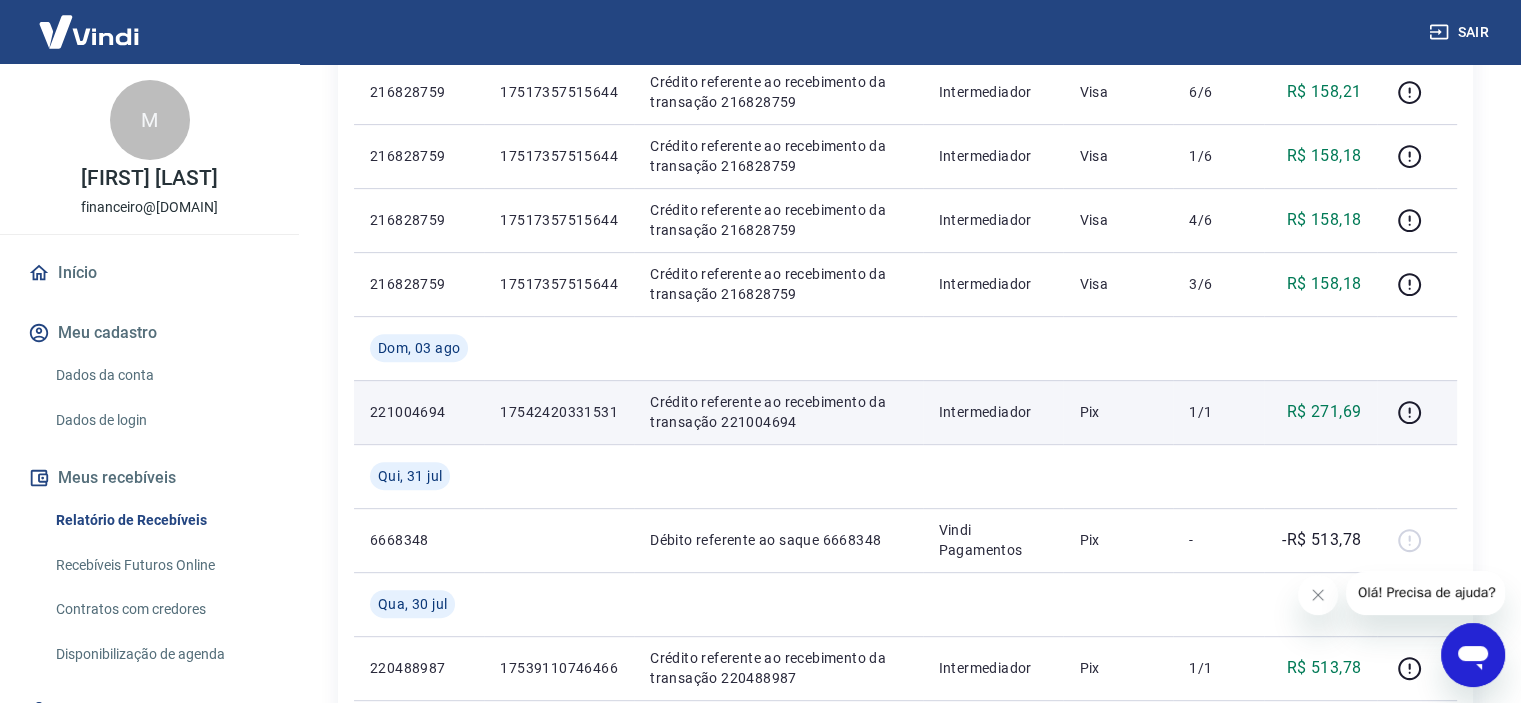 click on "17542420331531" at bounding box center [559, 412] 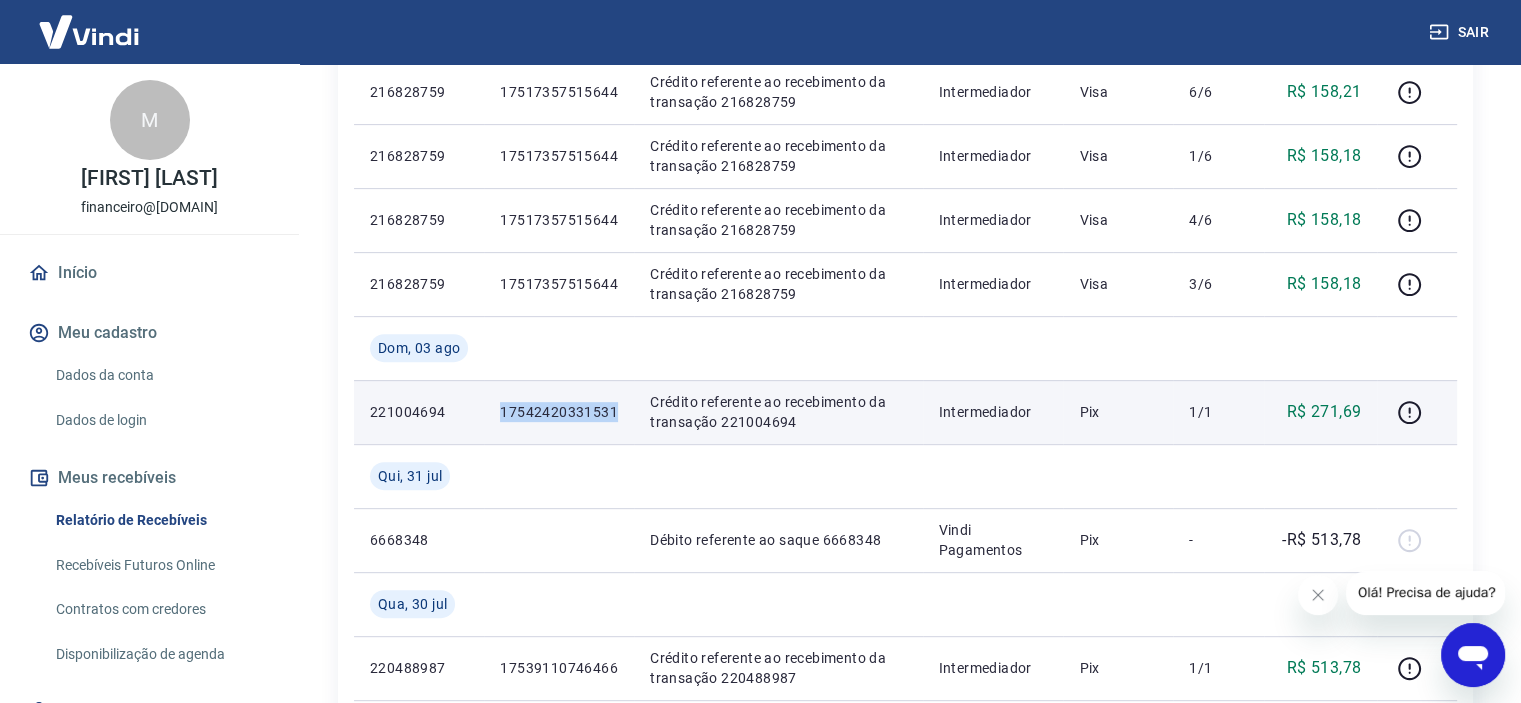 click on "17542420331531" at bounding box center (559, 412) 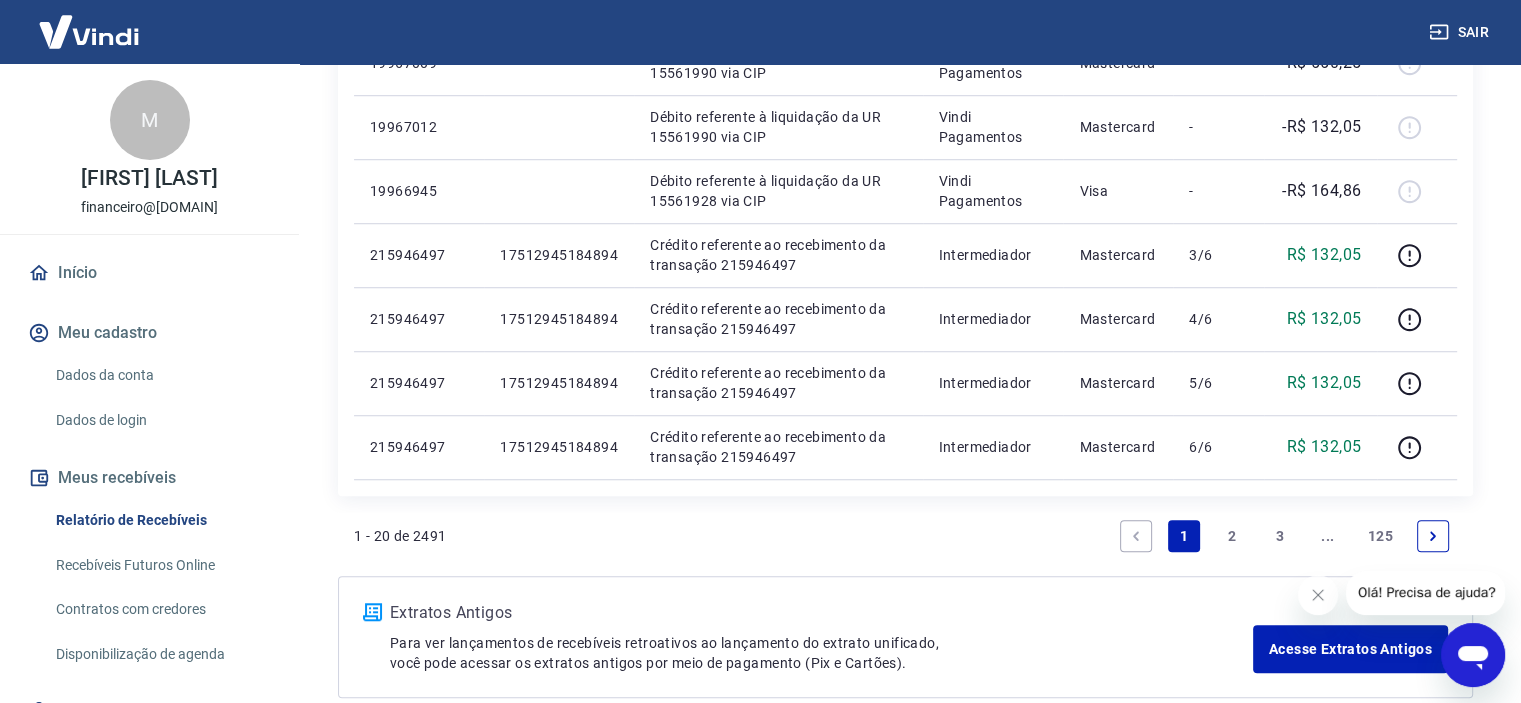 scroll, scrollTop: 1569, scrollLeft: 0, axis: vertical 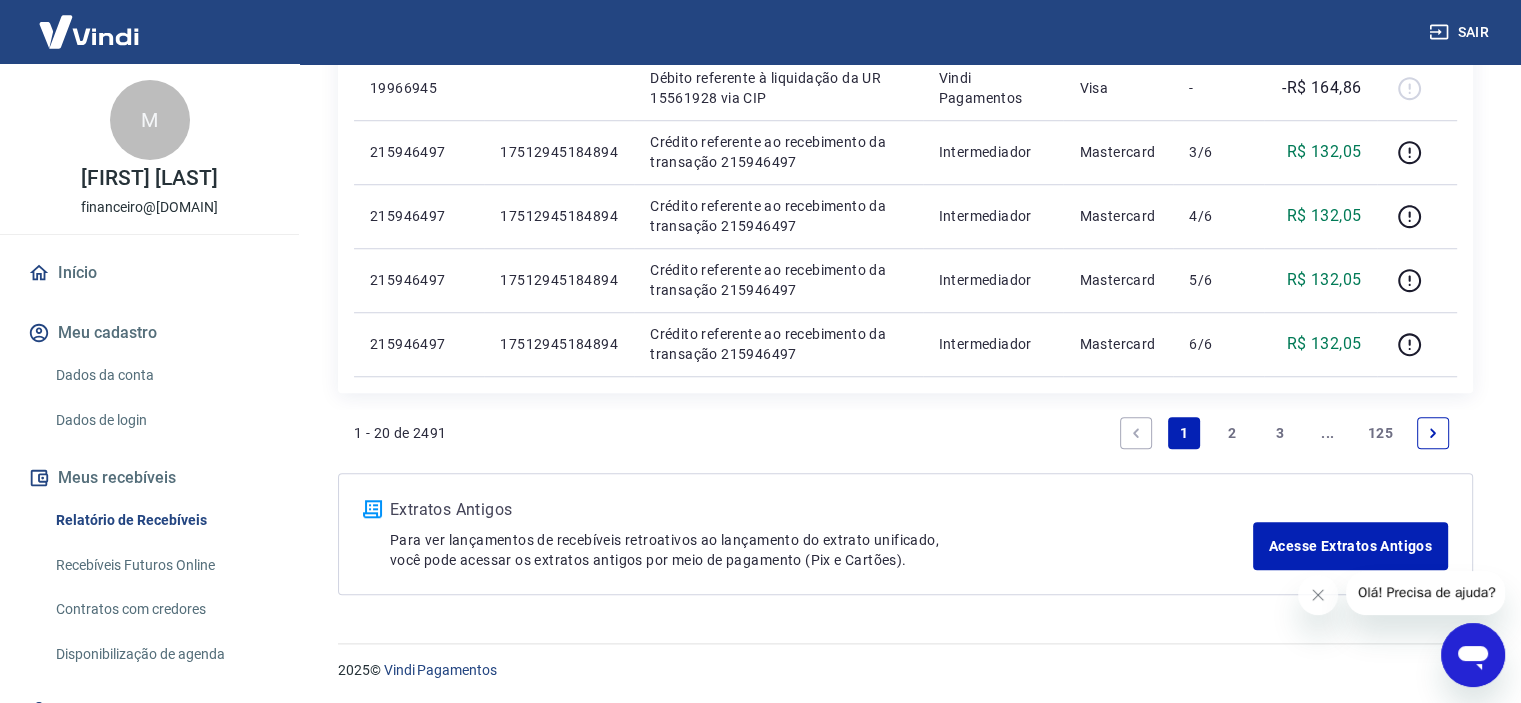 click on "3" at bounding box center (1280, 433) 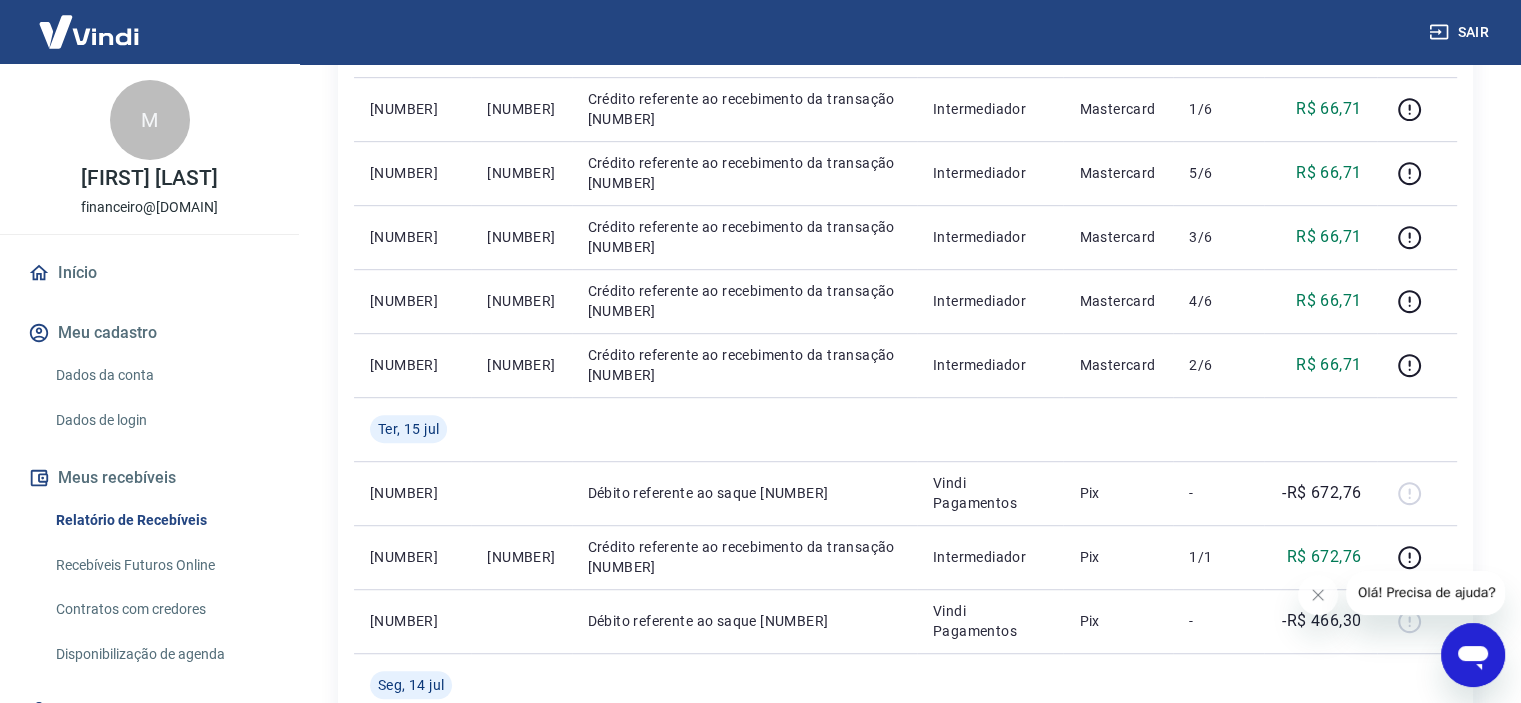 scroll, scrollTop: 1466, scrollLeft: 0, axis: vertical 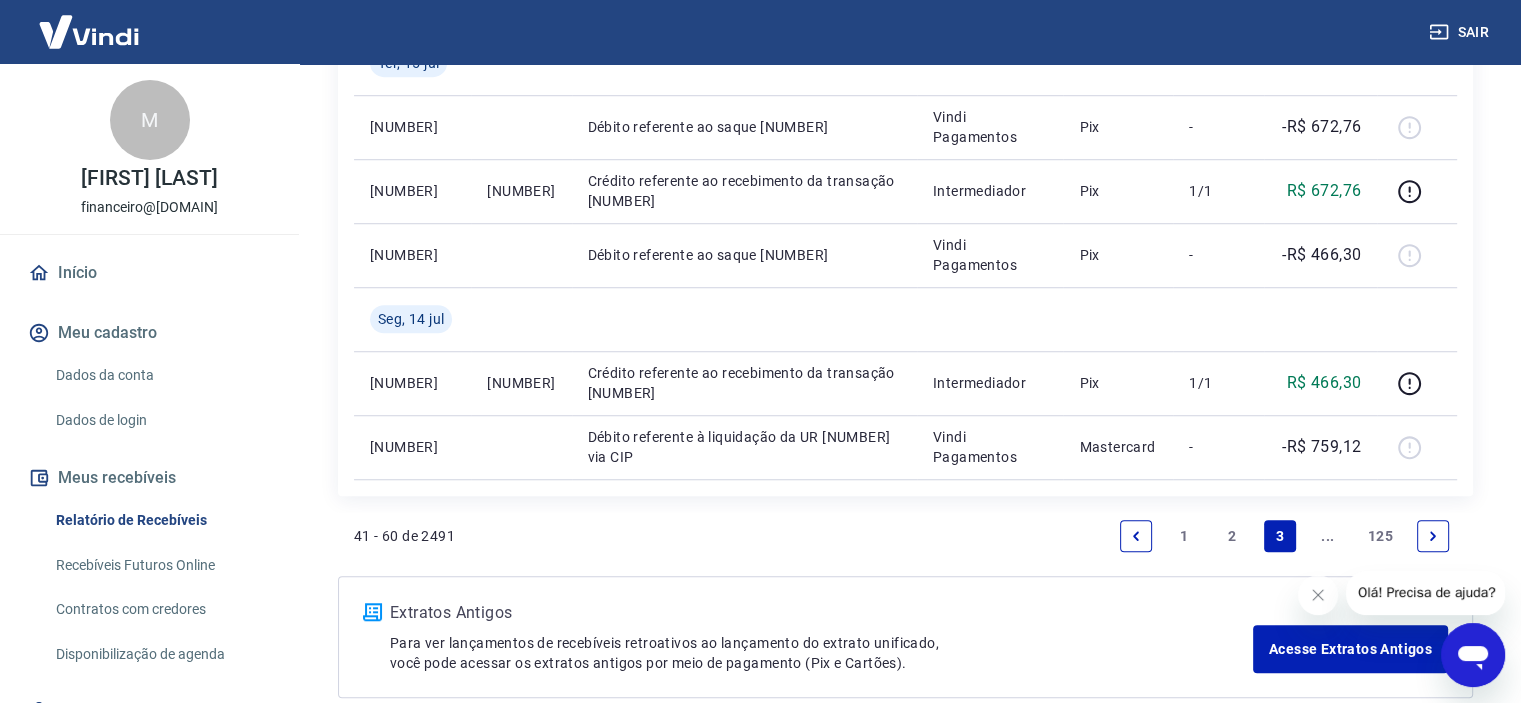 click at bounding box center [1433, 536] 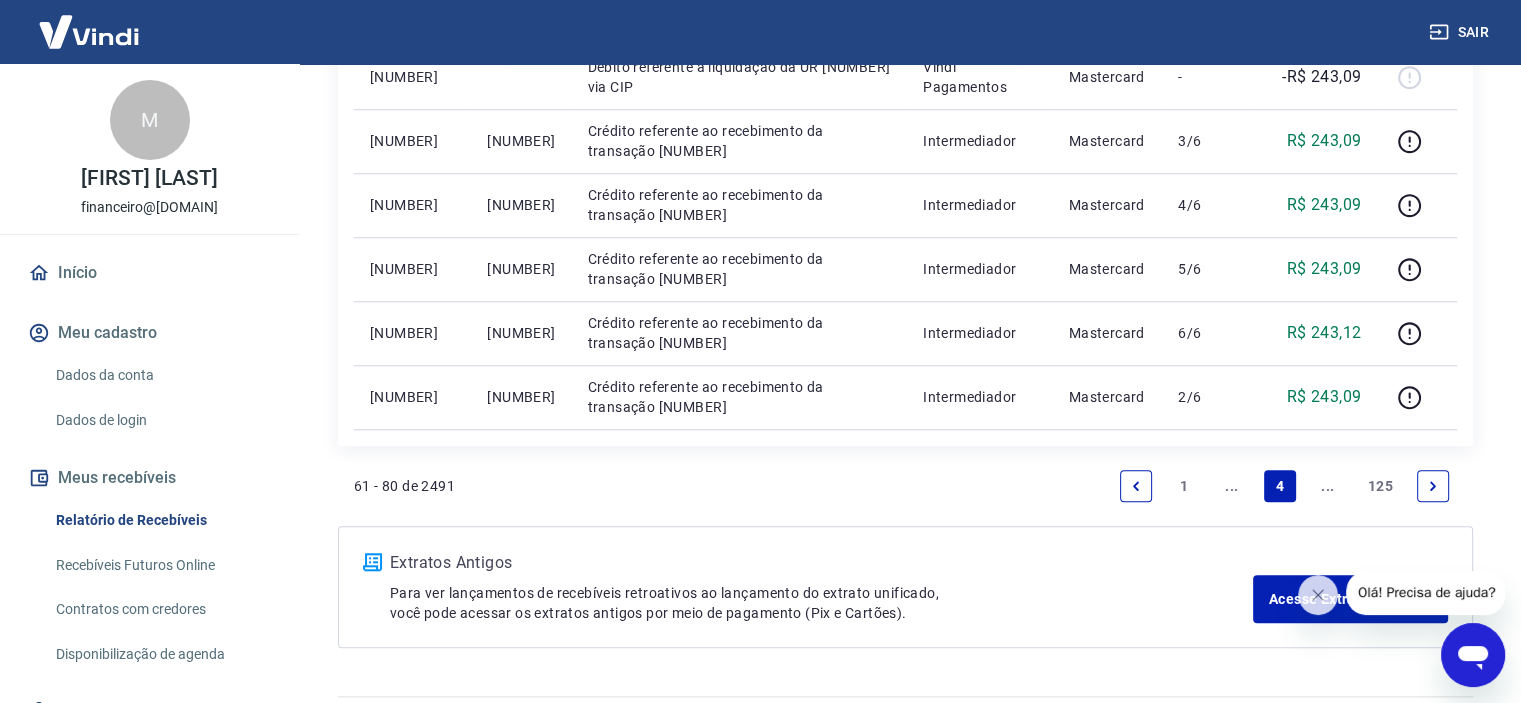 scroll, scrollTop: 1697, scrollLeft: 0, axis: vertical 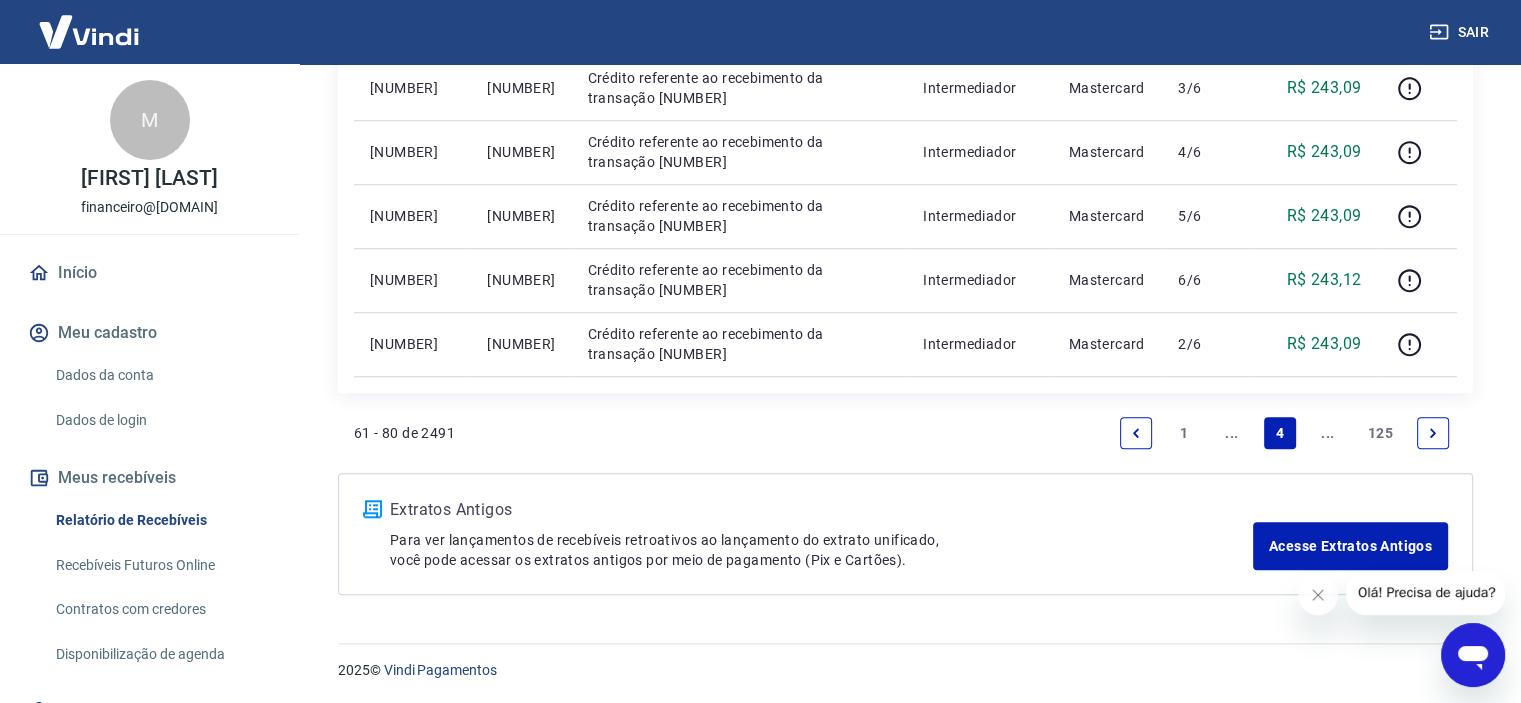 click at bounding box center (1433, 433) 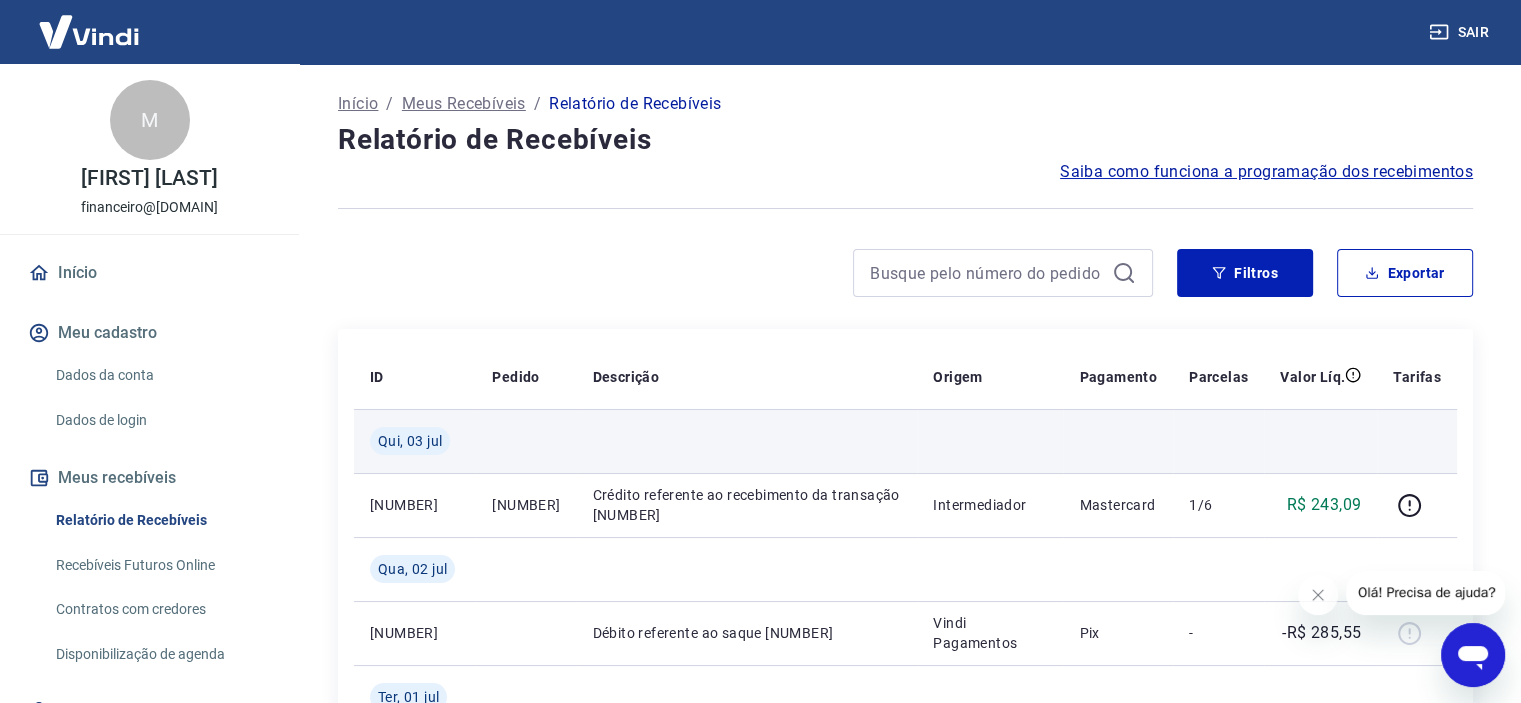 scroll, scrollTop: 366, scrollLeft: 0, axis: vertical 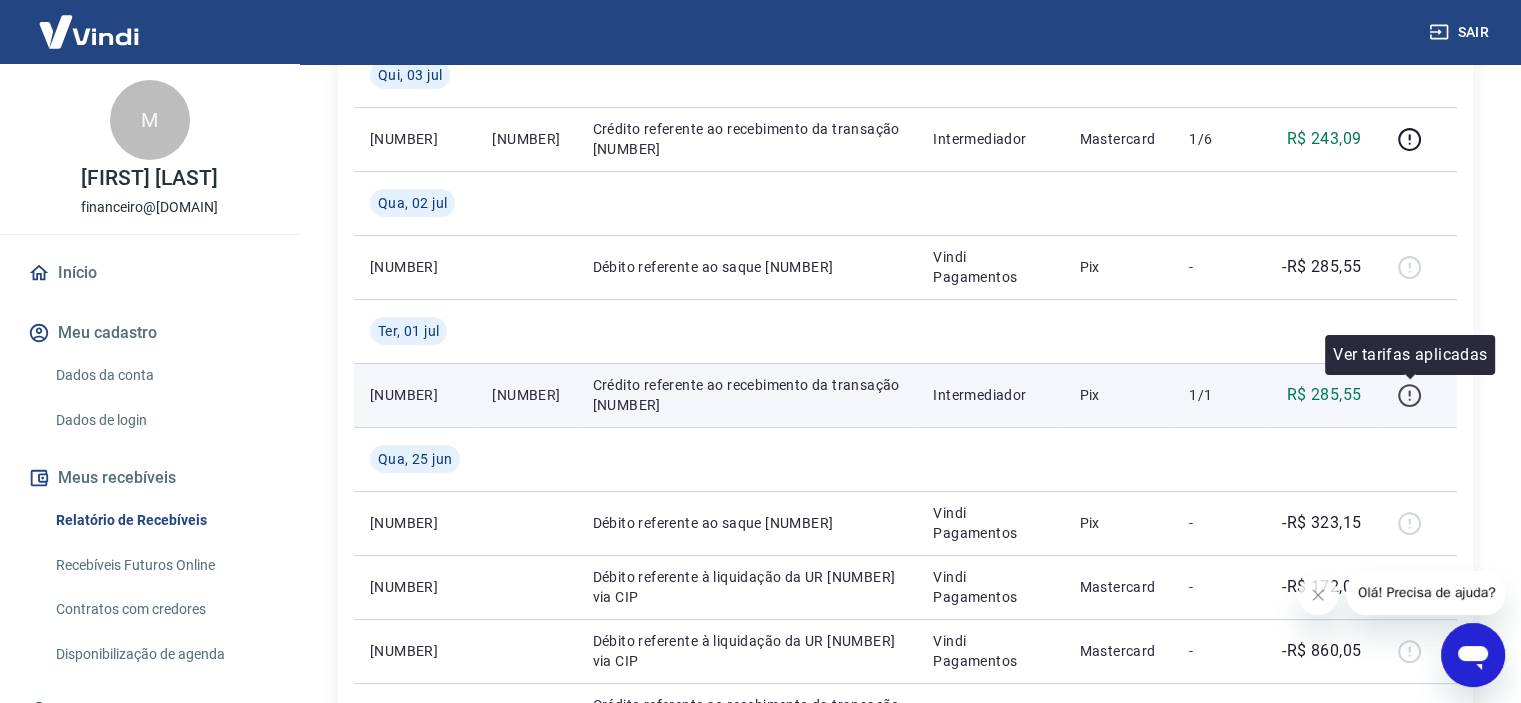 click 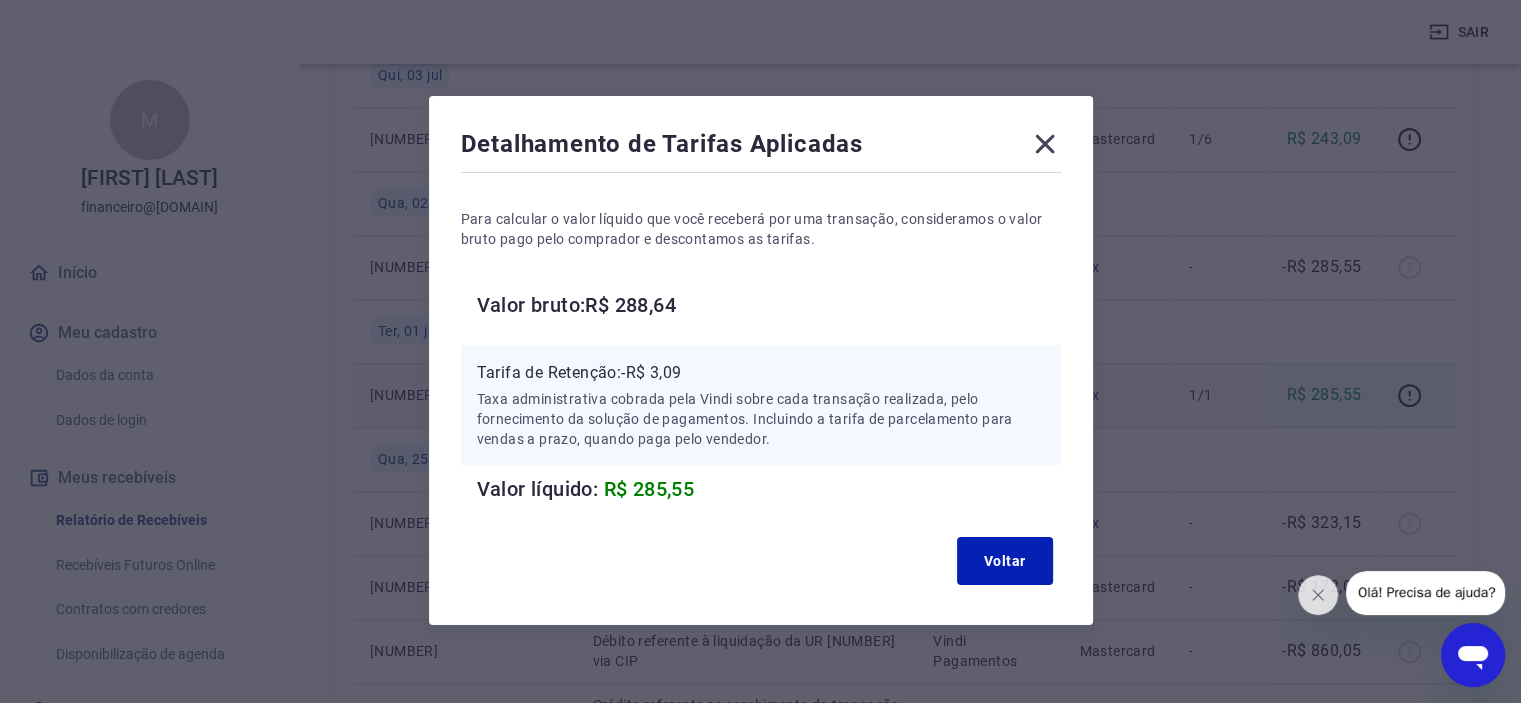 click 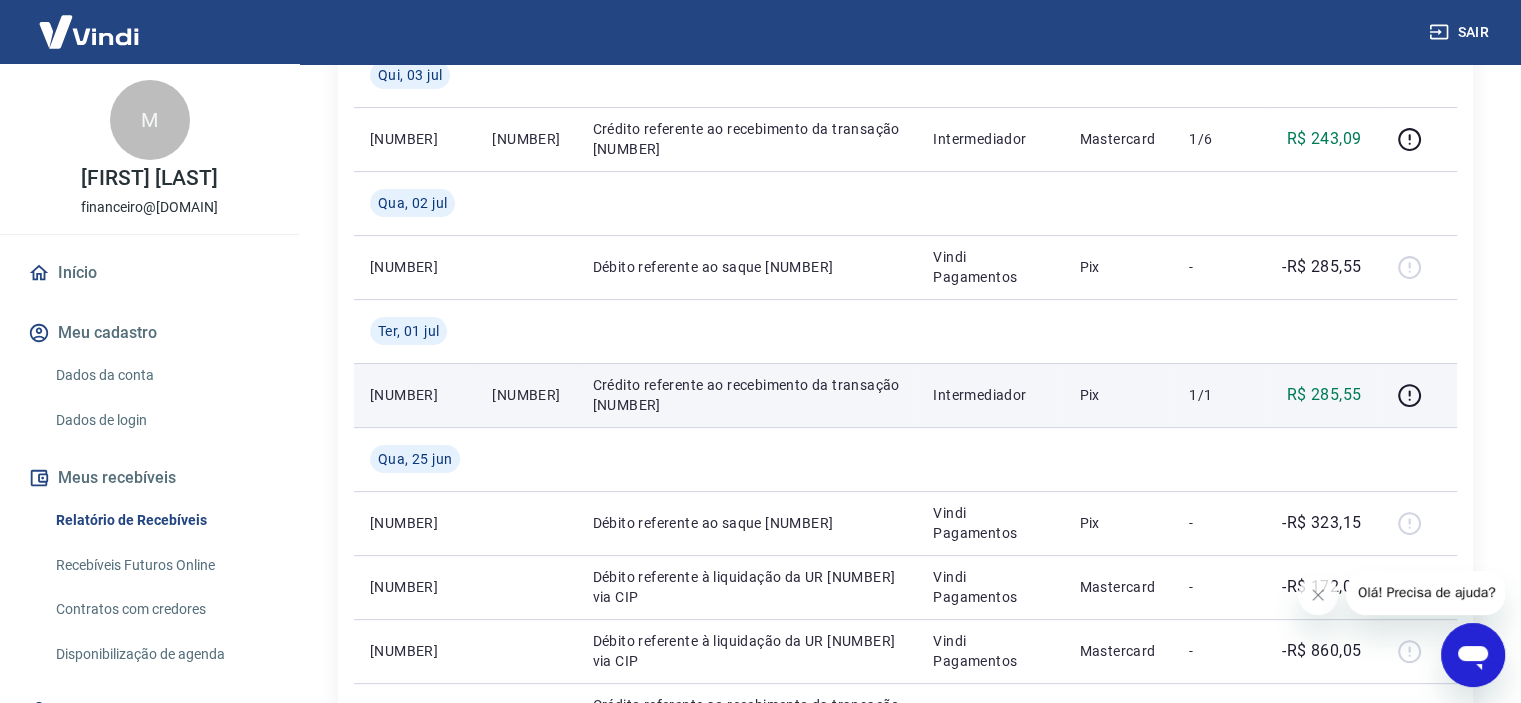 click on "[NUMBER]" at bounding box center [526, 395] 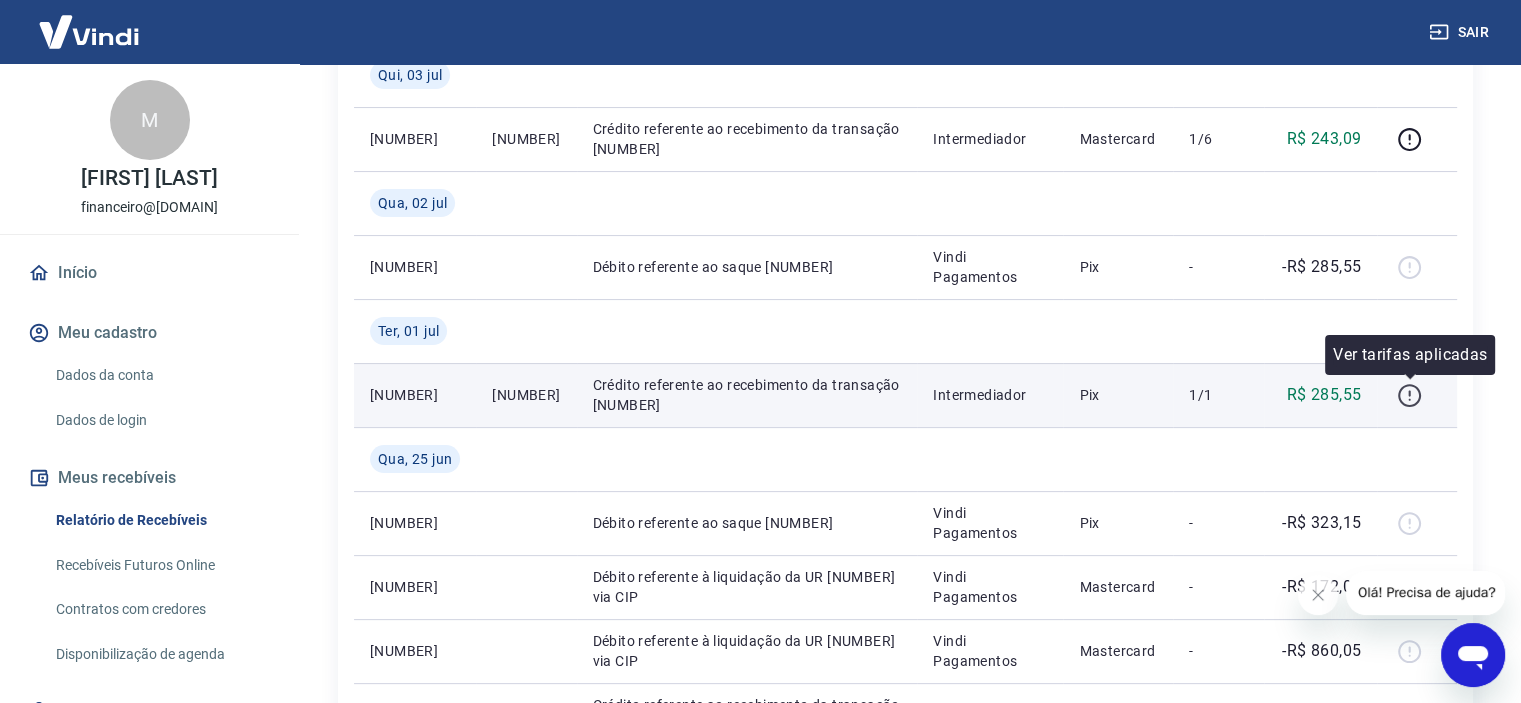 click 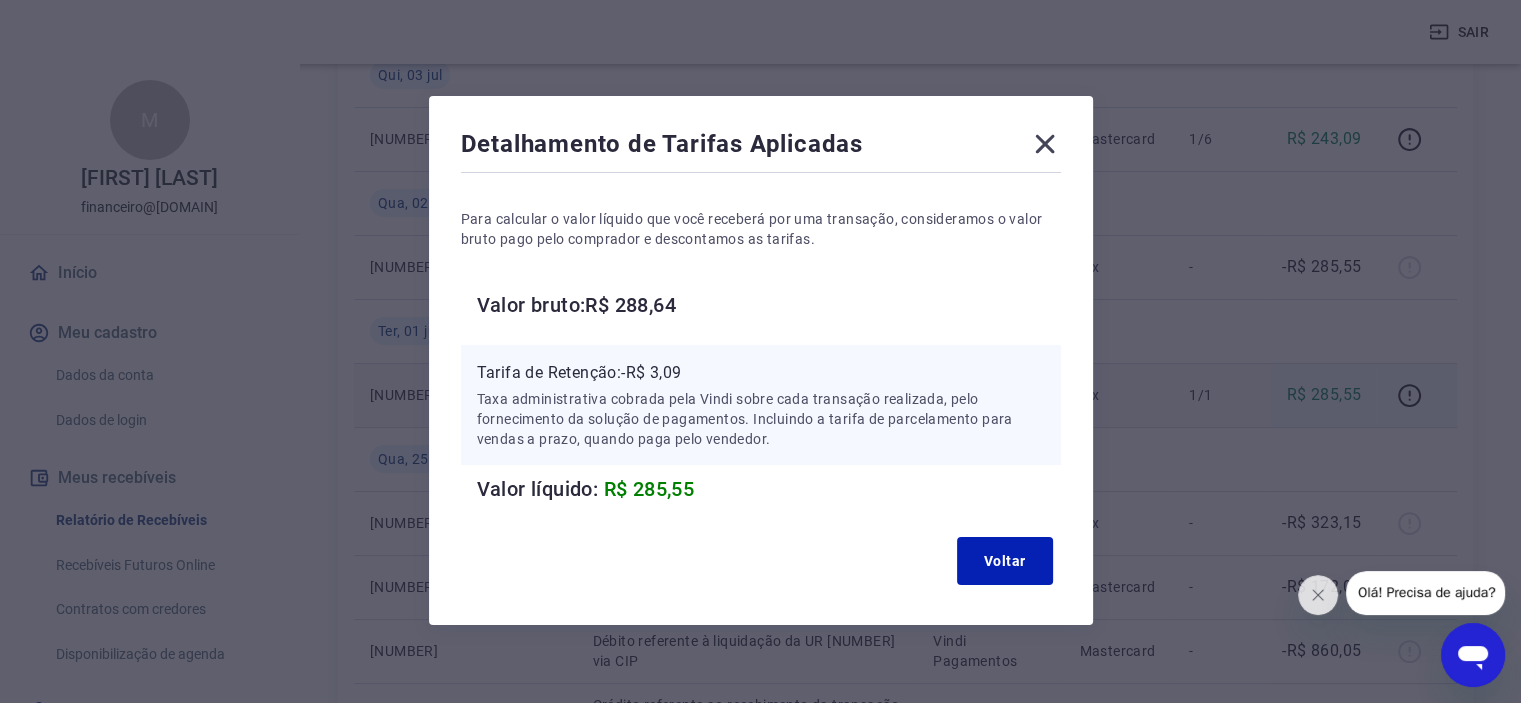 click 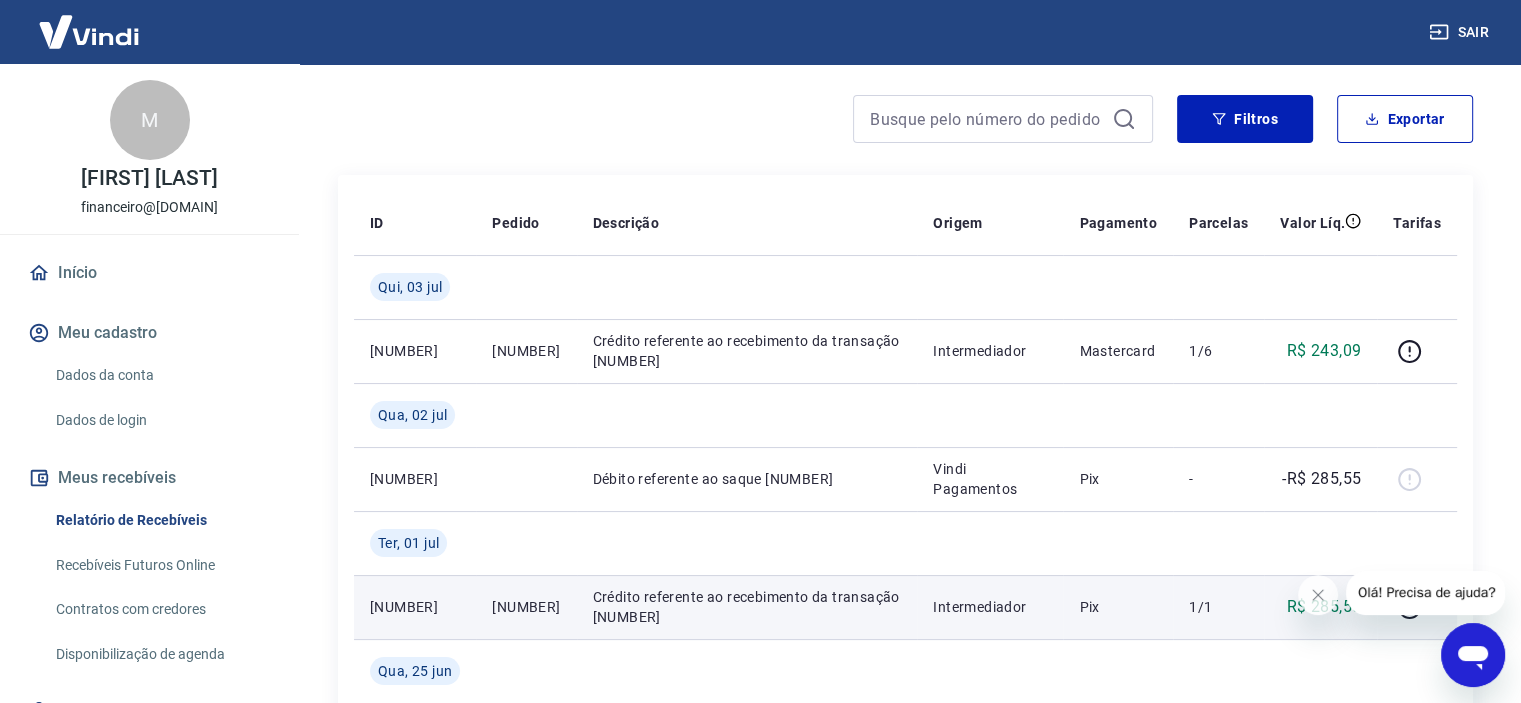 scroll, scrollTop: 151, scrollLeft: 0, axis: vertical 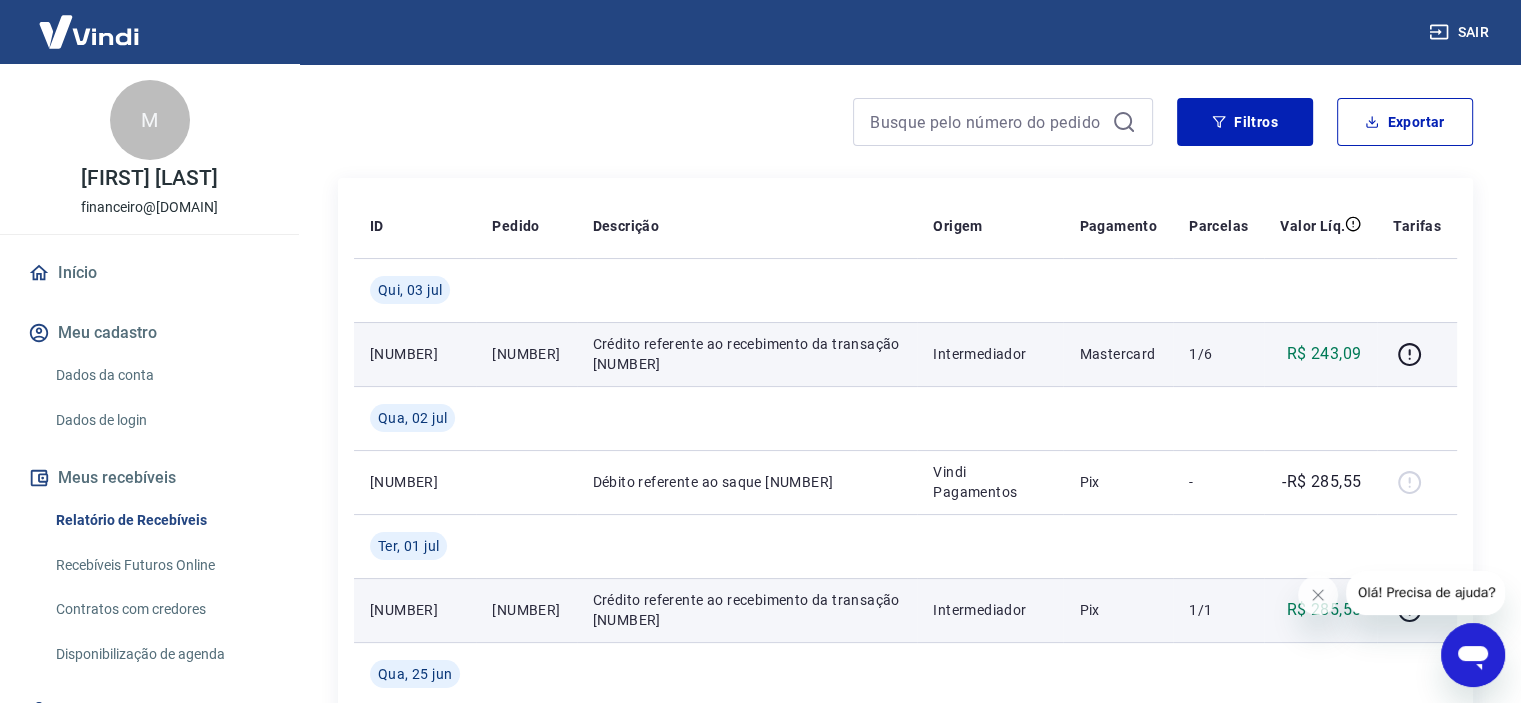 click on "[NUMBER]" at bounding box center [526, 354] 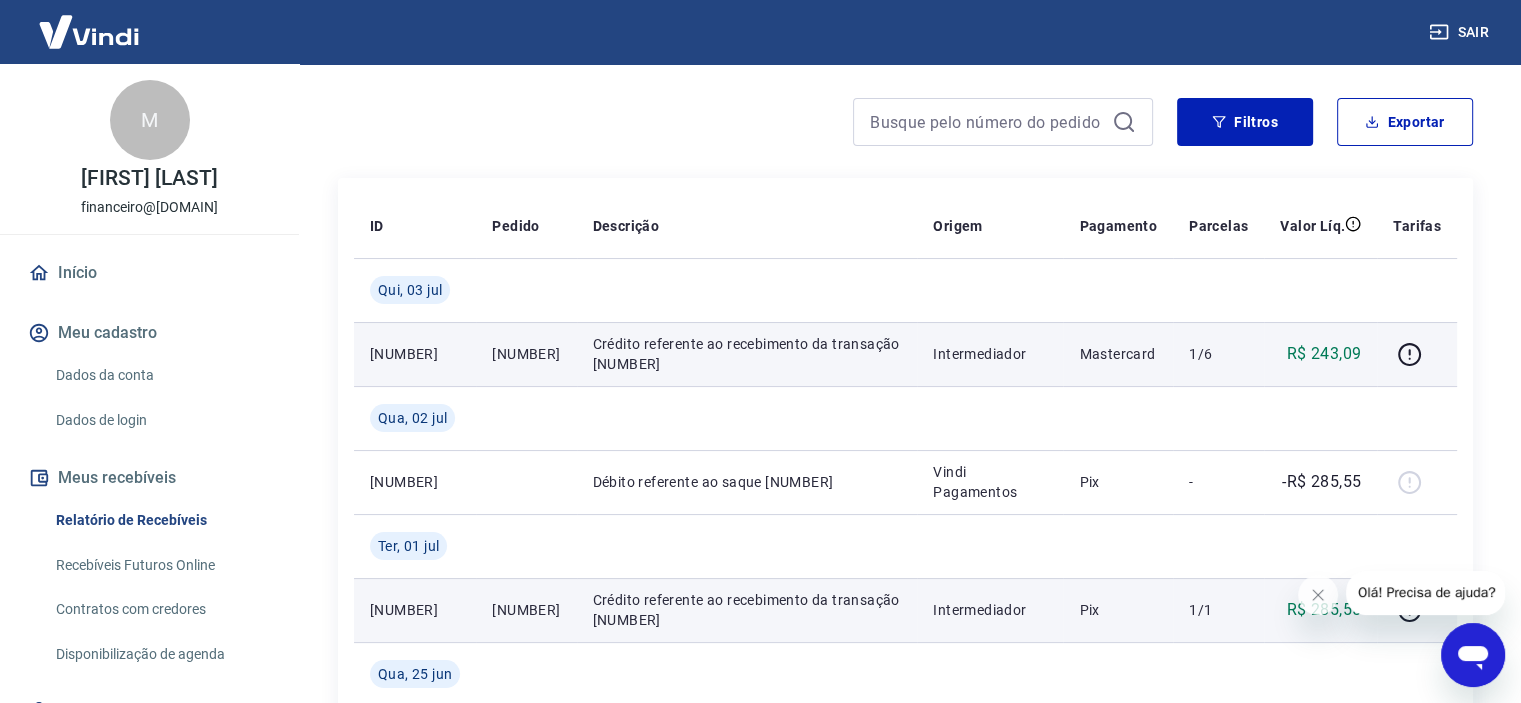 copy on "[NUMBER]" 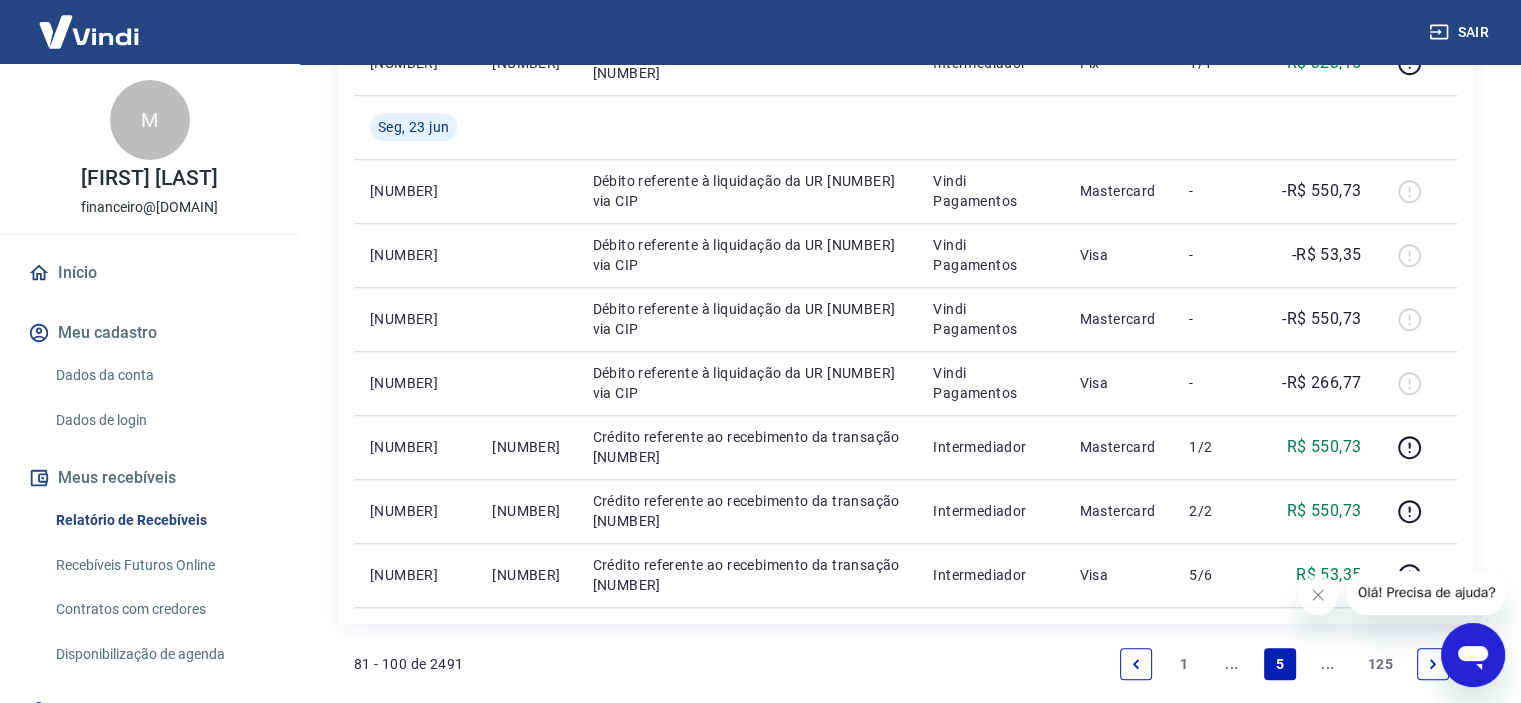 scroll, scrollTop: 1697, scrollLeft: 0, axis: vertical 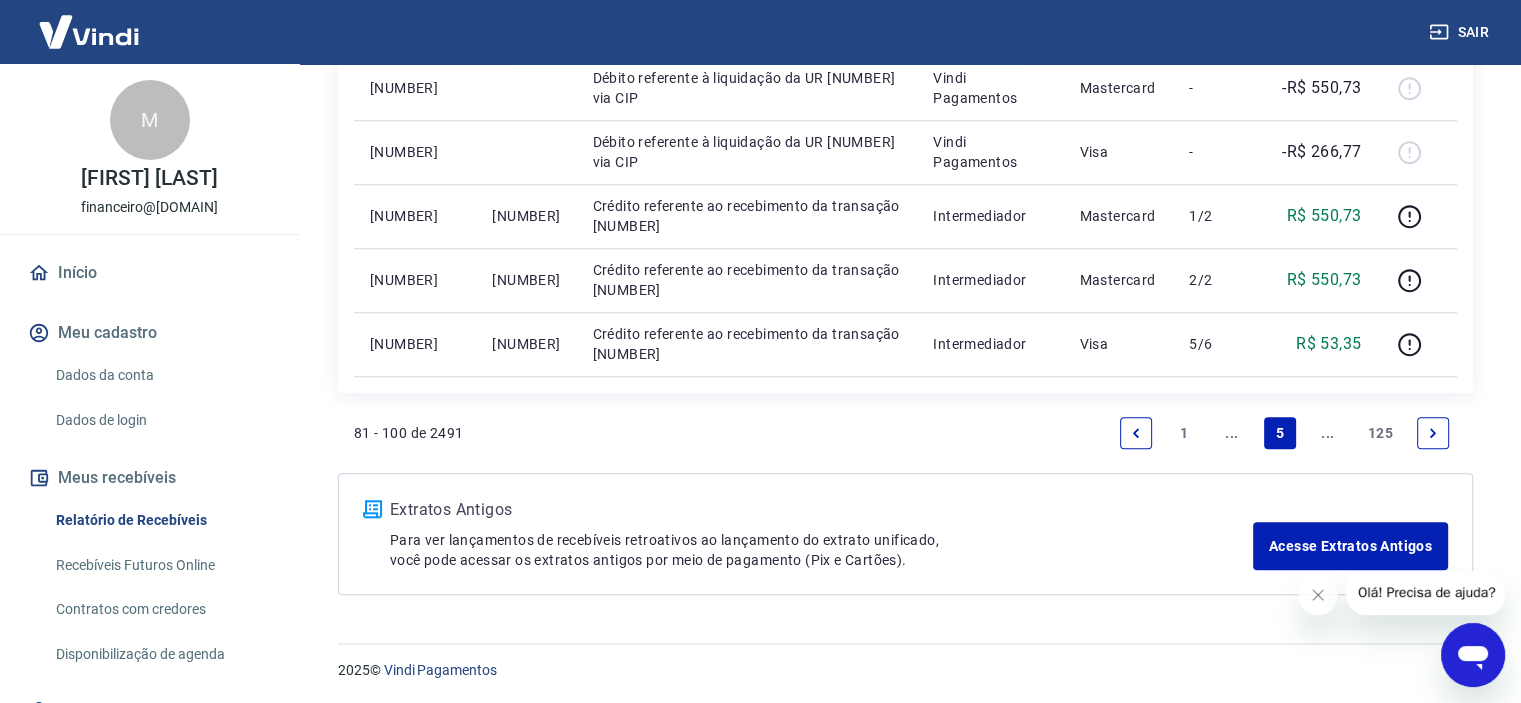 click at bounding box center [1136, 433] 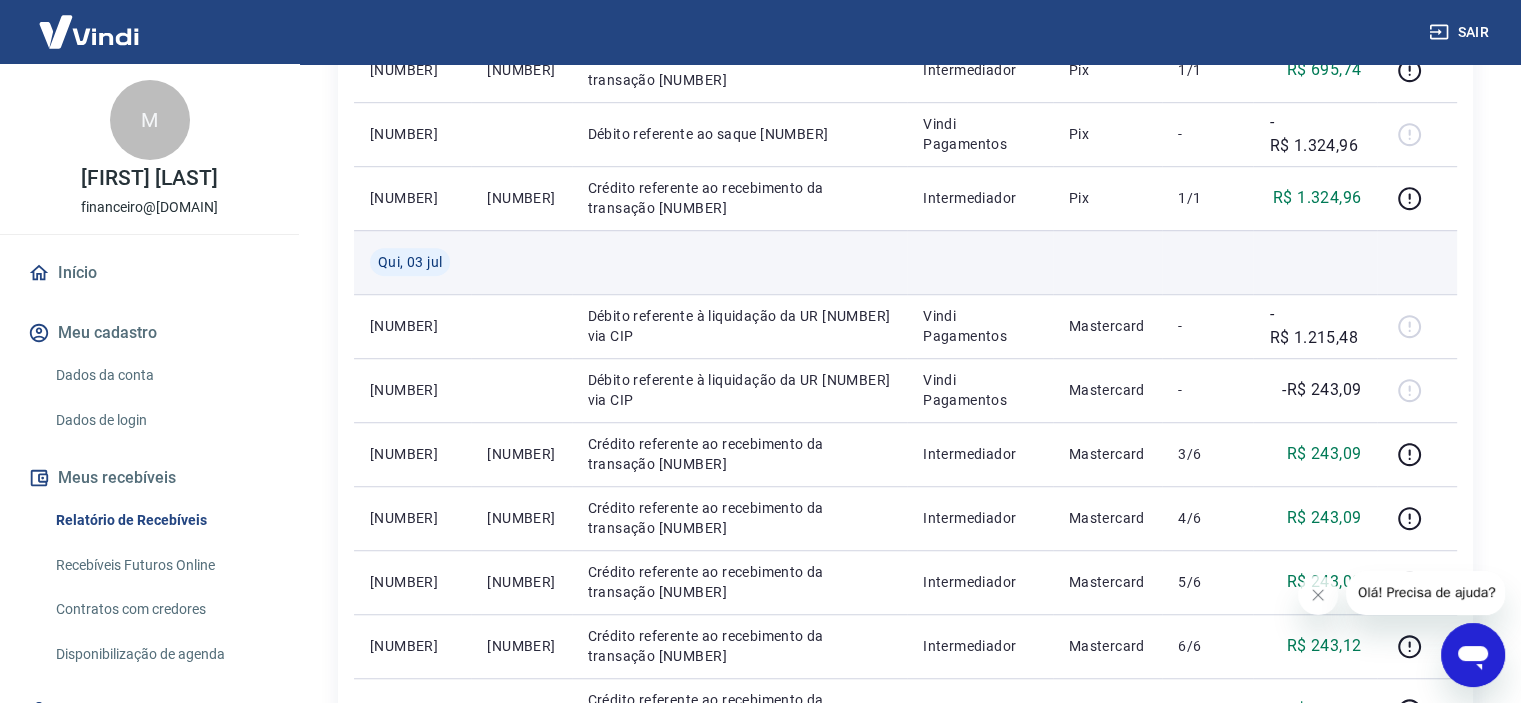 scroll, scrollTop: 964, scrollLeft: 0, axis: vertical 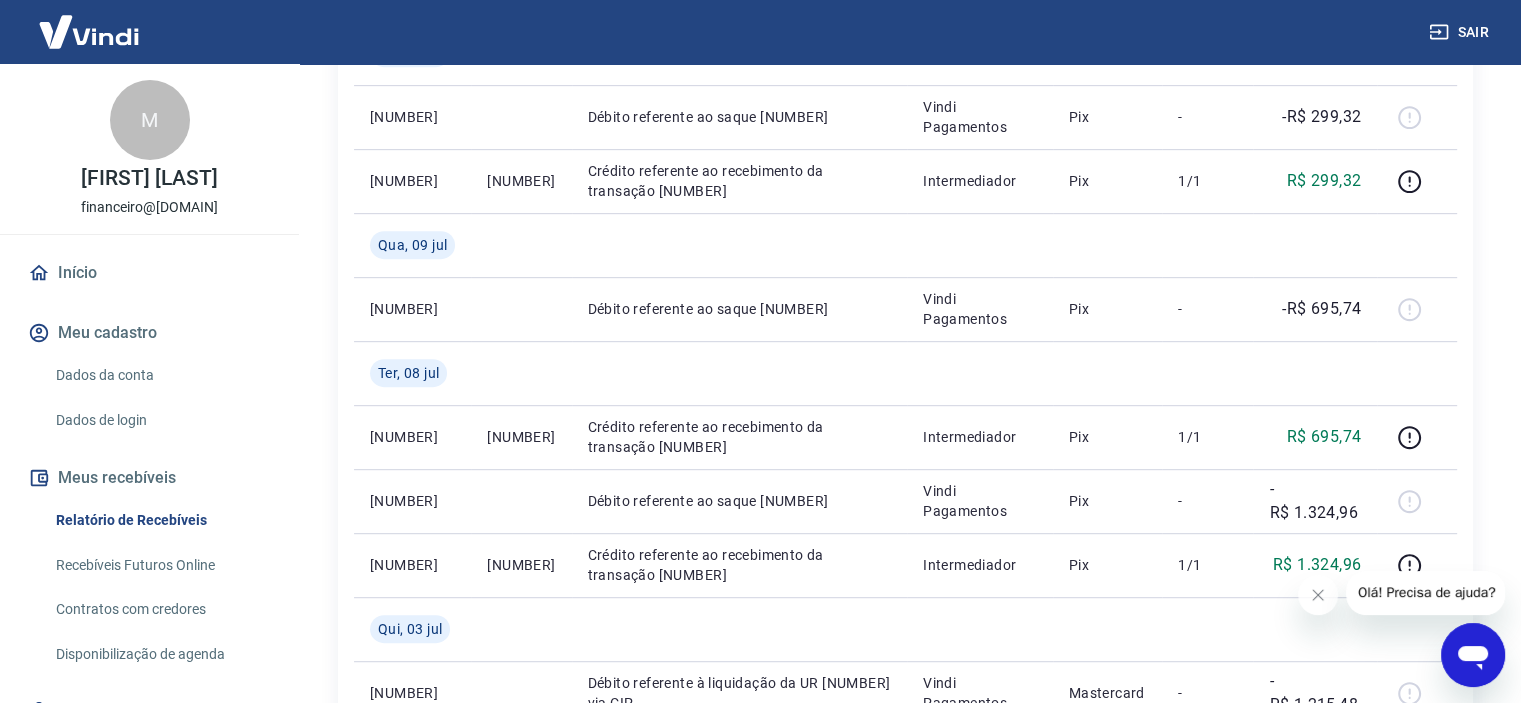 click at bounding box center (1425, 593) 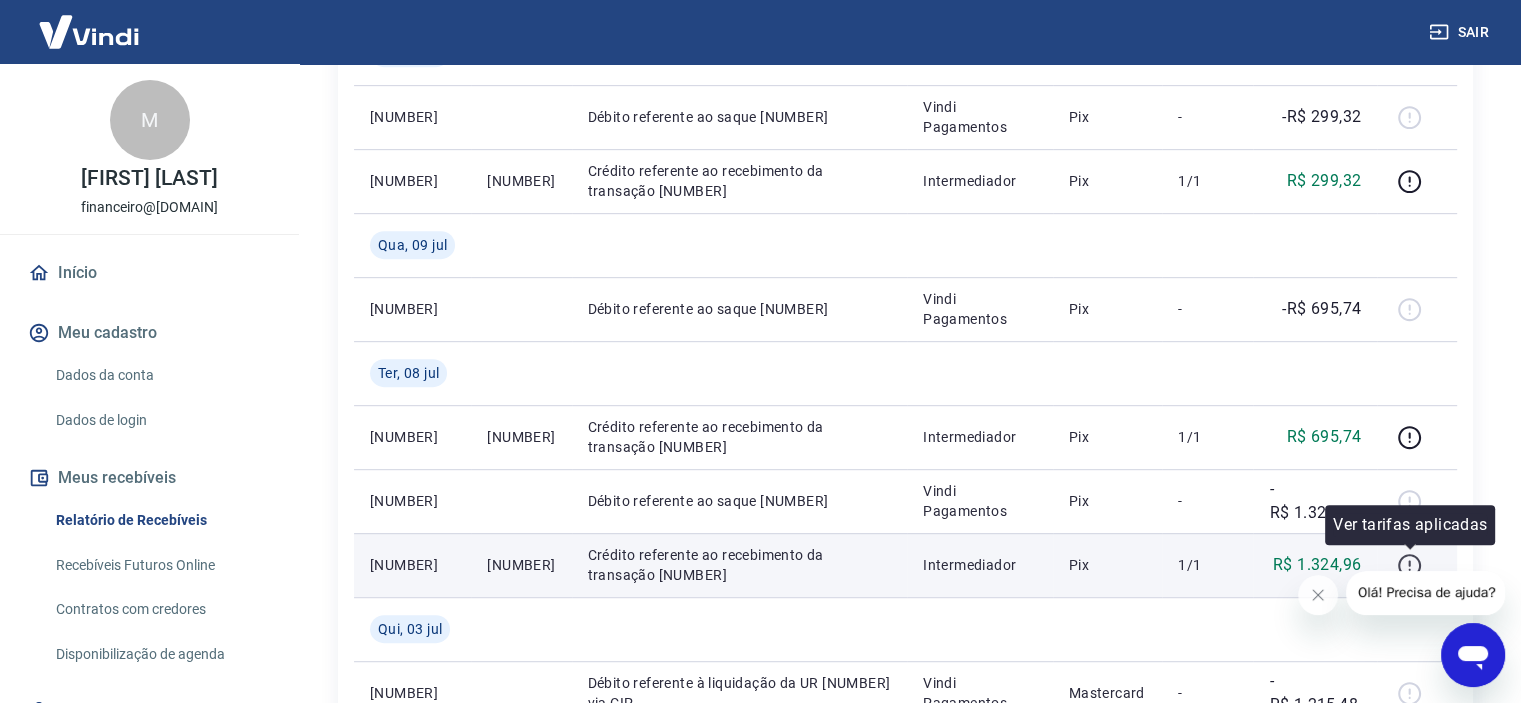 click 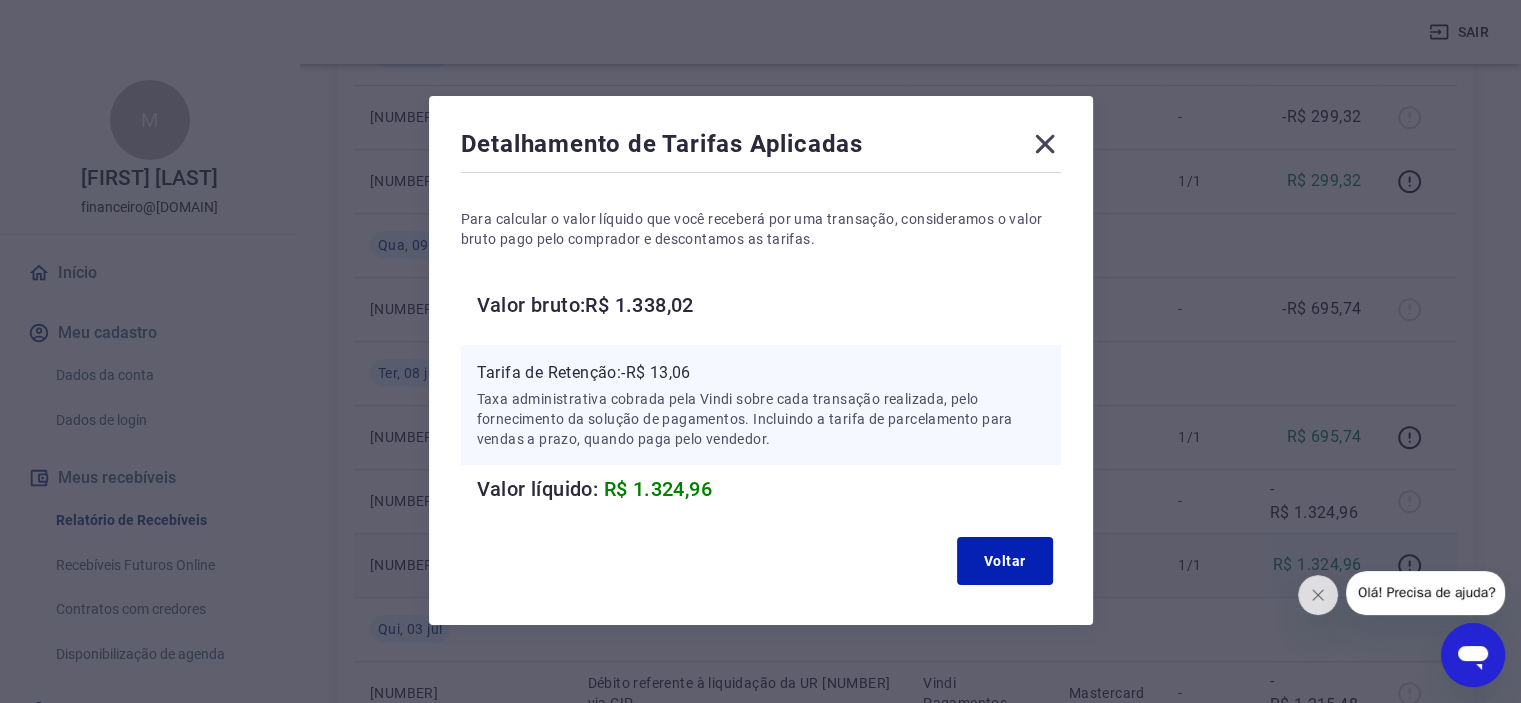 click 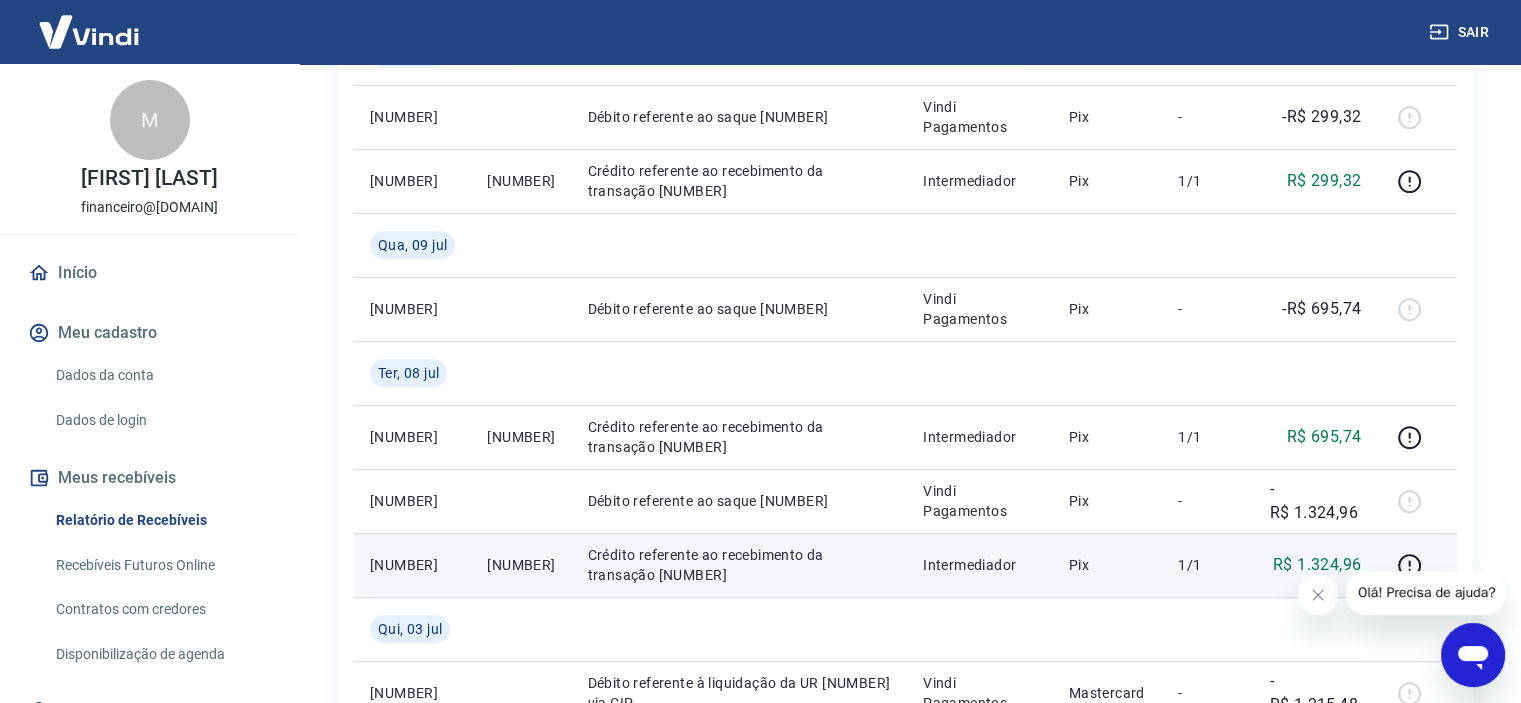click 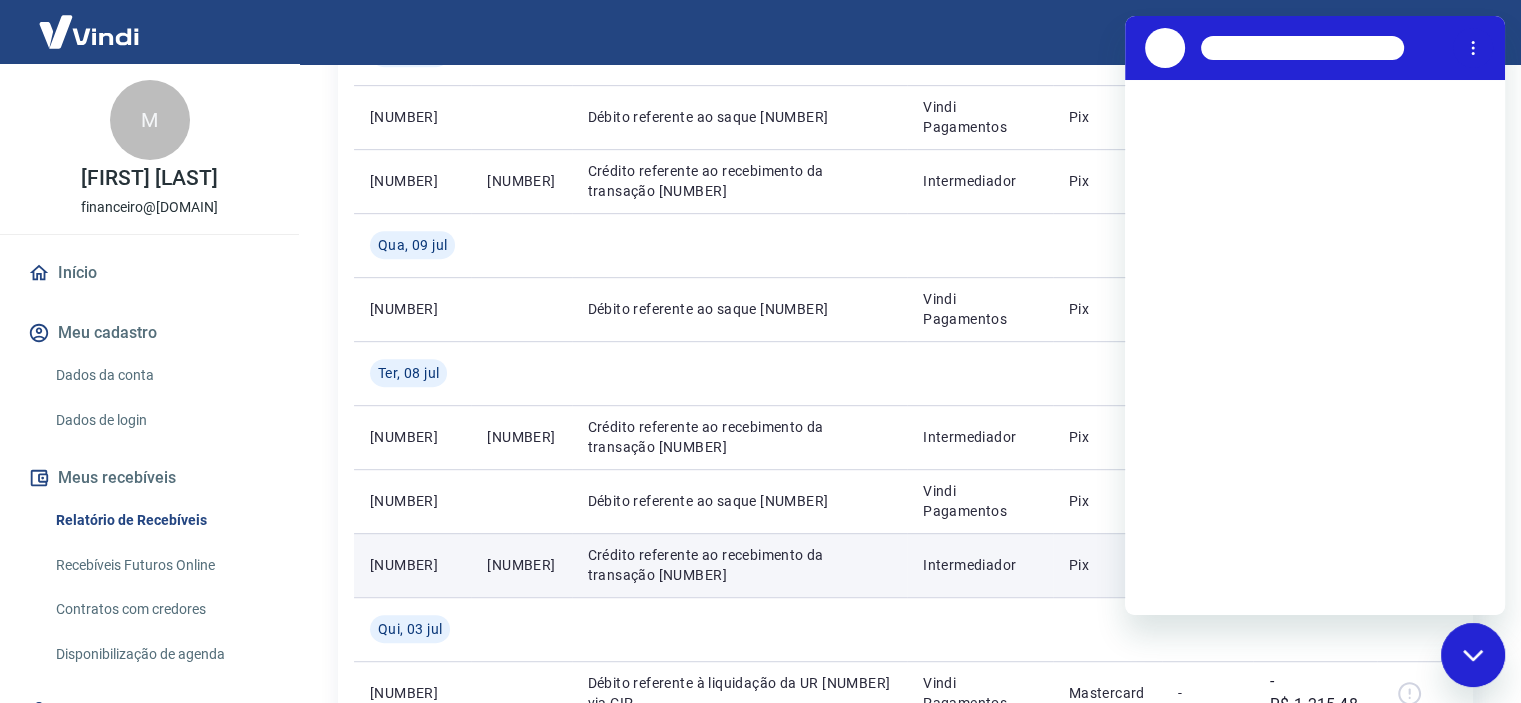 scroll, scrollTop: 0, scrollLeft: 0, axis: both 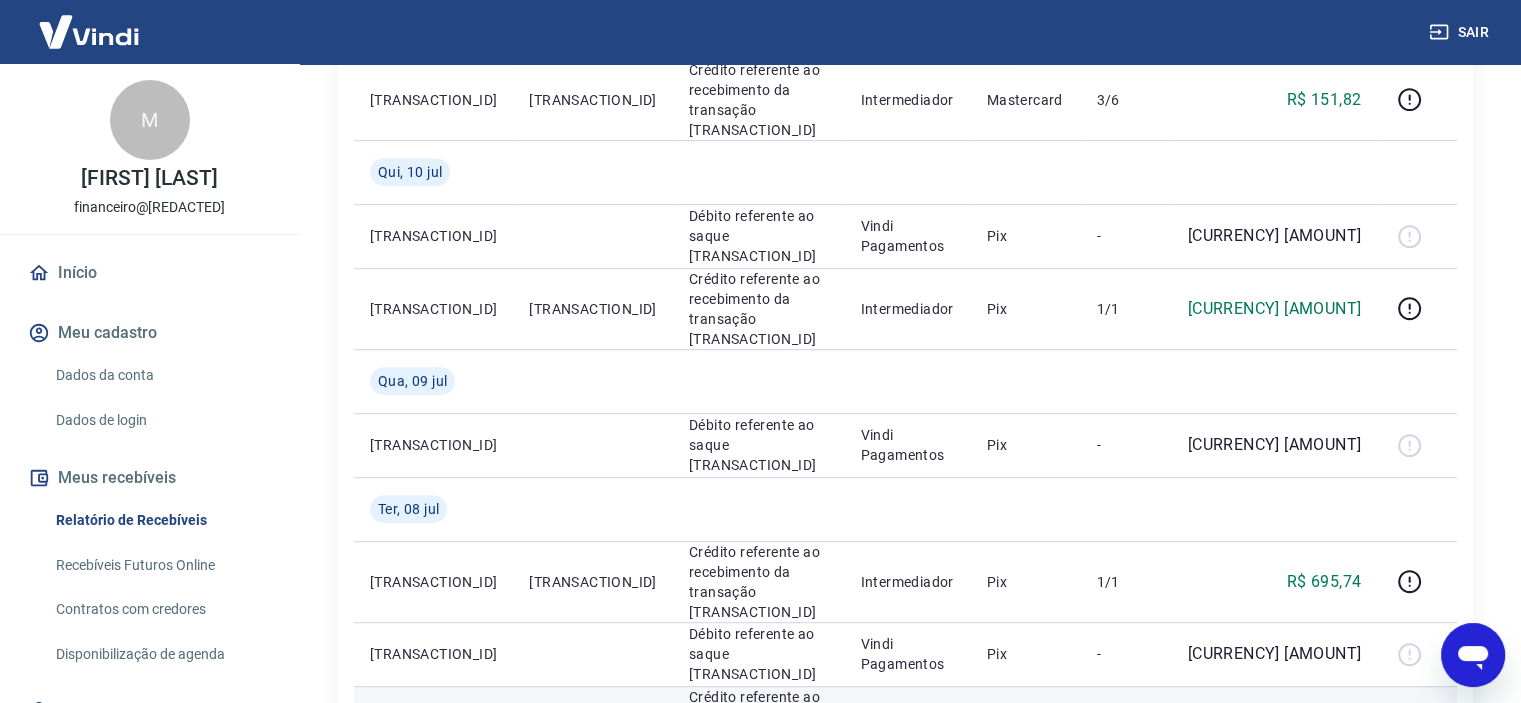 click on "[TRANSACTION_ID]" at bounding box center [592, 727] 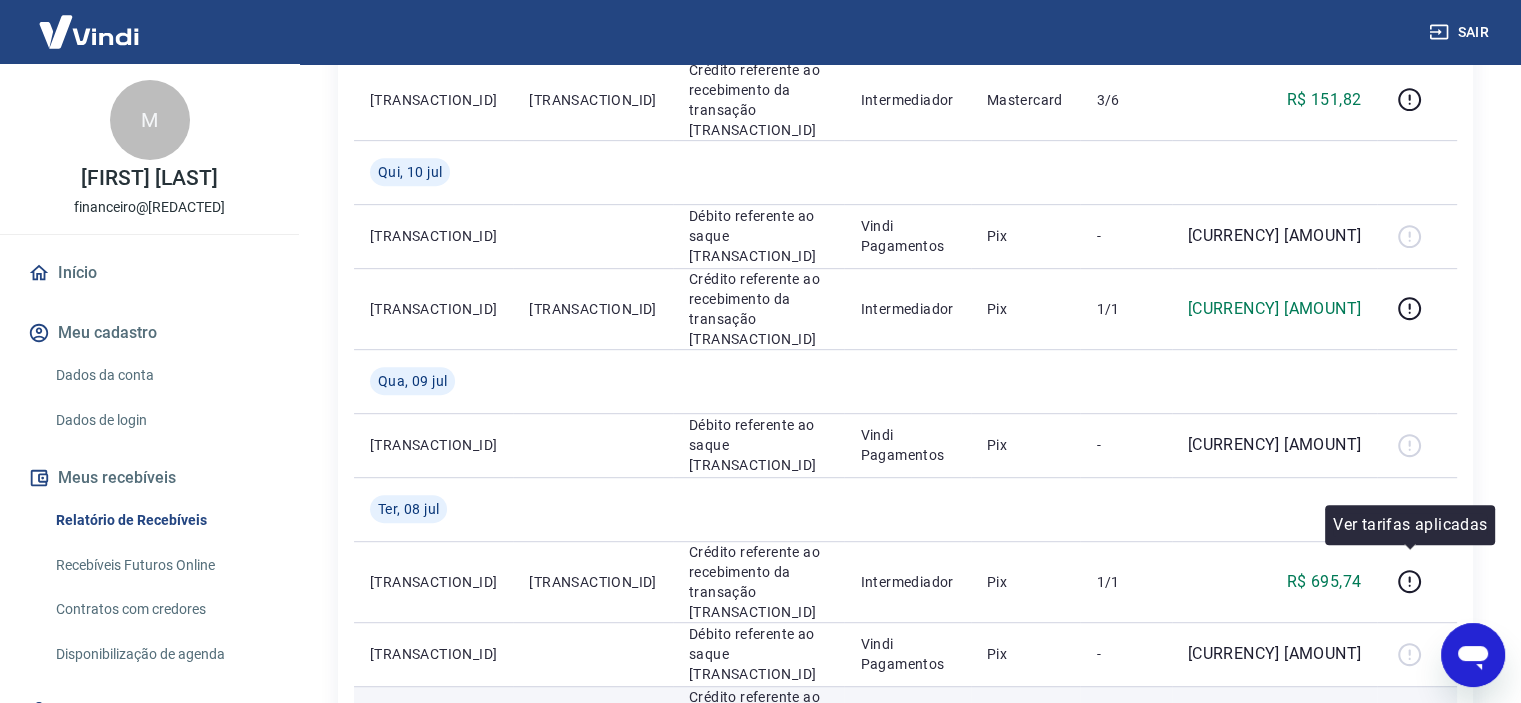 click 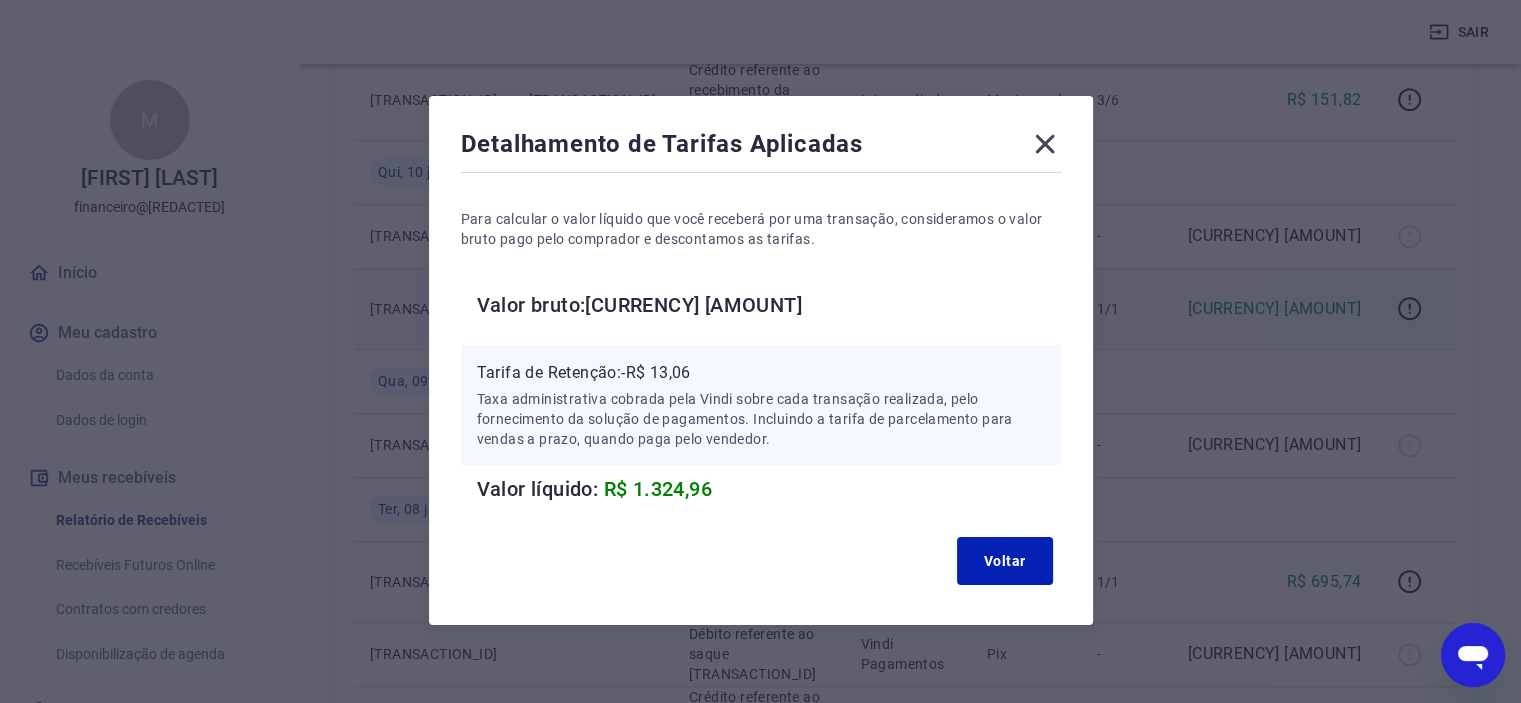 drag, startPoint x: 1047, startPoint y: 143, endPoint x: 1052, endPoint y: 153, distance: 11.18034 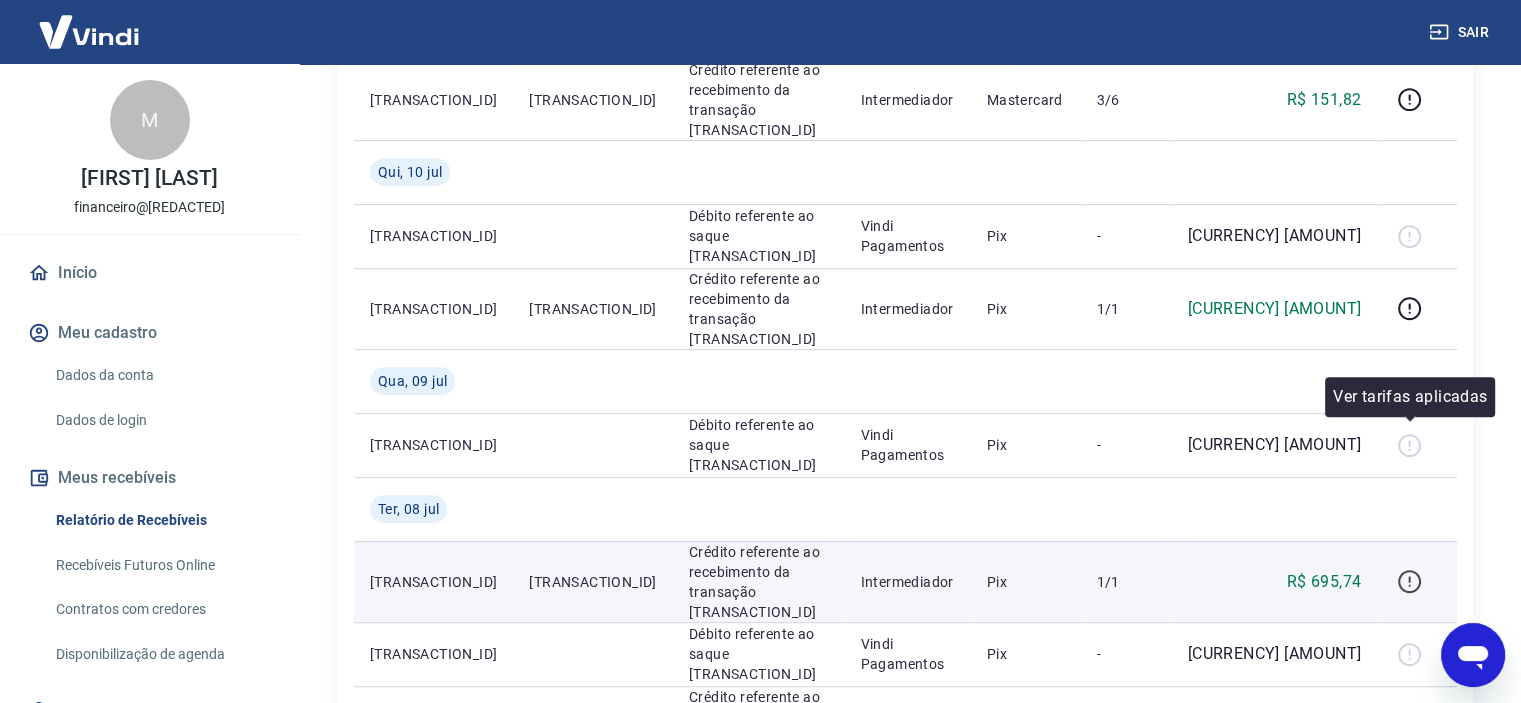 click 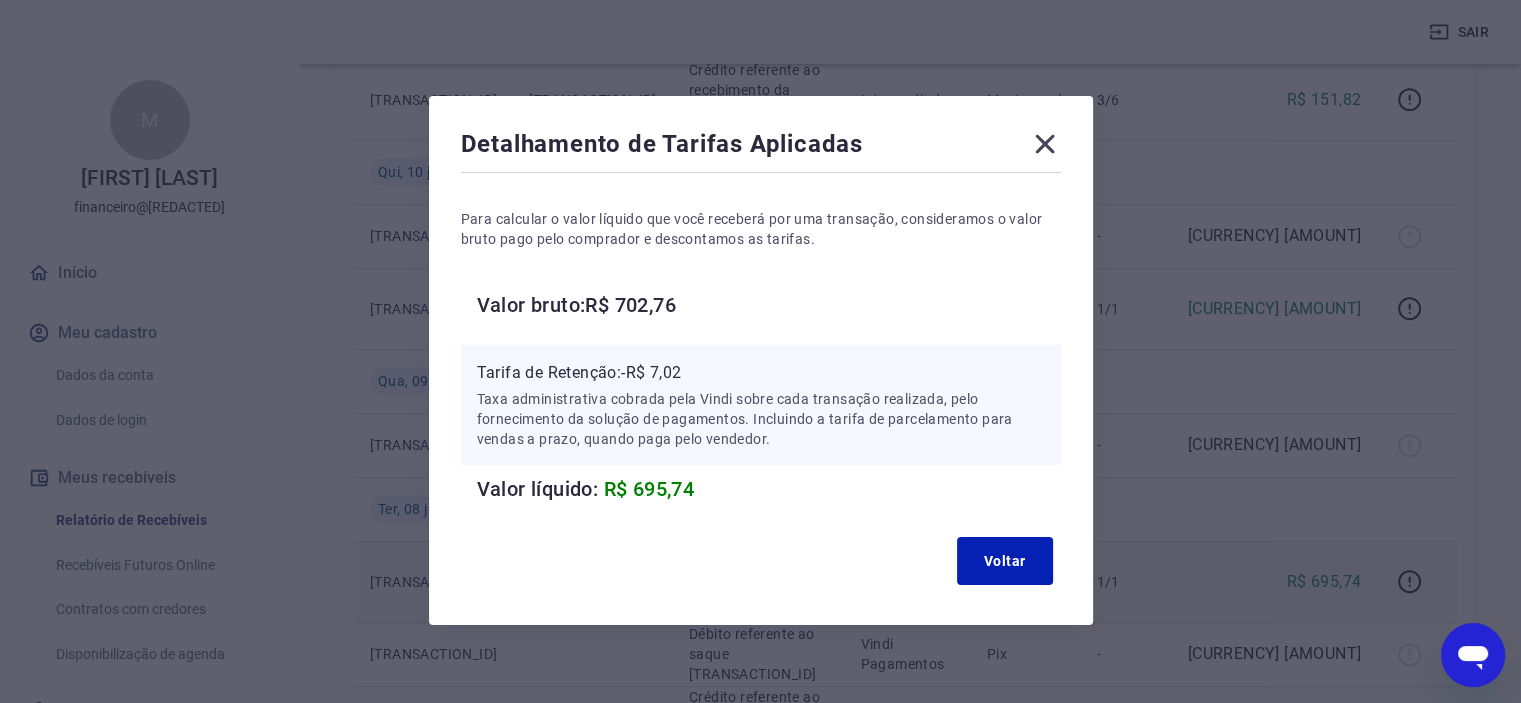 click 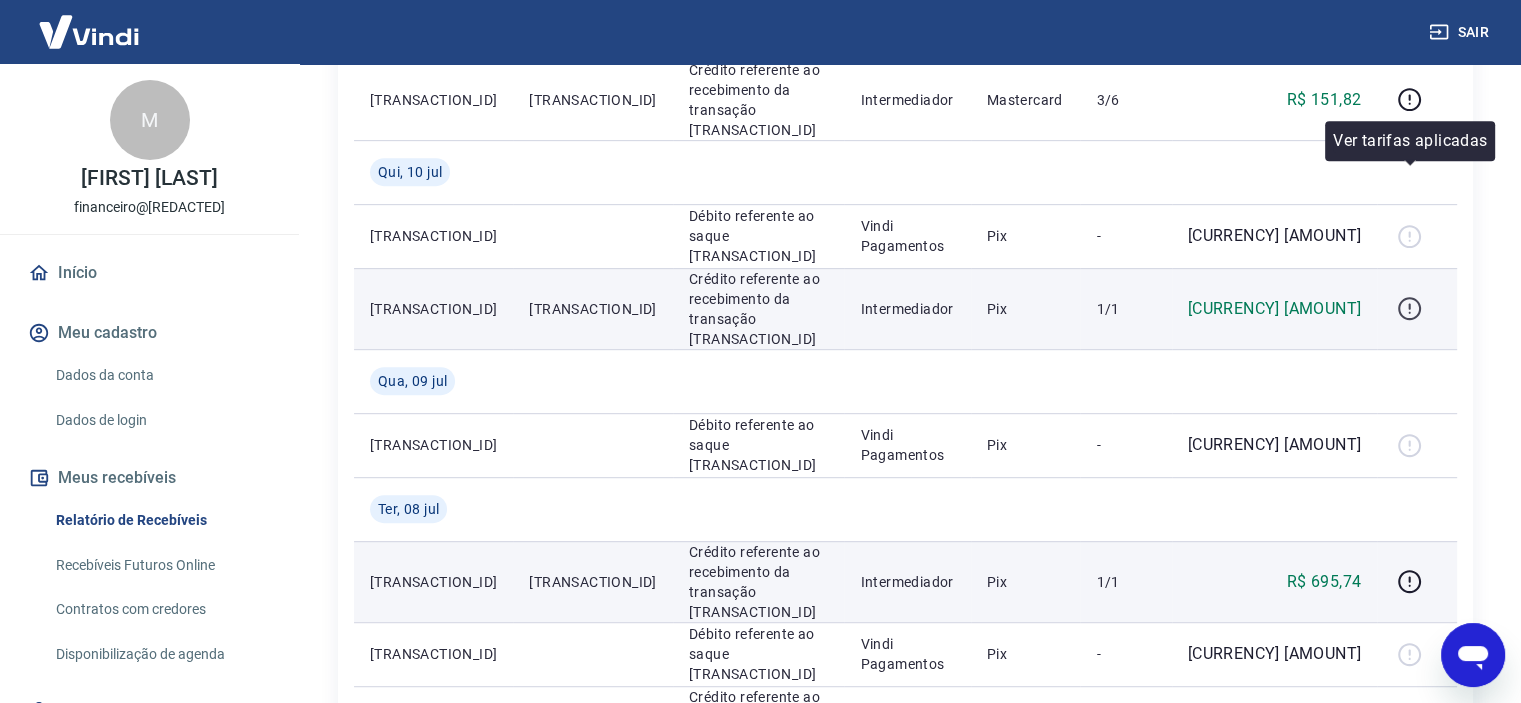 click 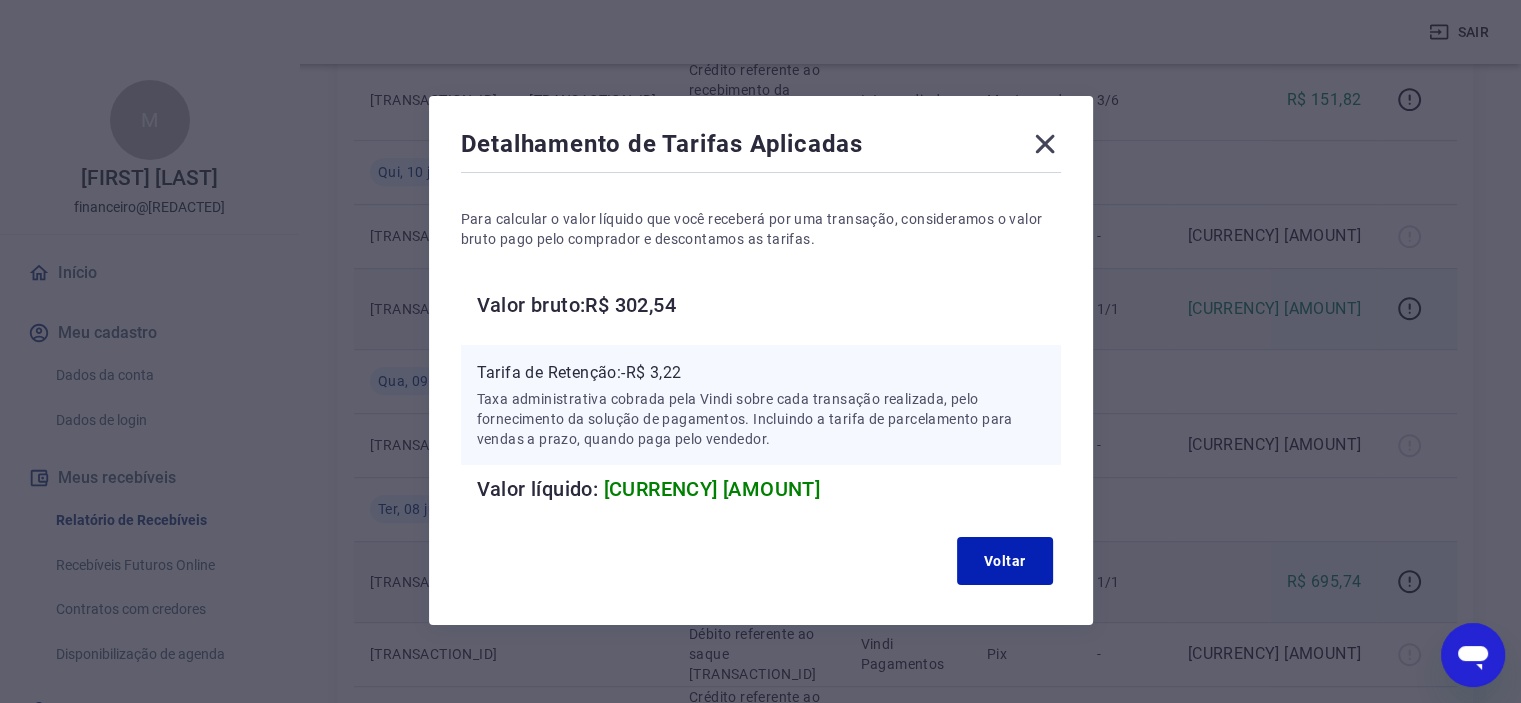 click 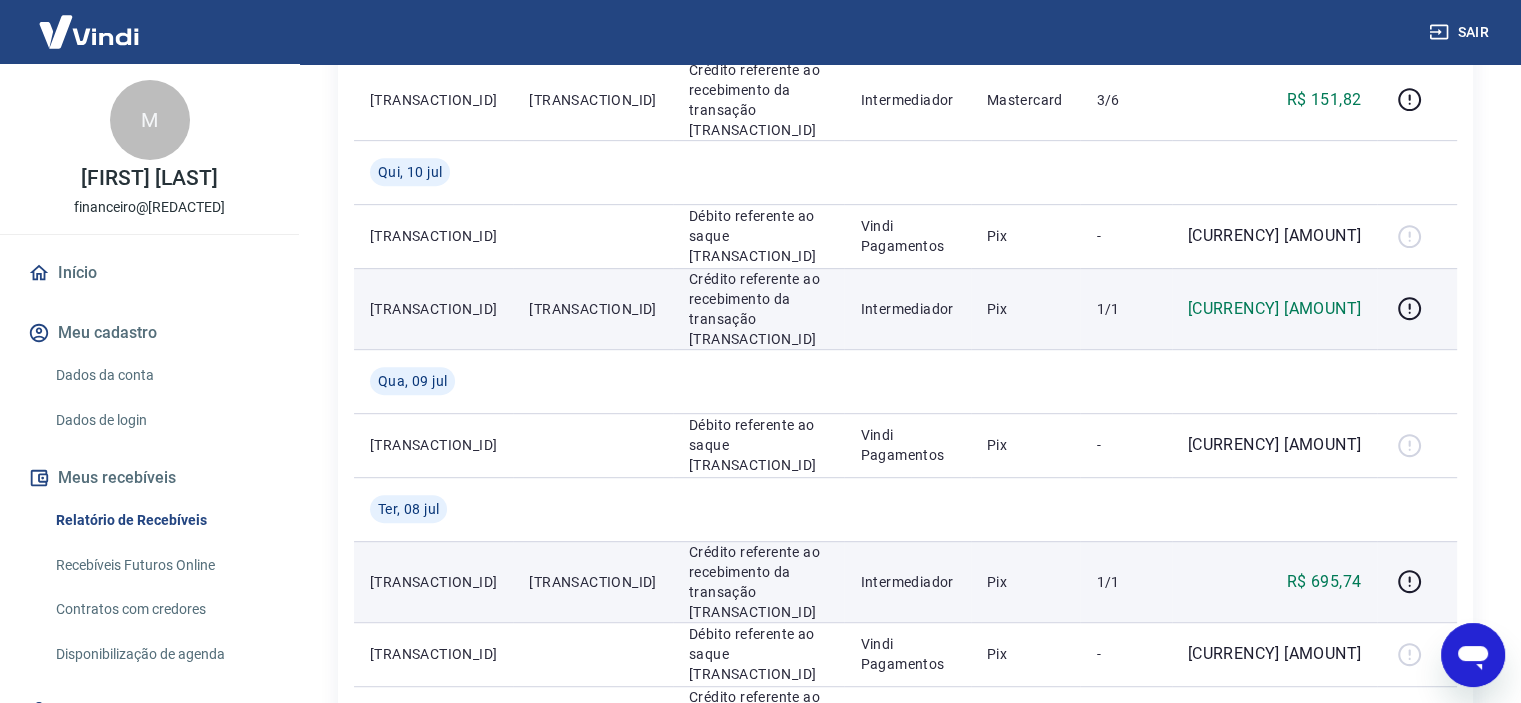 click at bounding box center [1417, 581] 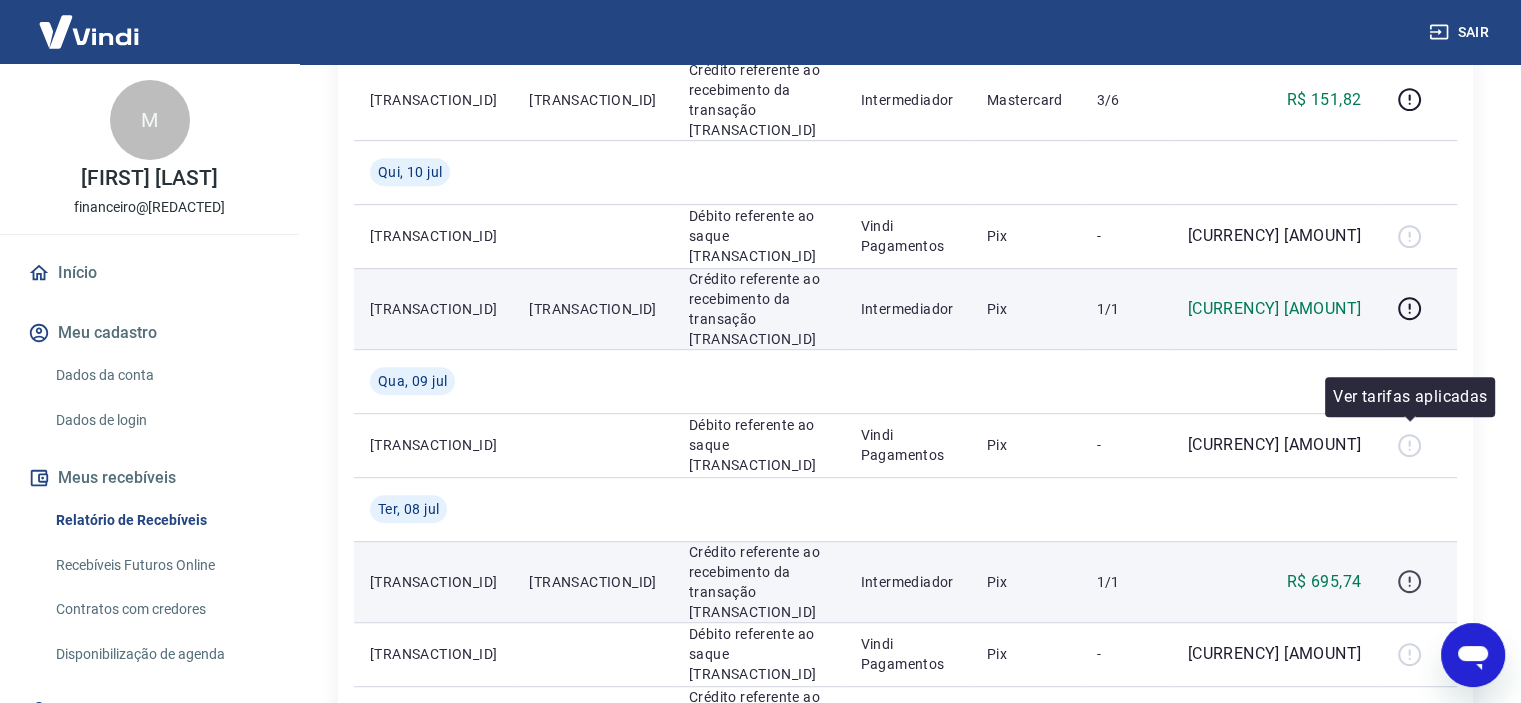 click 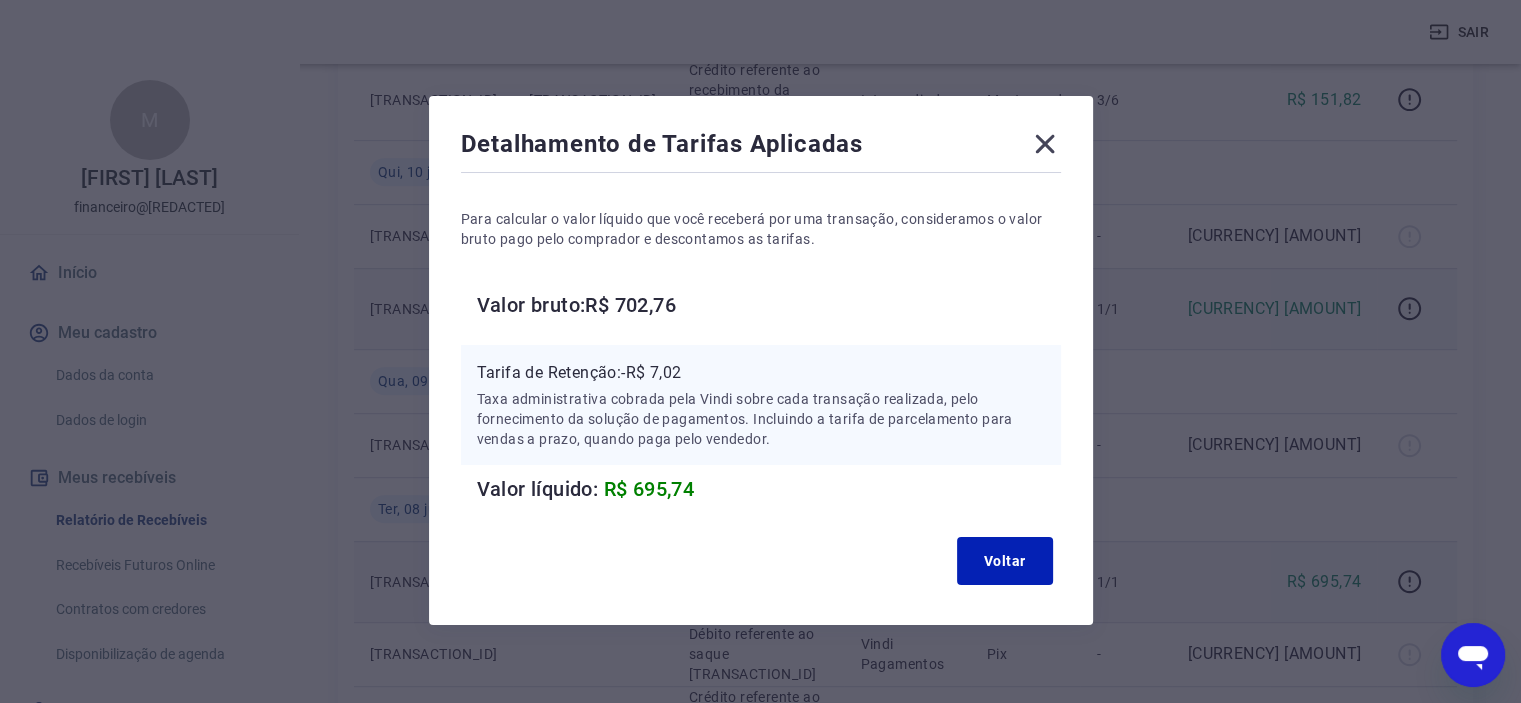 click 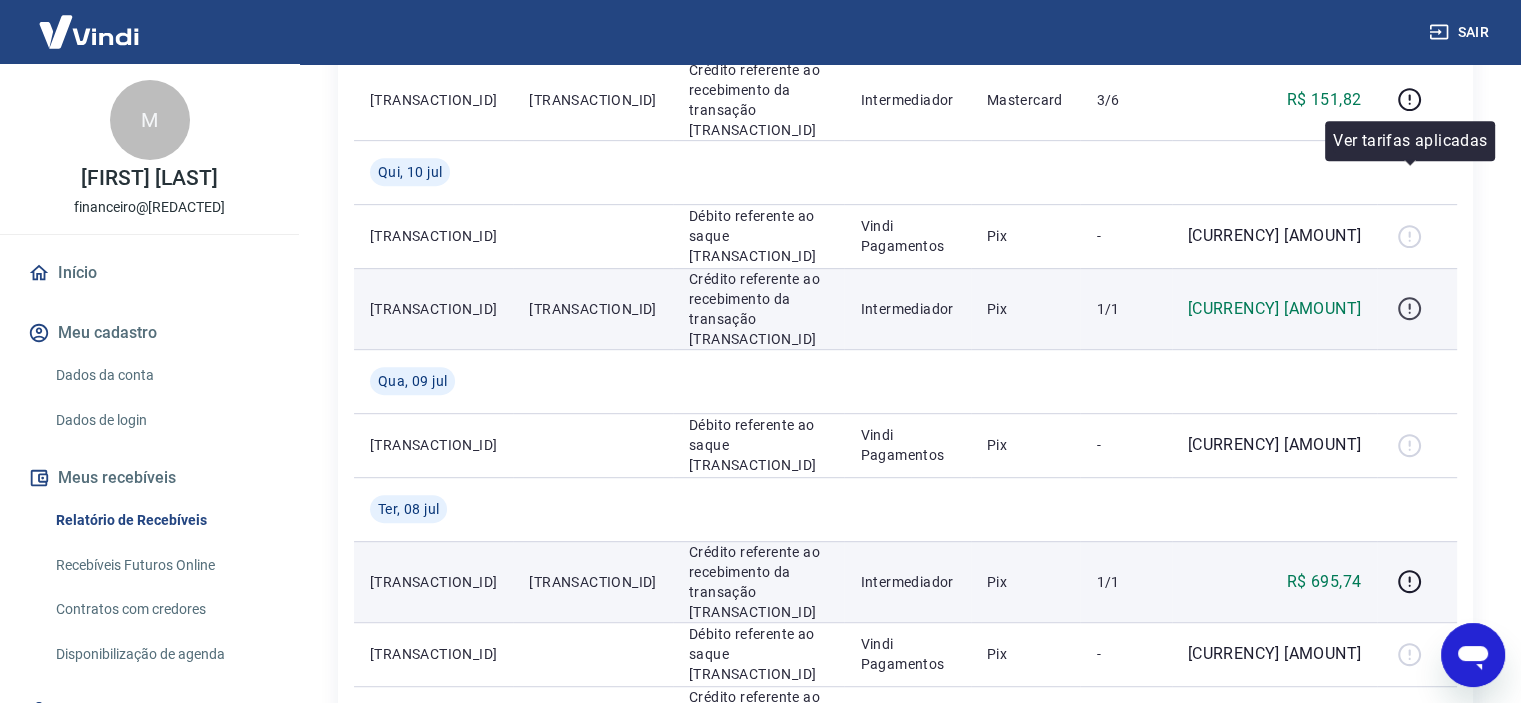 click 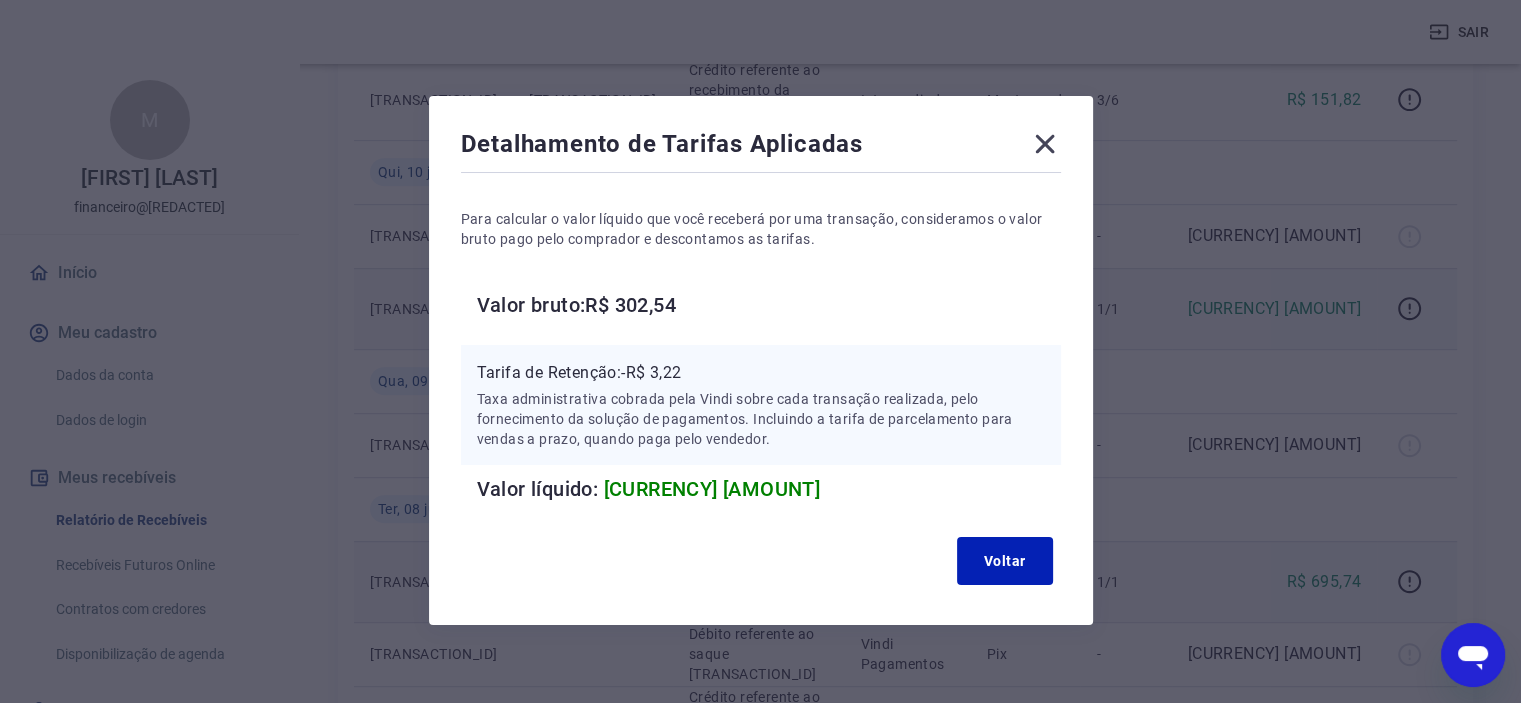 click 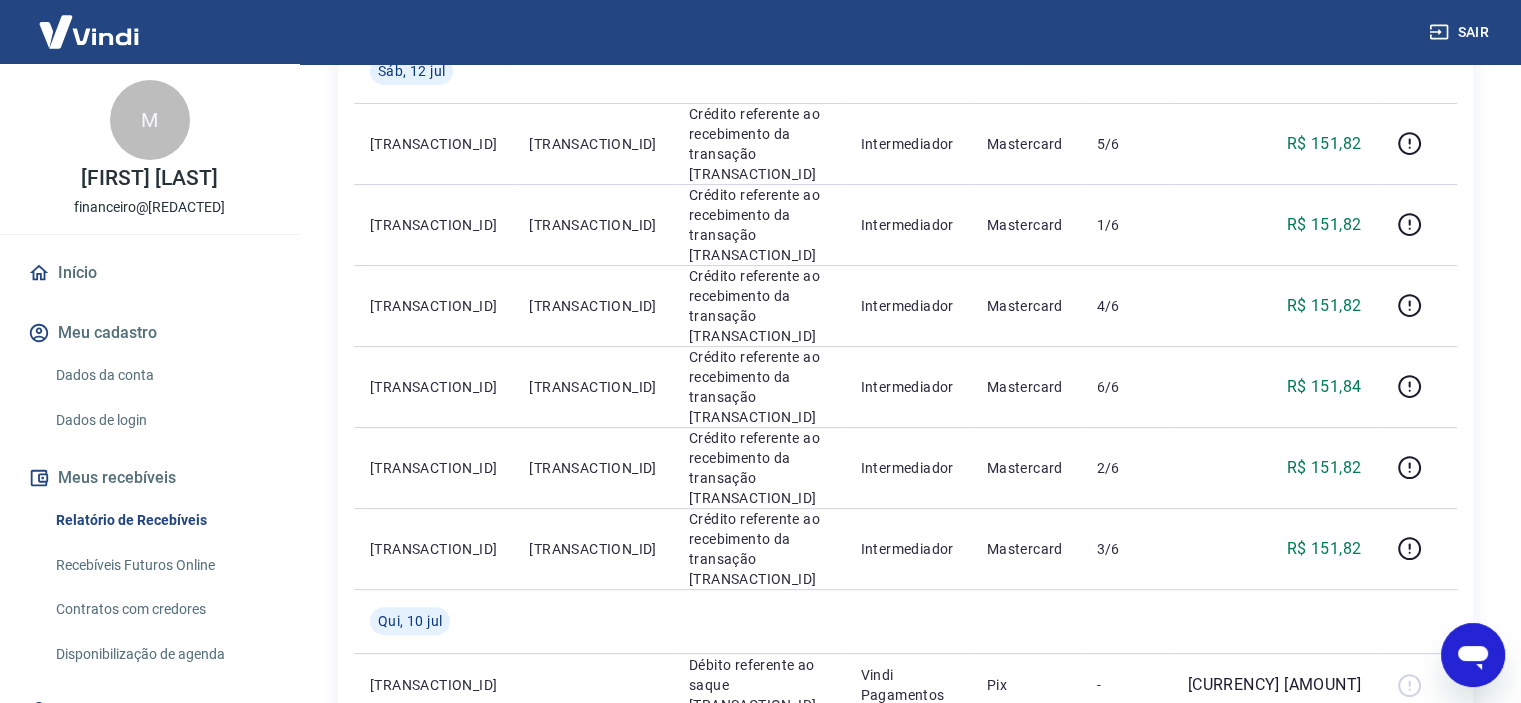 scroll, scrollTop: 492, scrollLeft: 0, axis: vertical 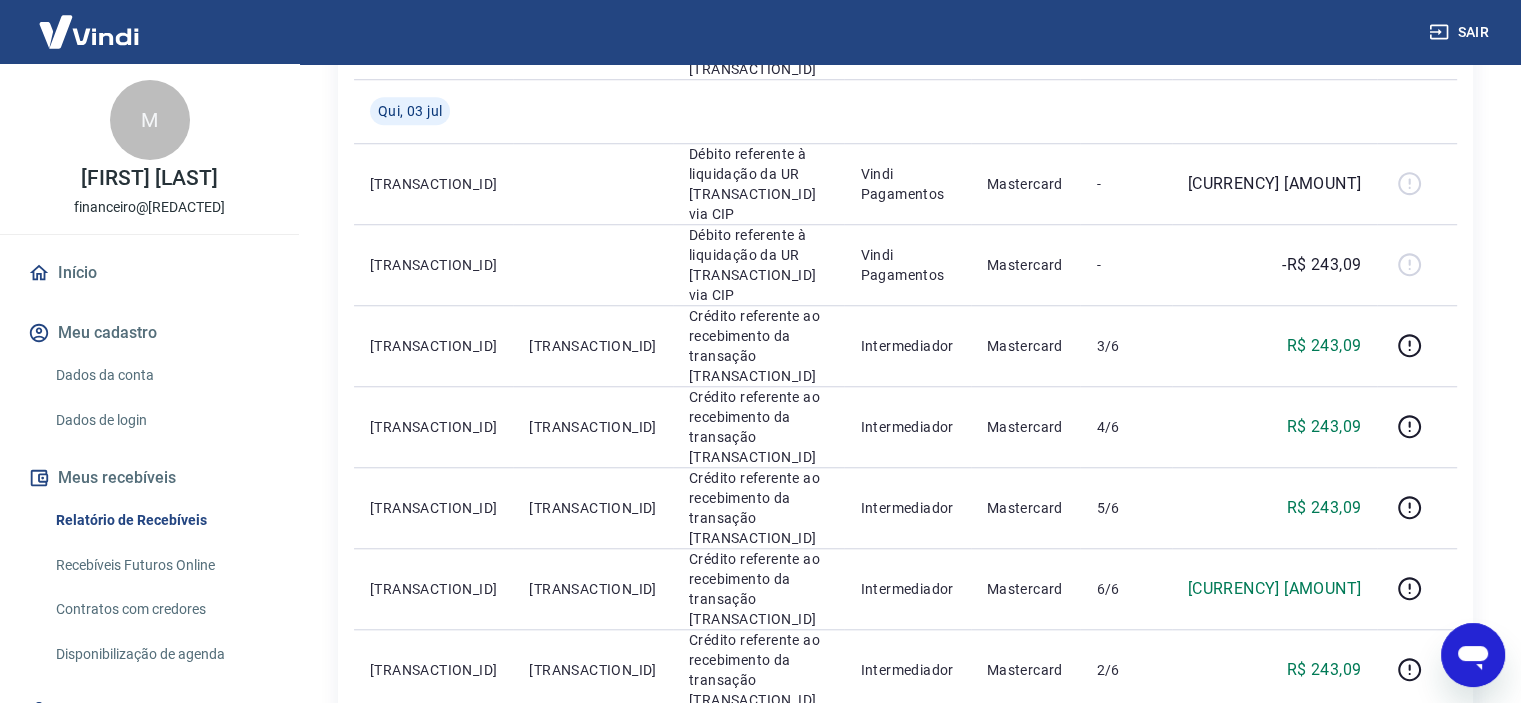 click at bounding box center [1136, 767] 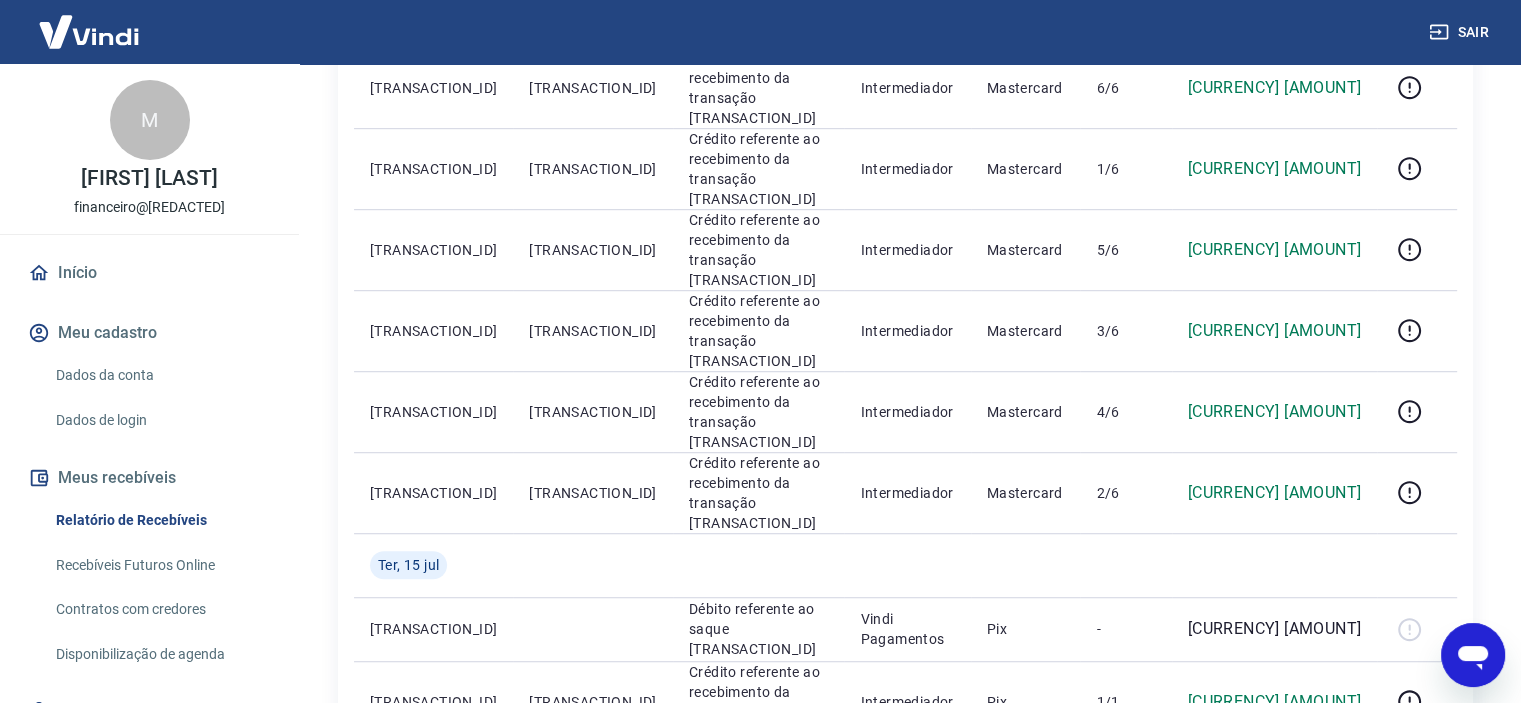 scroll, scrollTop: 1466, scrollLeft: 0, axis: vertical 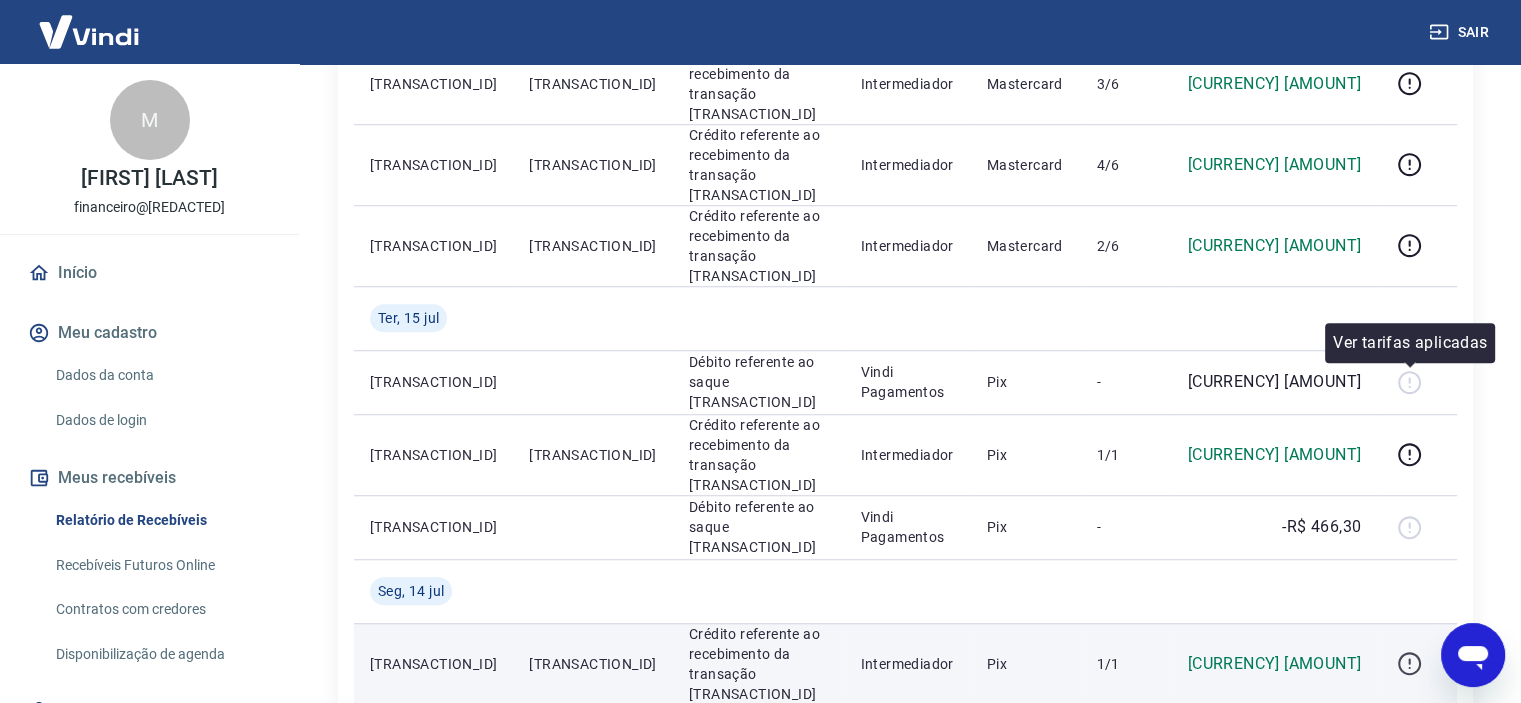 click 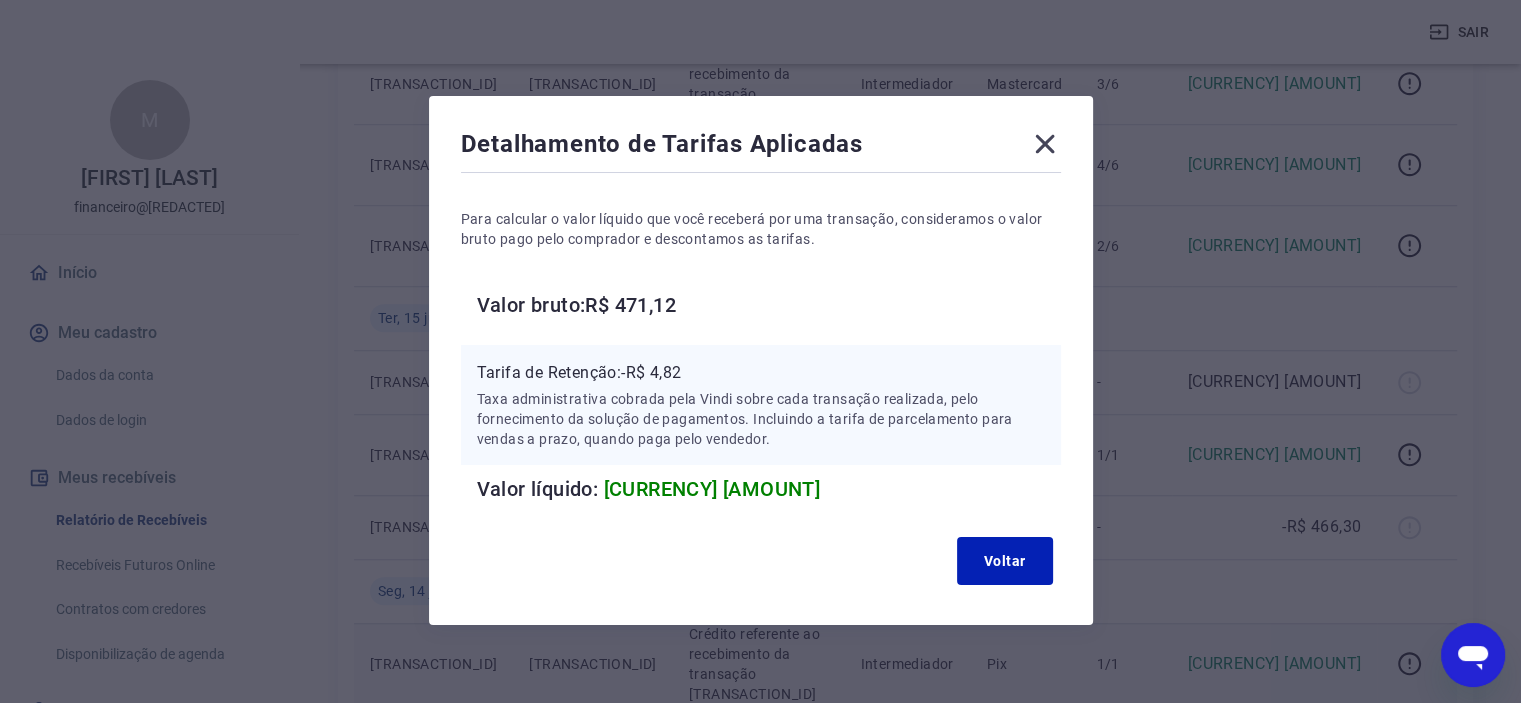 click 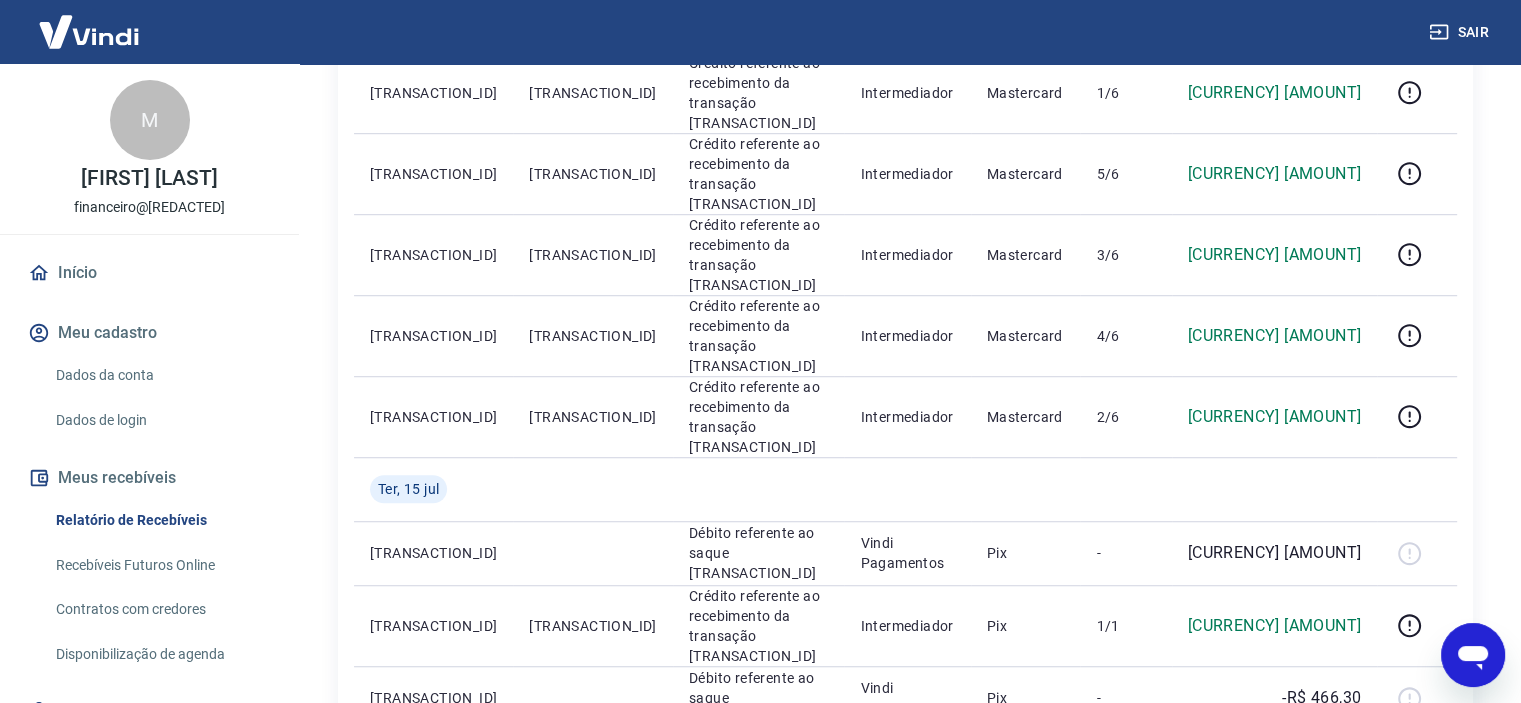 scroll, scrollTop: 1279, scrollLeft: 0, axis: vertical 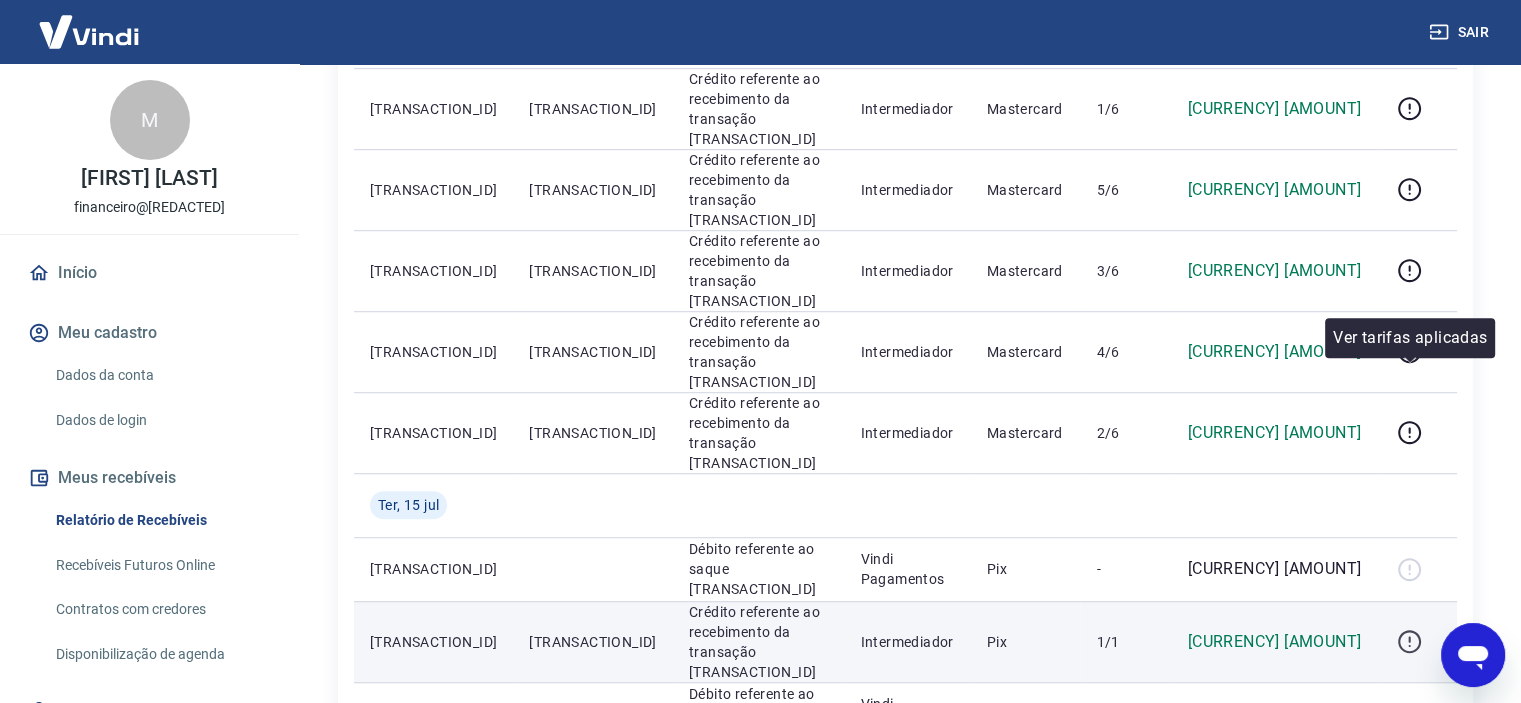 click 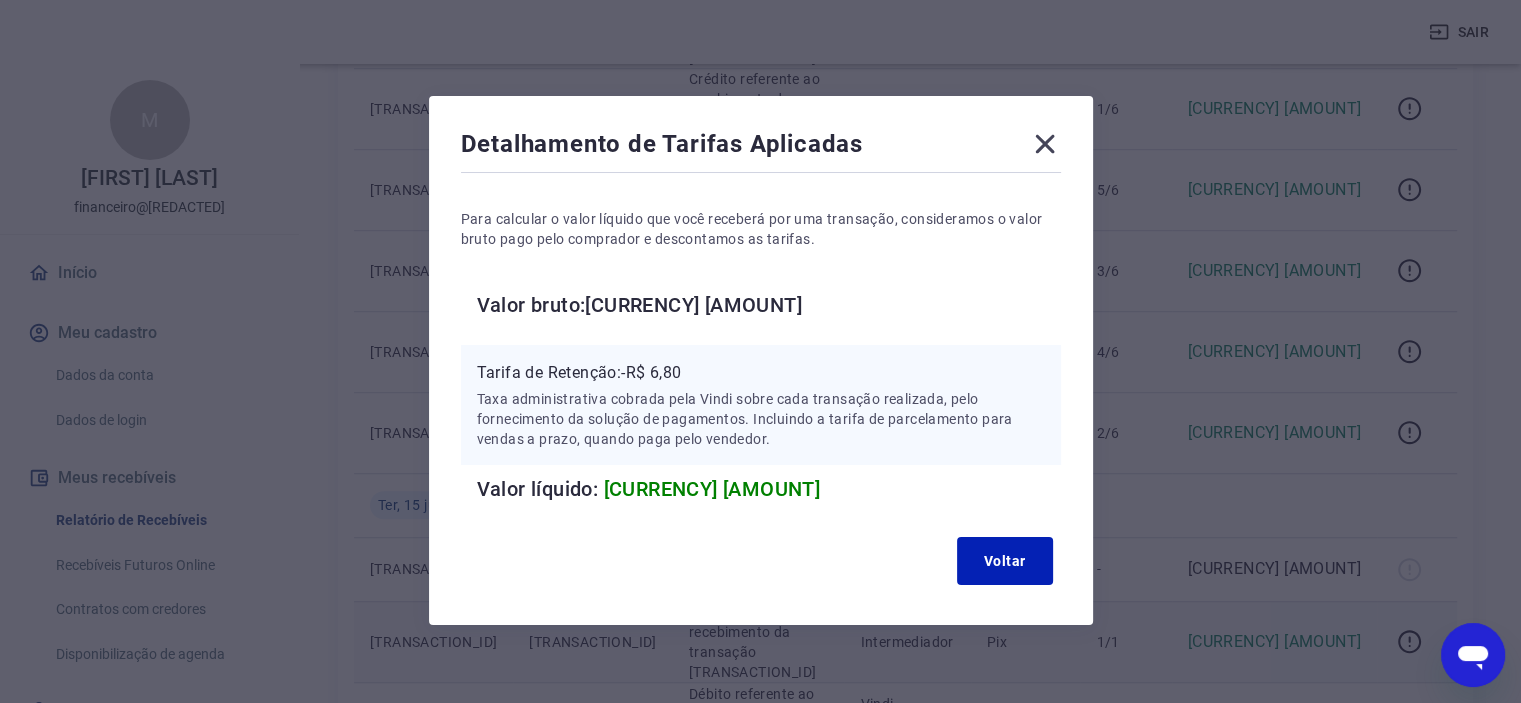 click 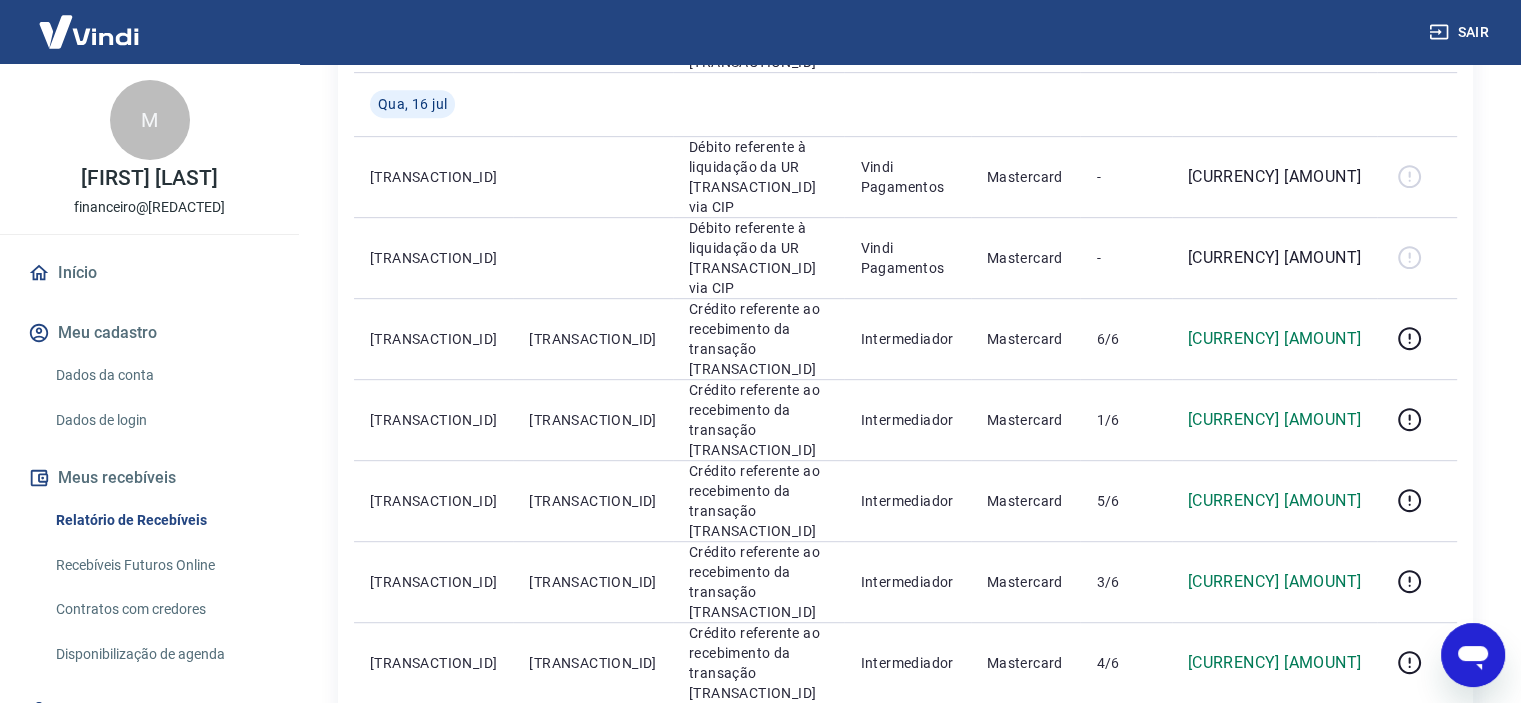 scroll, scrollTop: 965, scrollLeft: 0, axis: vertical 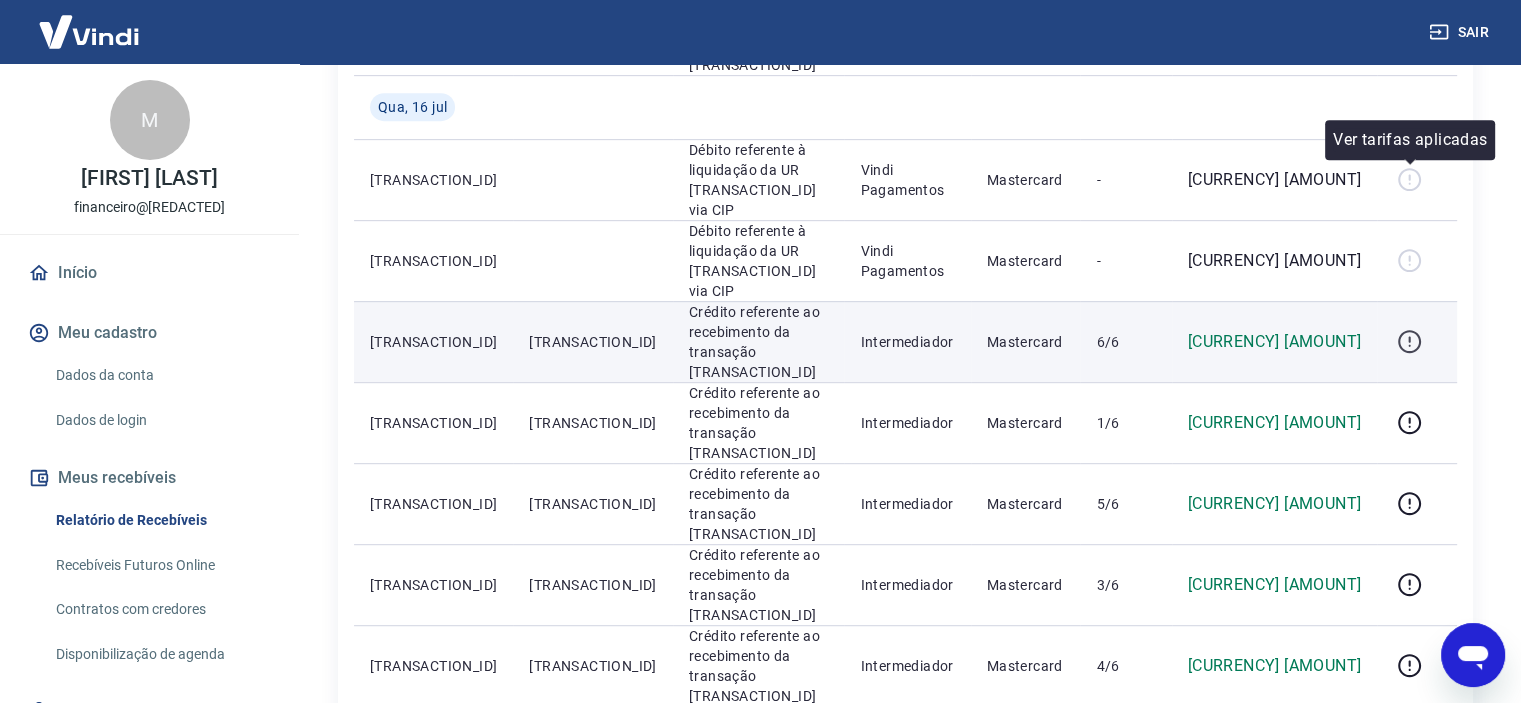 click 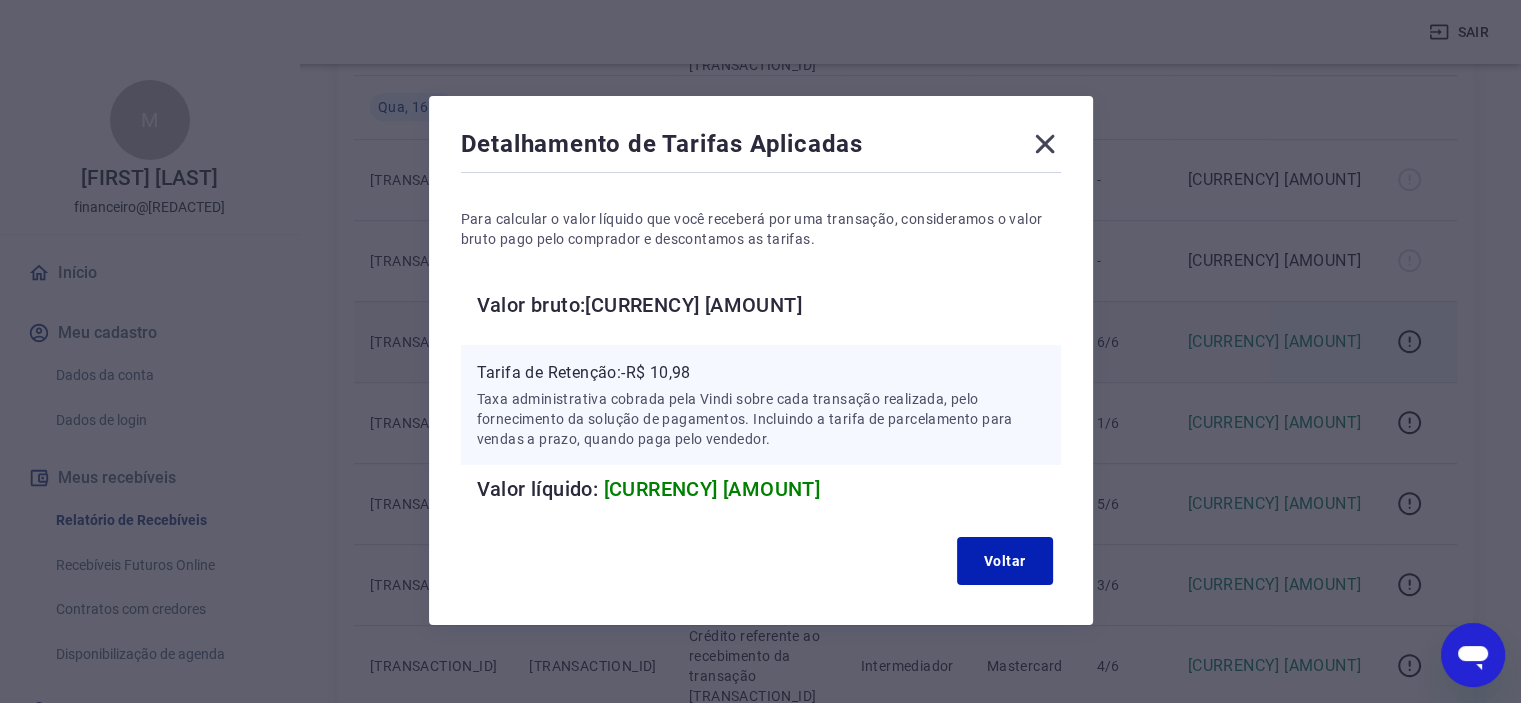 click 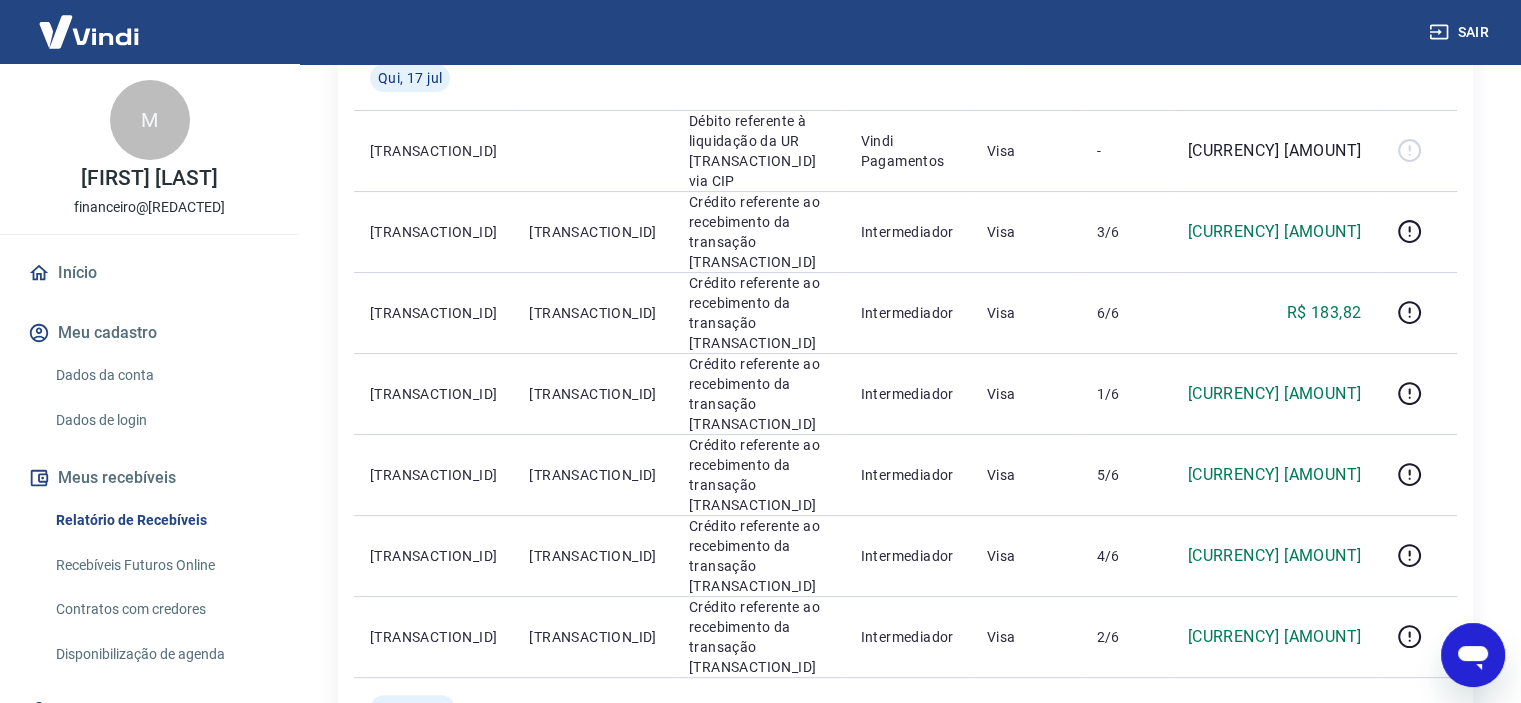 scroll, scrollTop: 338, scrollLeft: 0, axis: vertical 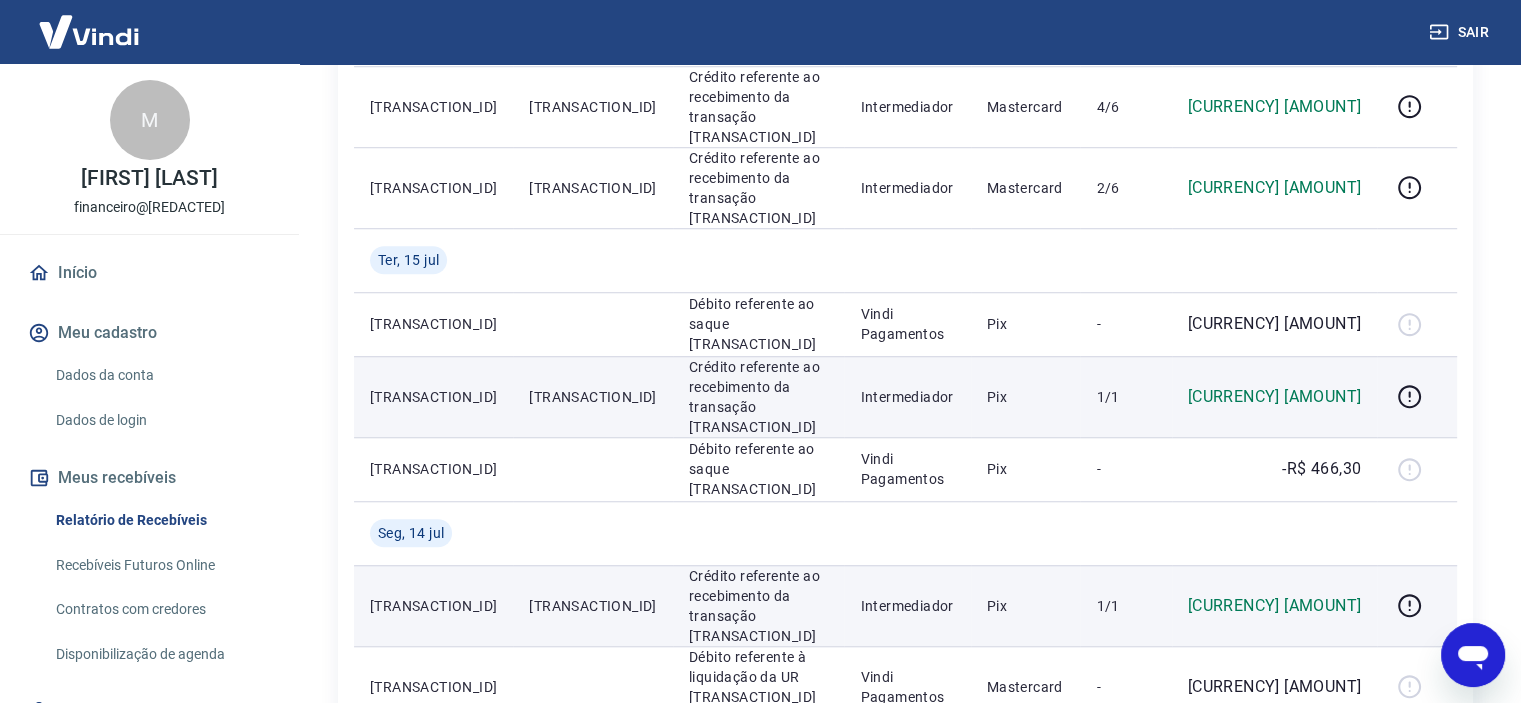 click 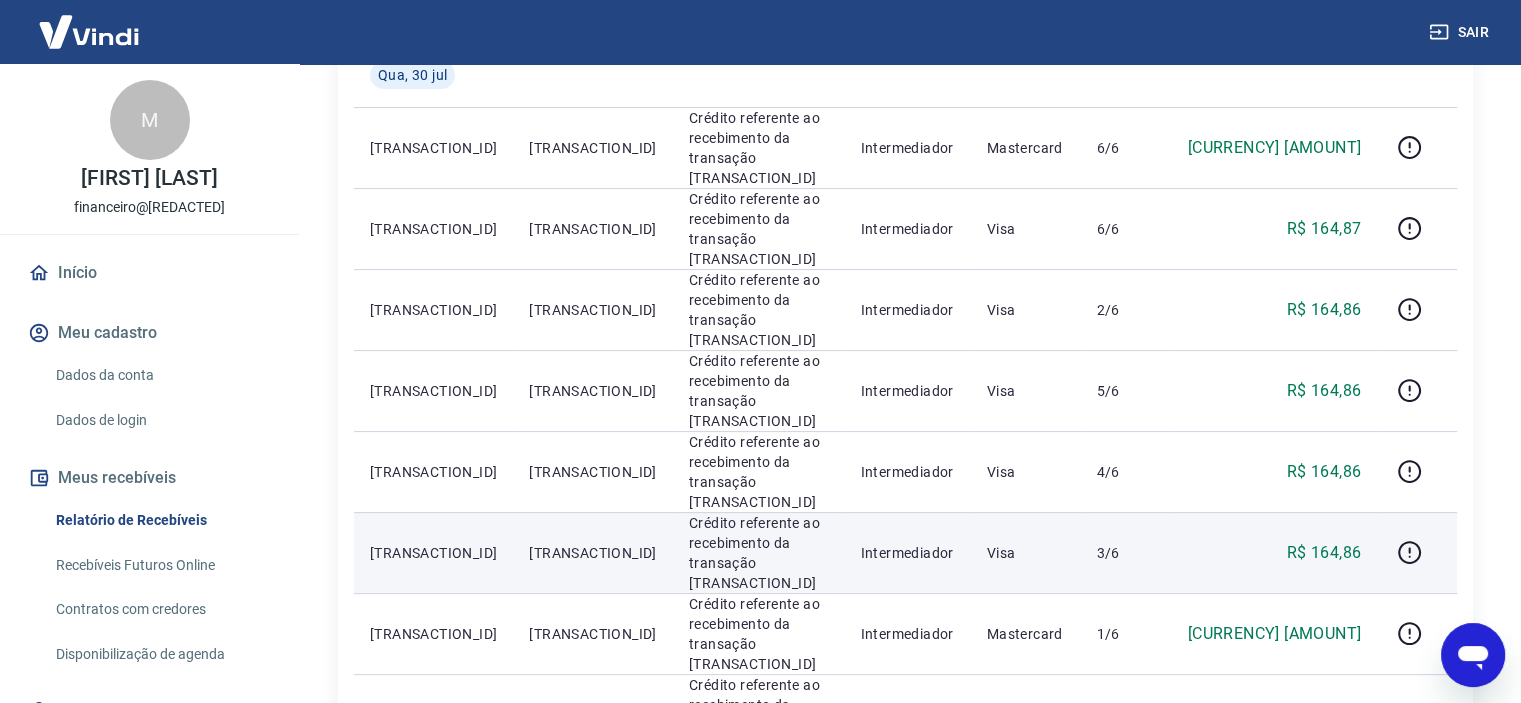 scroll, scrollTop: 733, scrollLeft: 0, axis: vertical 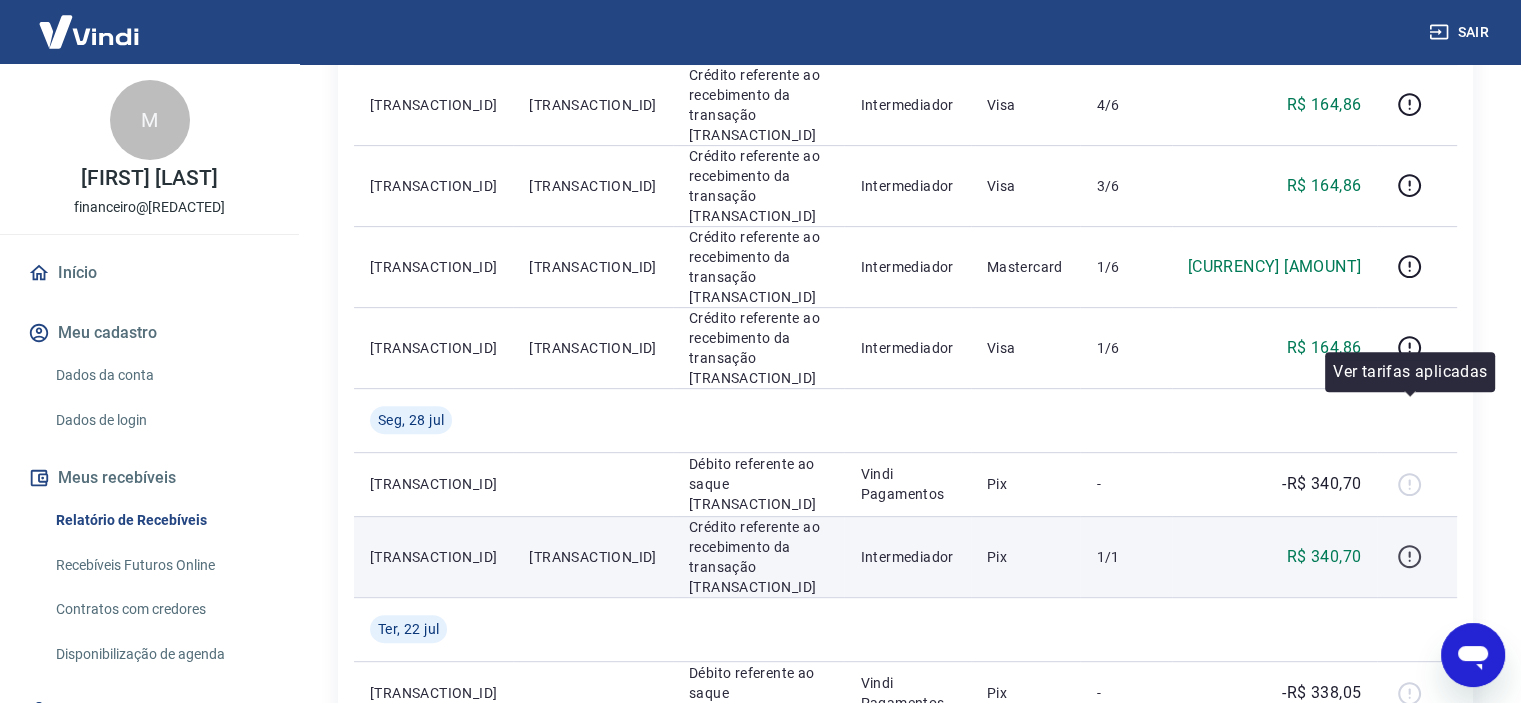 click 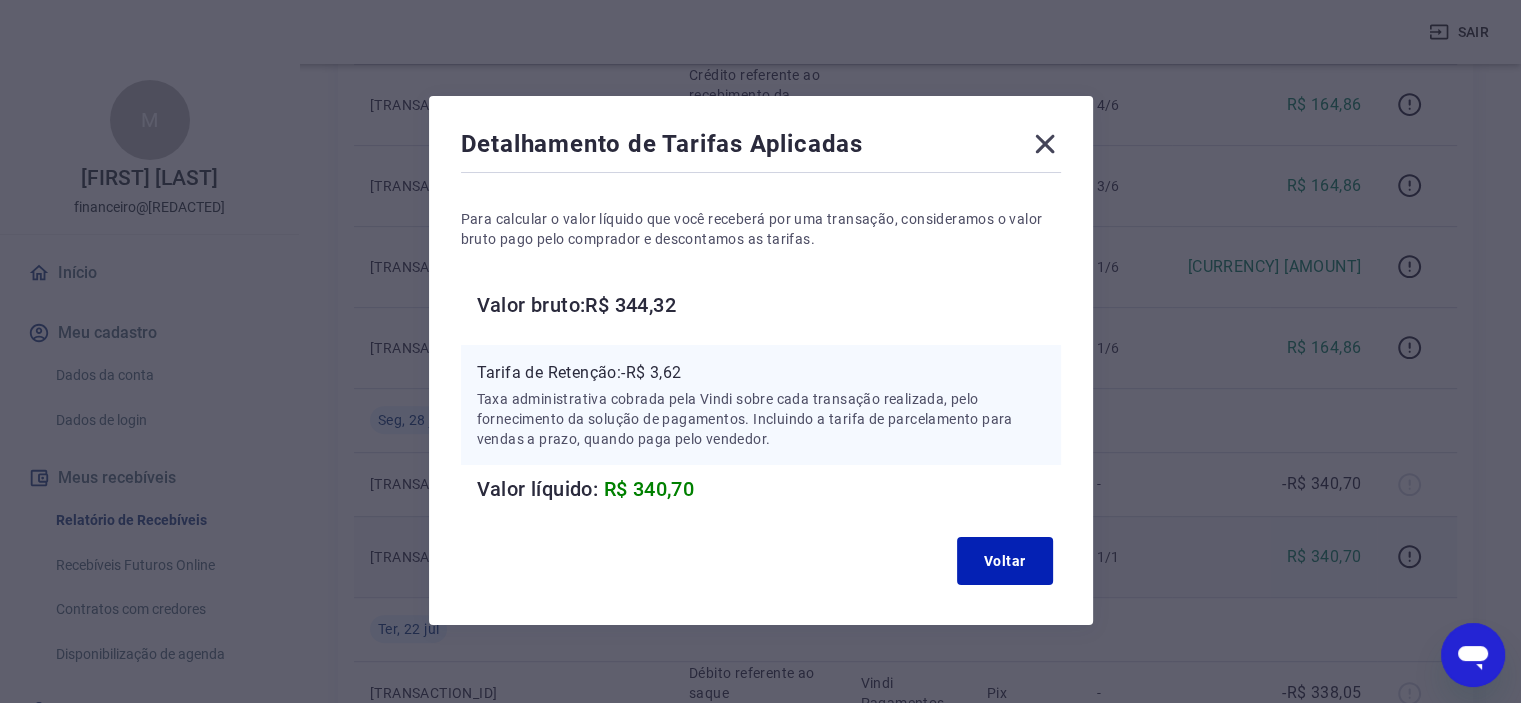 click 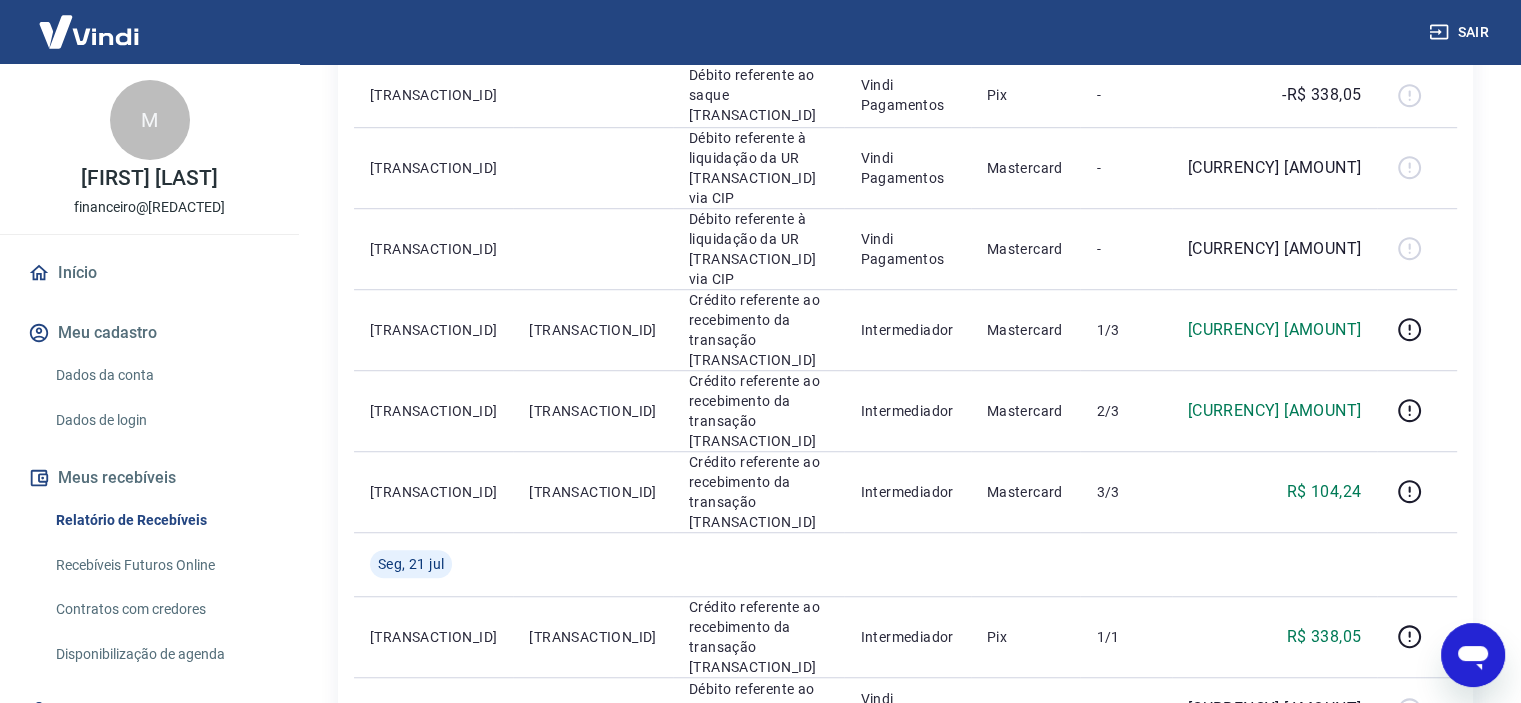 scroll, scrollTop: 1697, scrollLeft: 0, axis: vertical 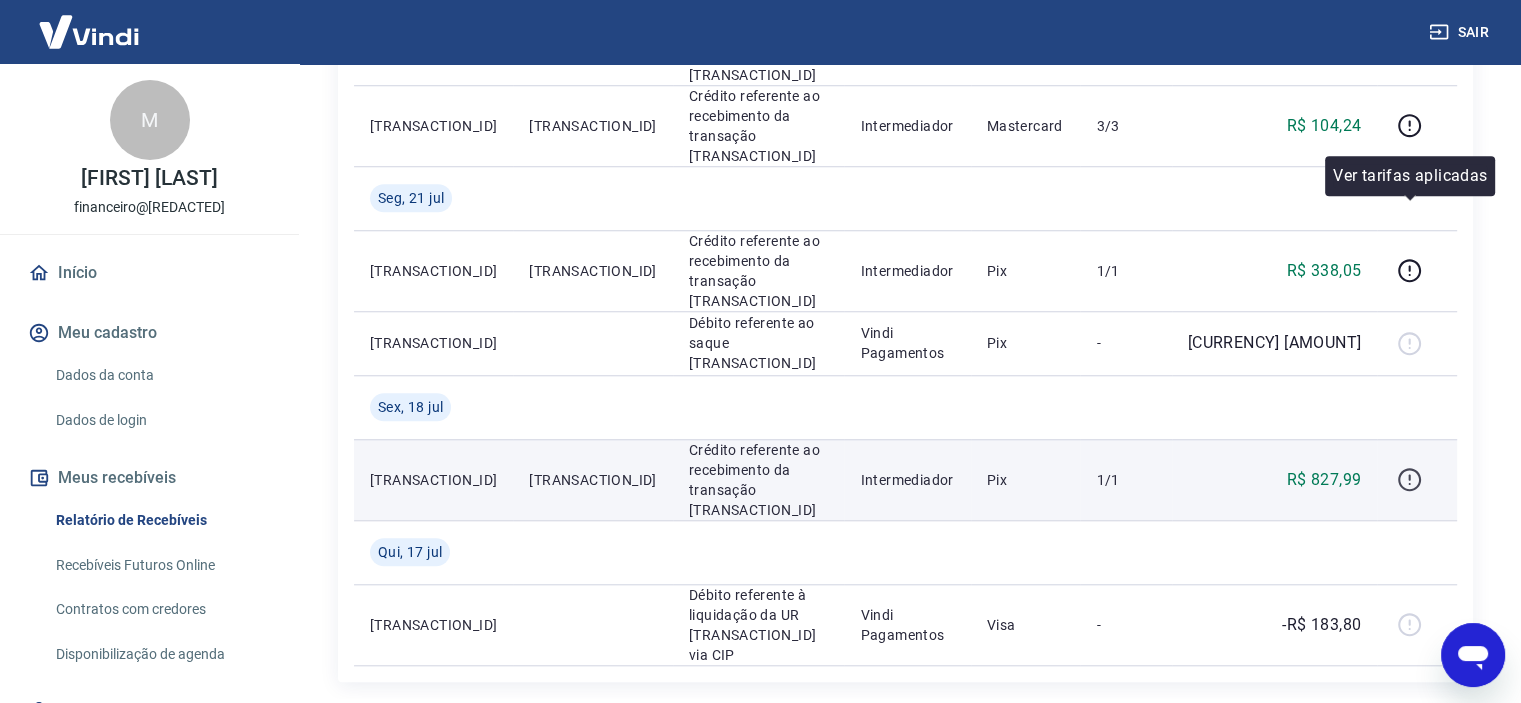 click 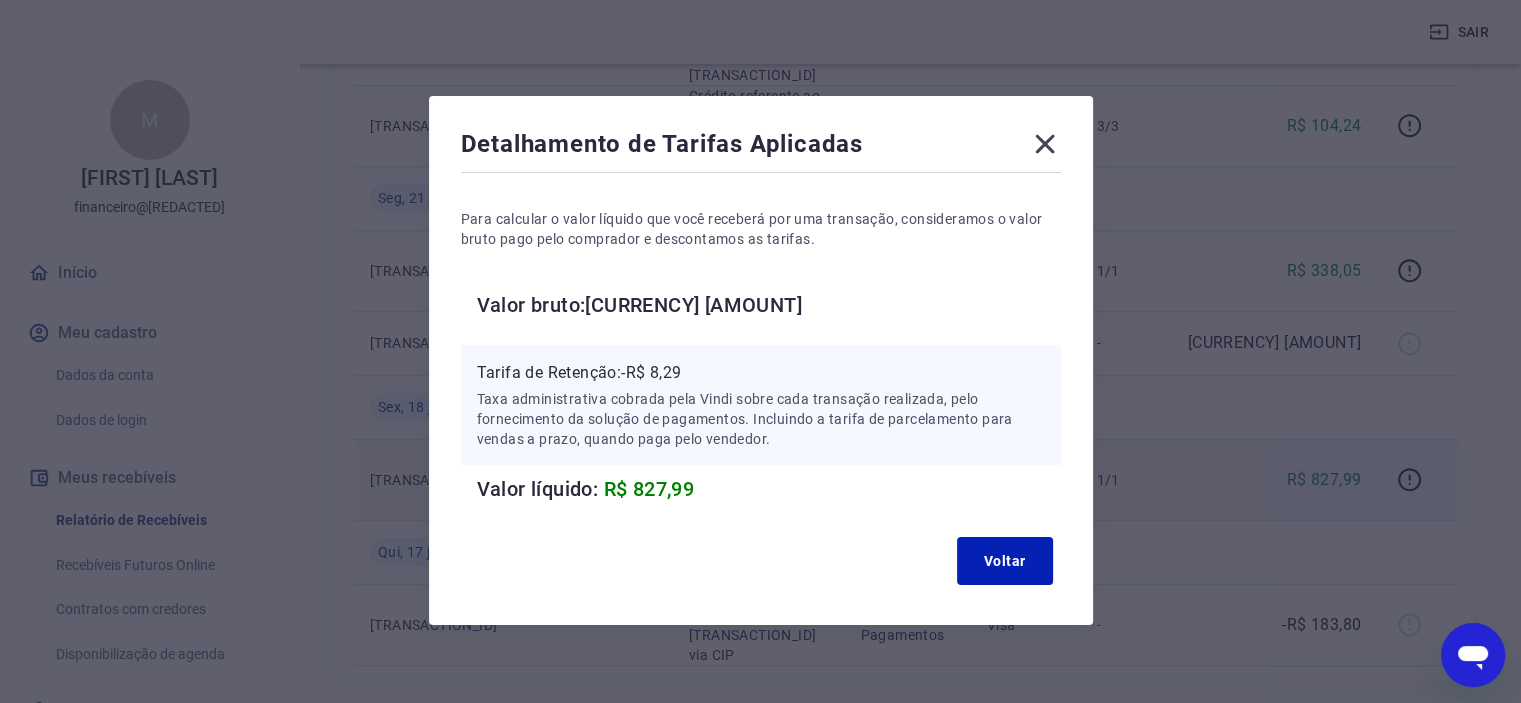 click 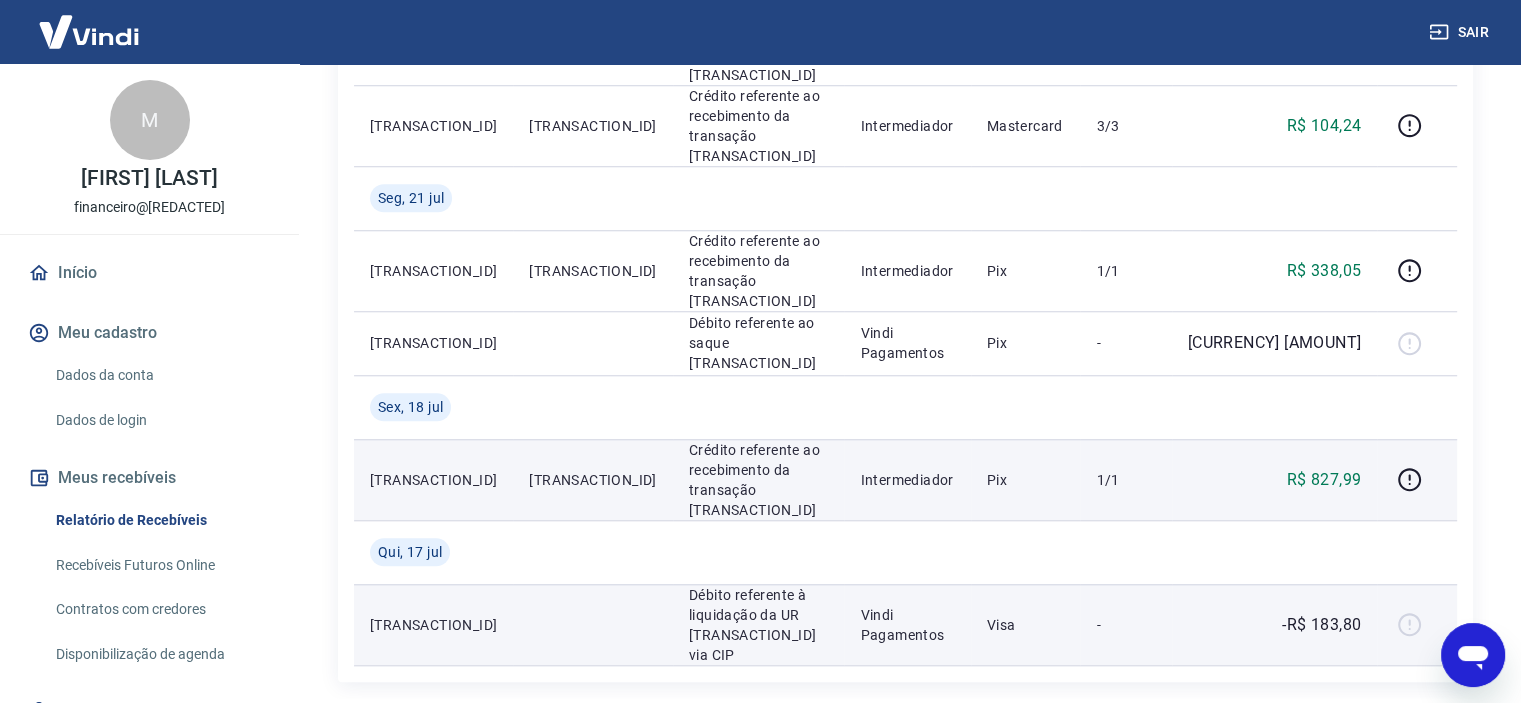 scroll, scrollTop: 1331, scrollLeft: 0, axis: vertical 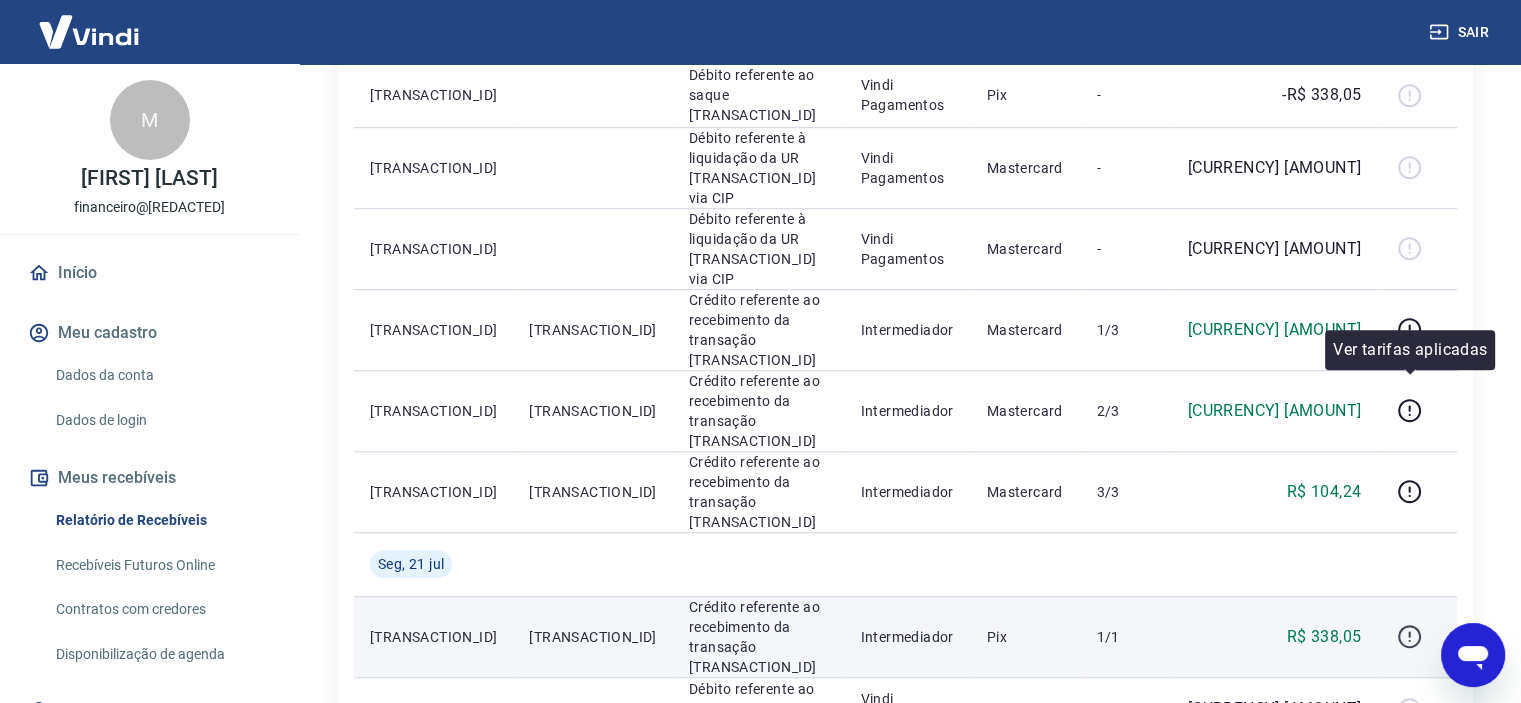 click 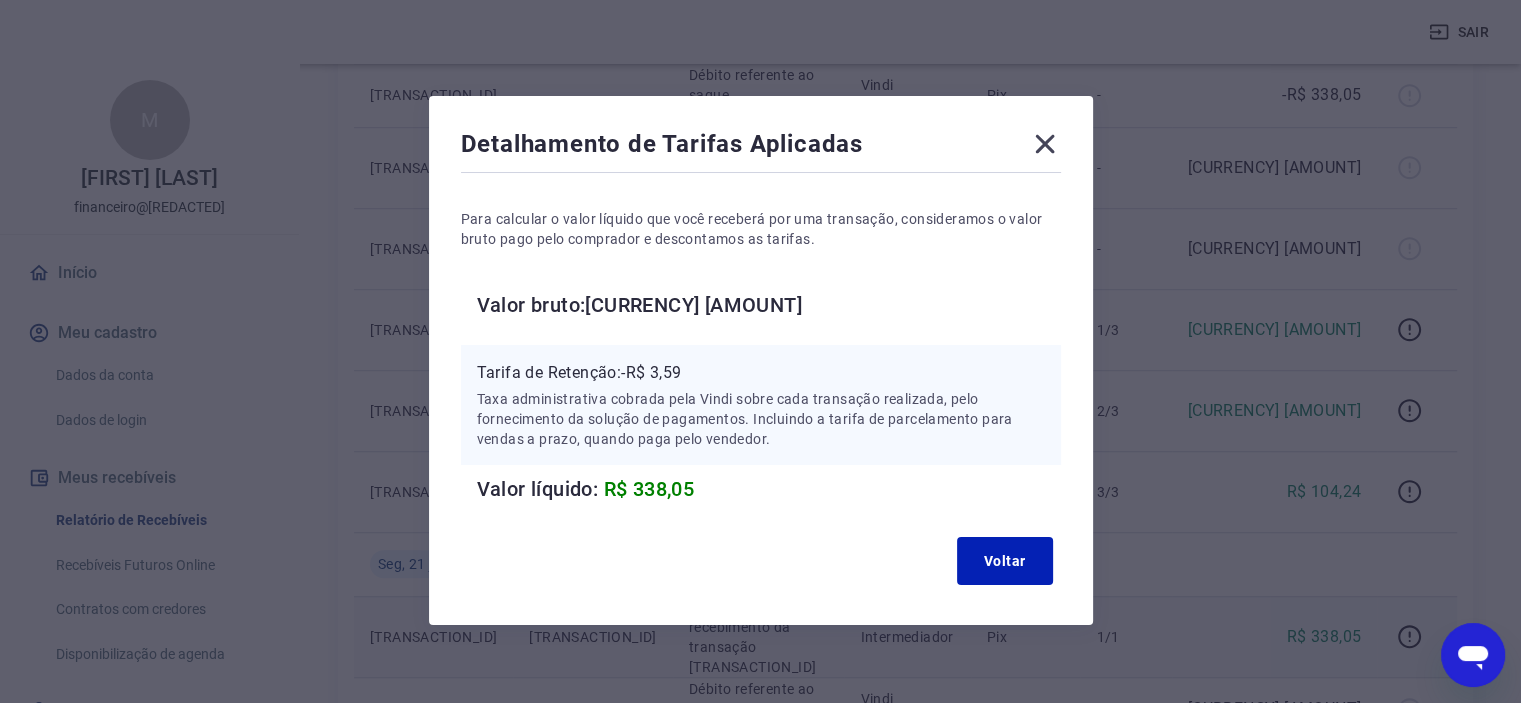 click 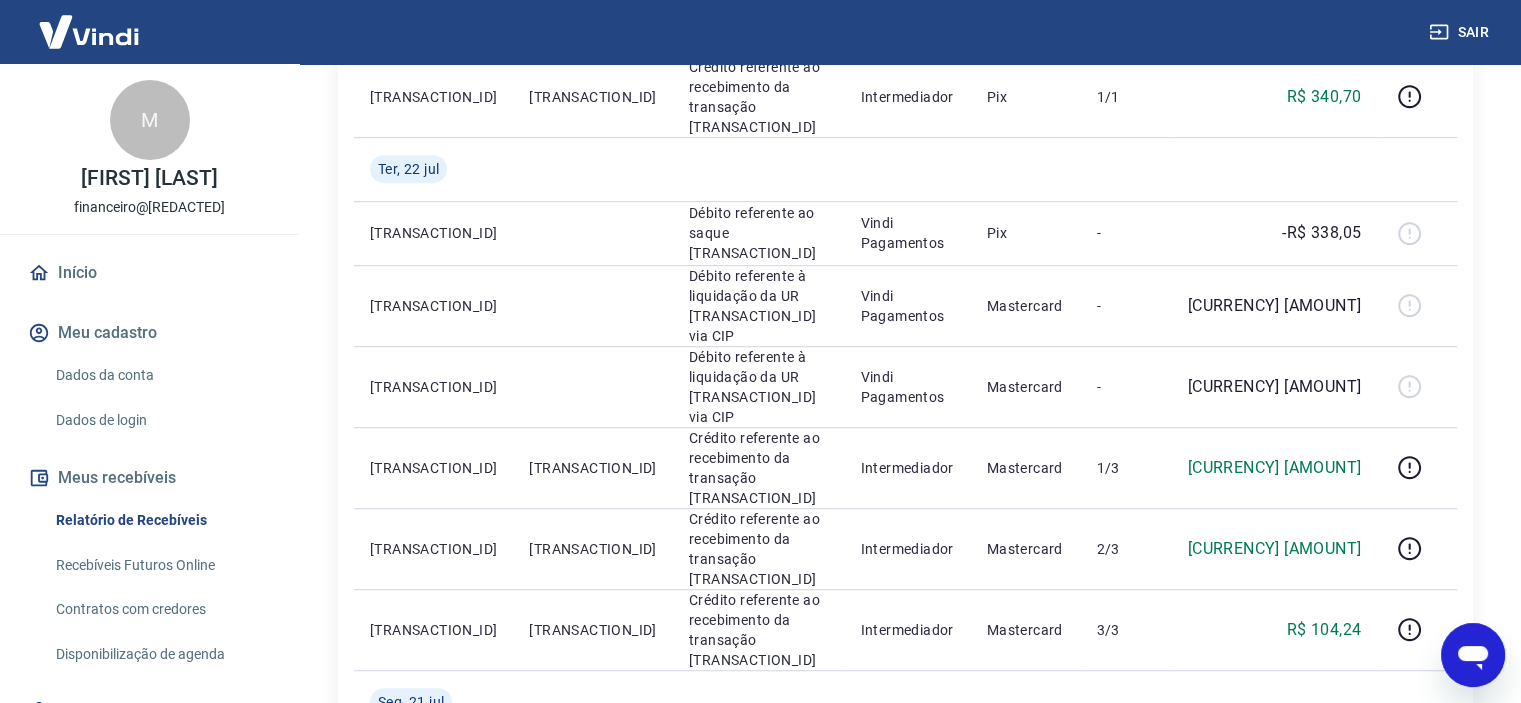scroll, scrollTop: 1187, scrollLeft: 0, axis: vertical 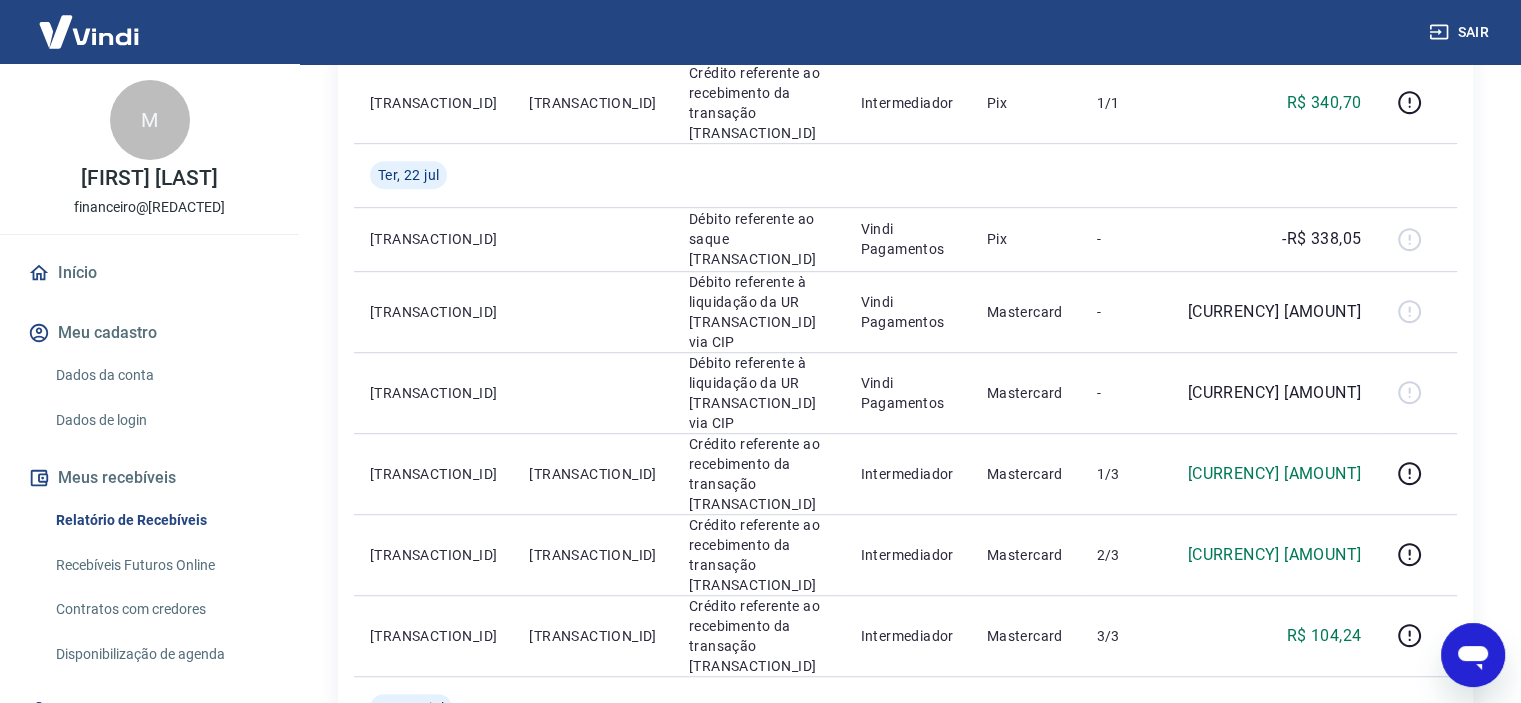 click at bounding box center (1417, 780) 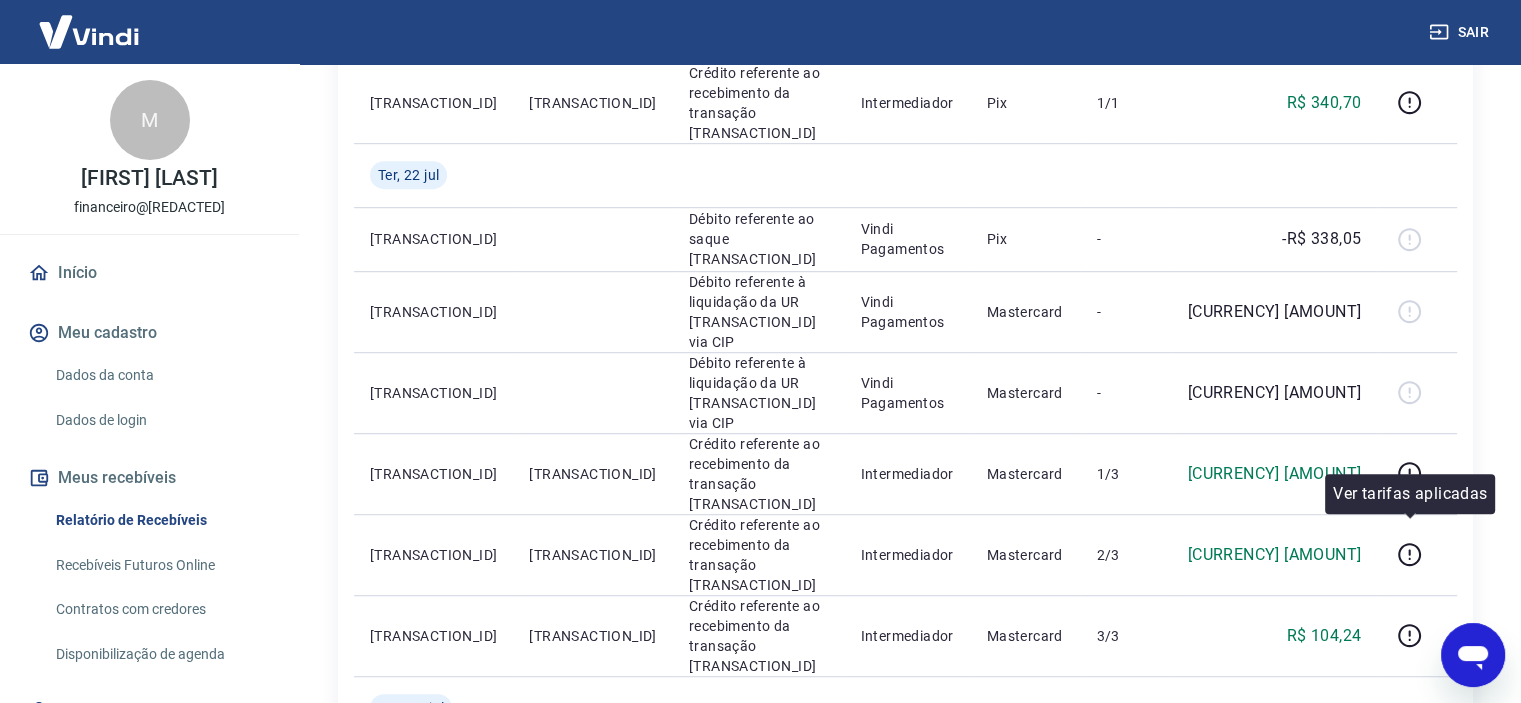 click 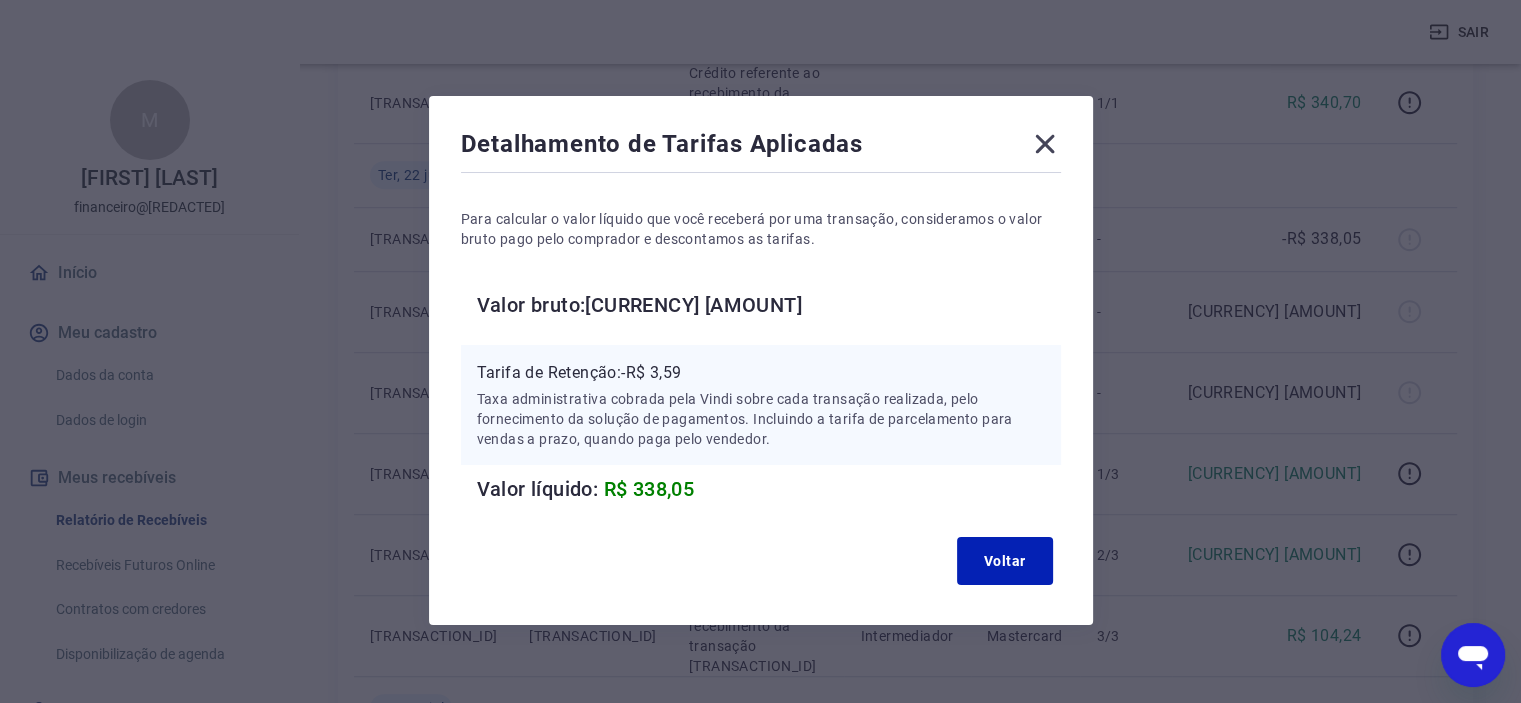 click 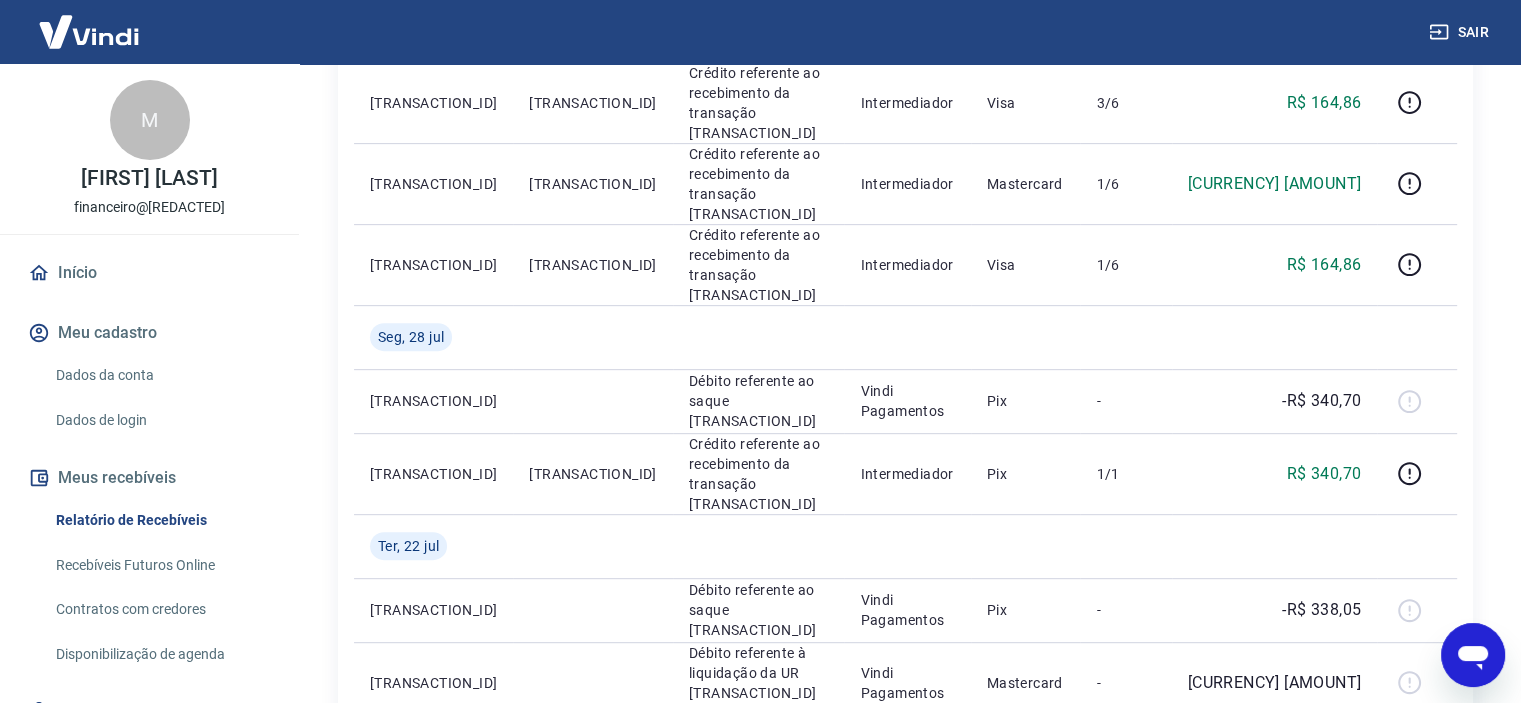scroll, scrollTop: 793, scrollLeft: 0, axis: vertical 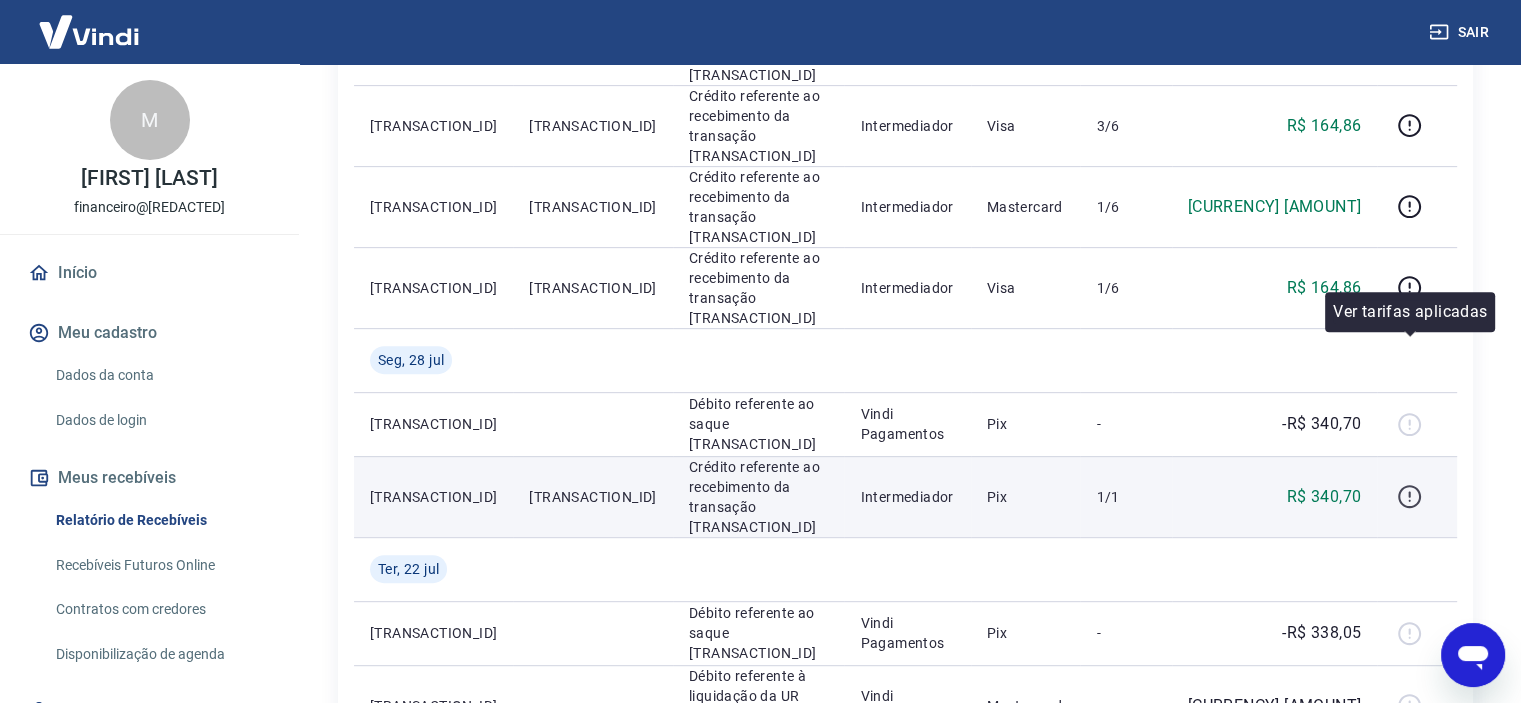 click 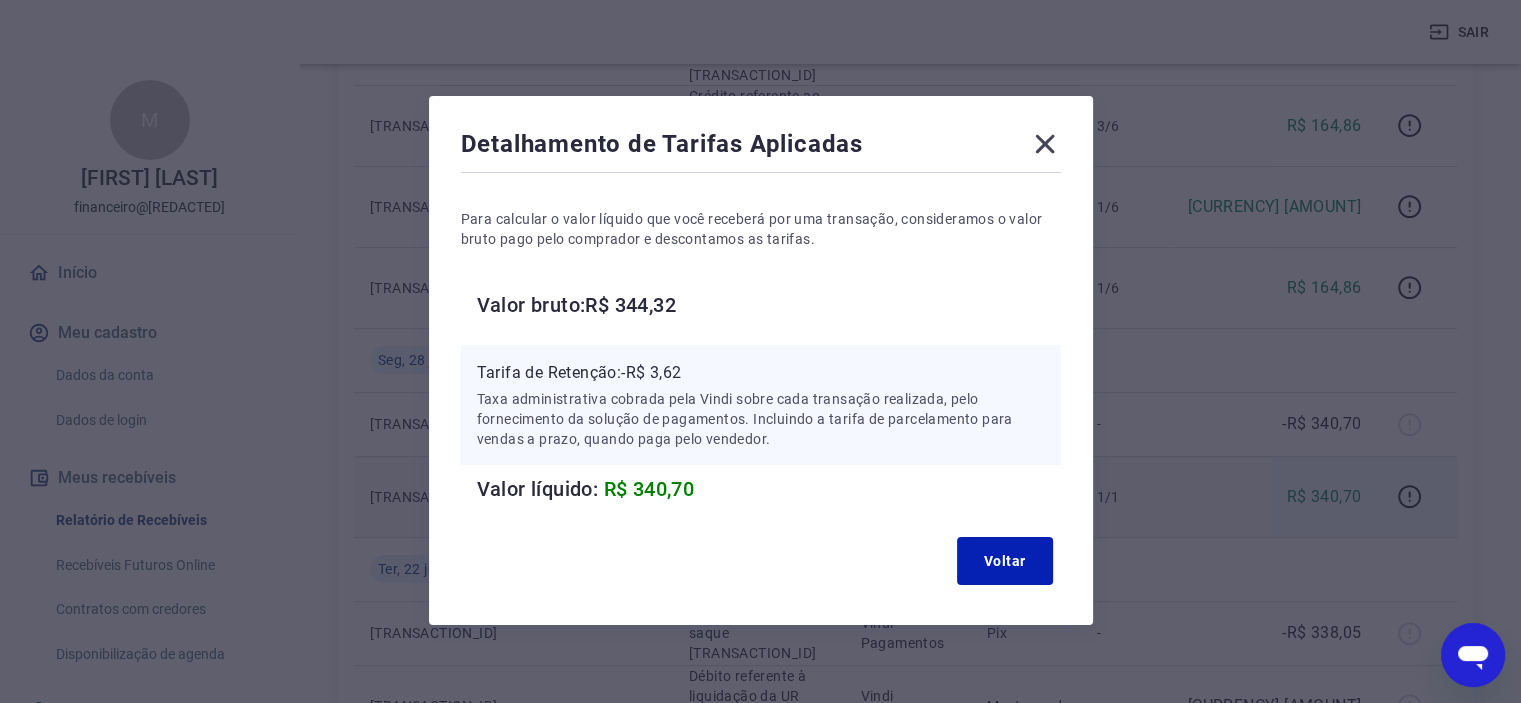 click 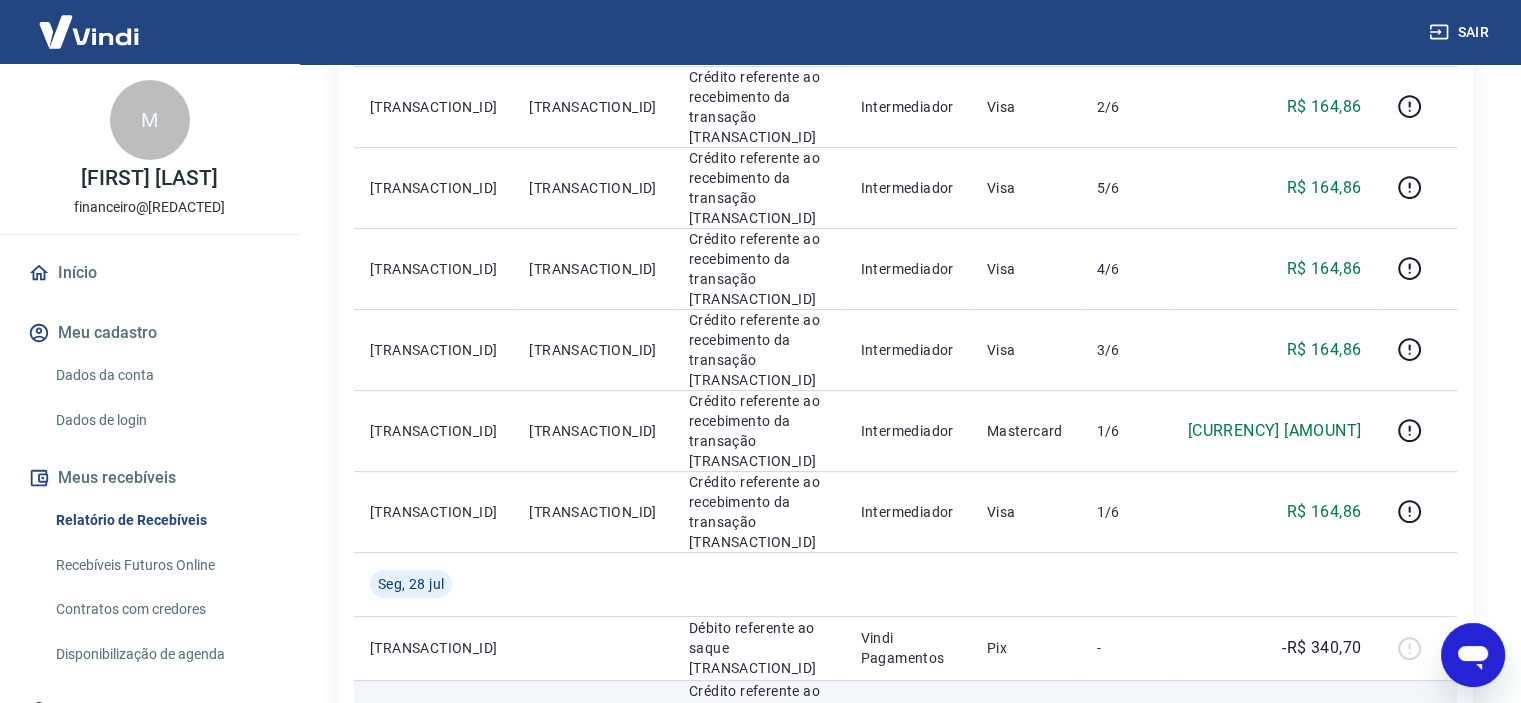 scroll, scrollTop: 555, scrollLeft: 0, axis: vertical 